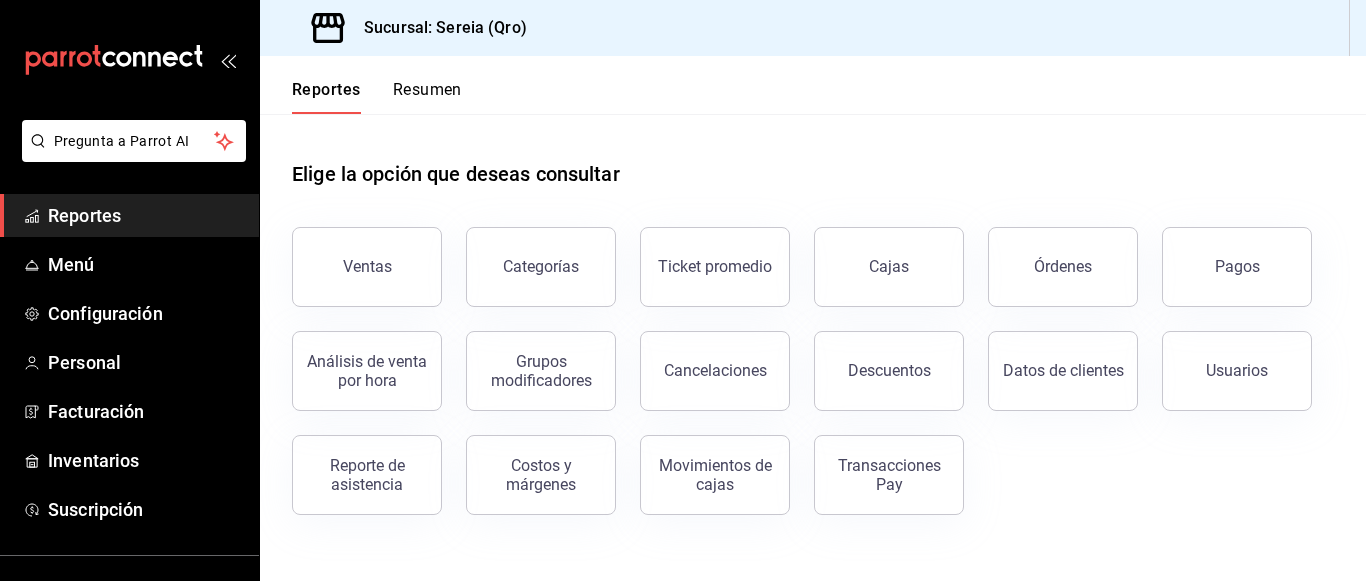 scroll, scrollTop: 0, scrollLeft: 0, axis: both 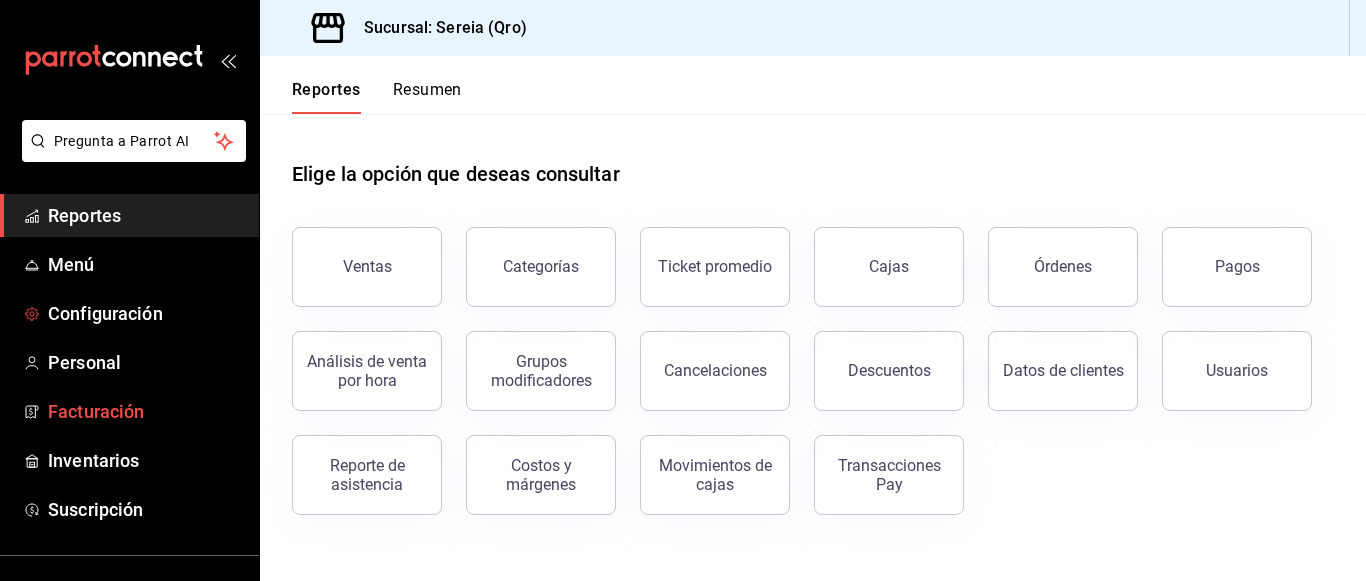 click on "Facturación" at bounding box center [145, 411] 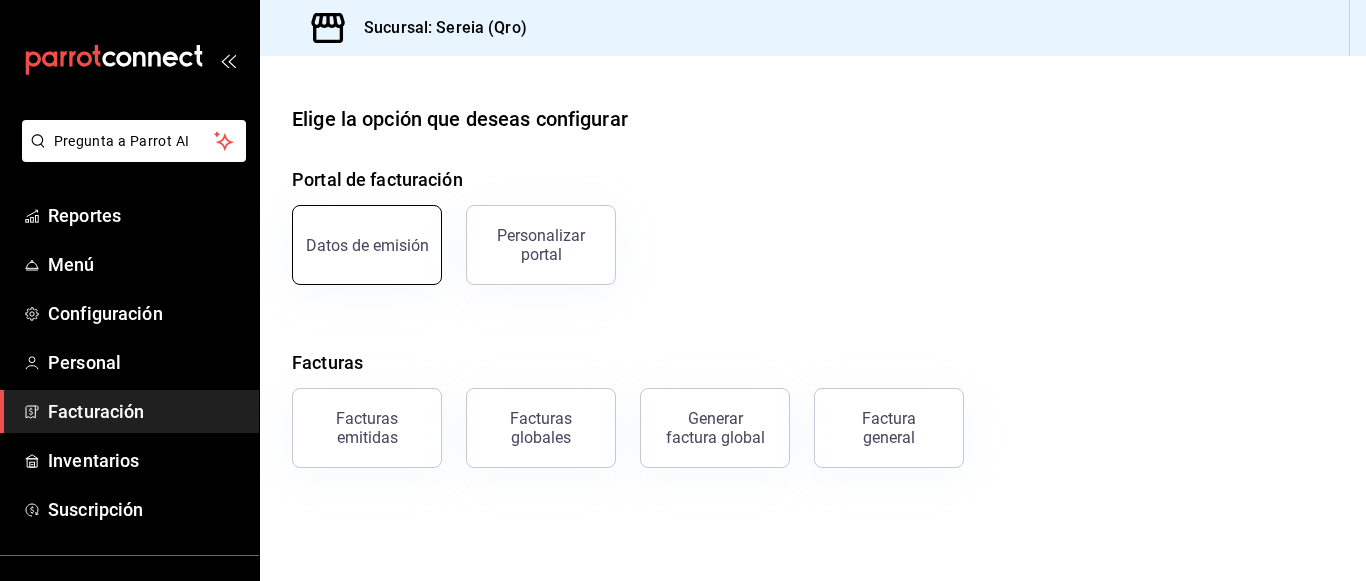 click on "Datos de emisión" at bounding box center [367, 245] 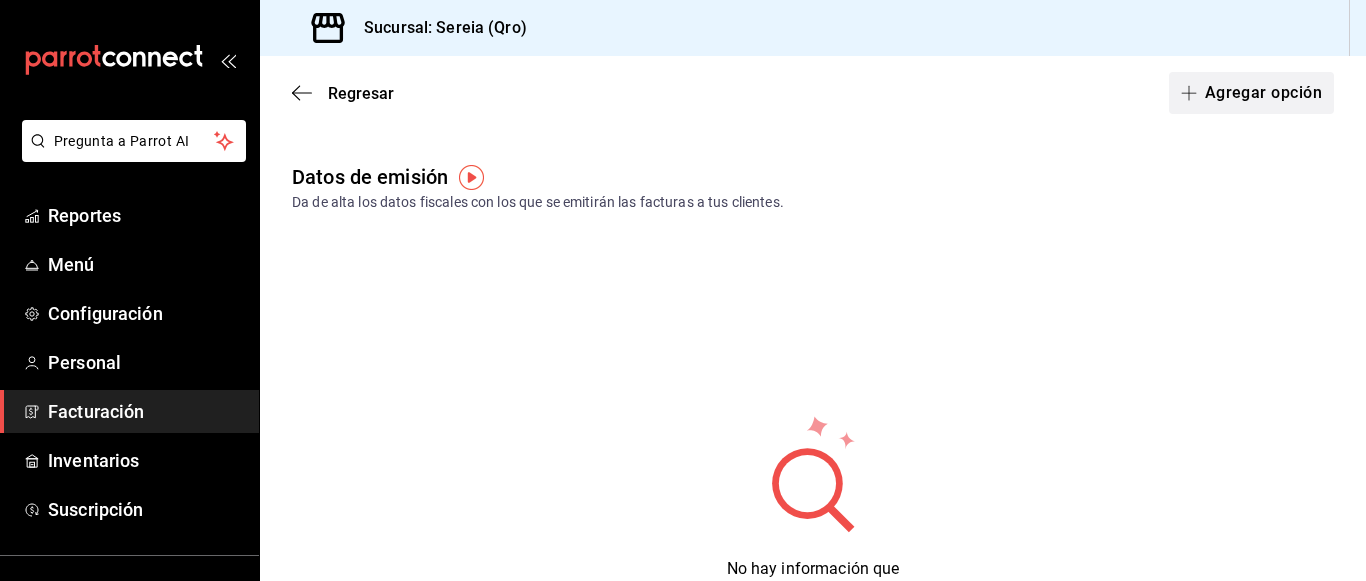 click on "Agregar opción" at bounding box center (1251, 93) 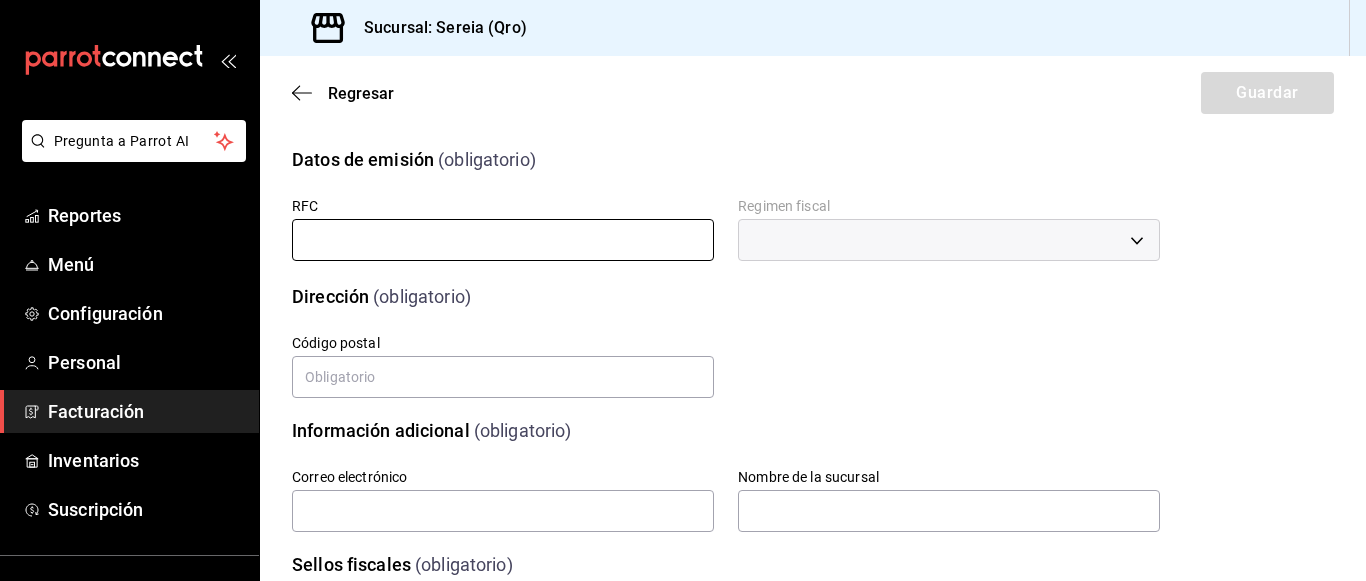 click at bounding box center [503, 240] 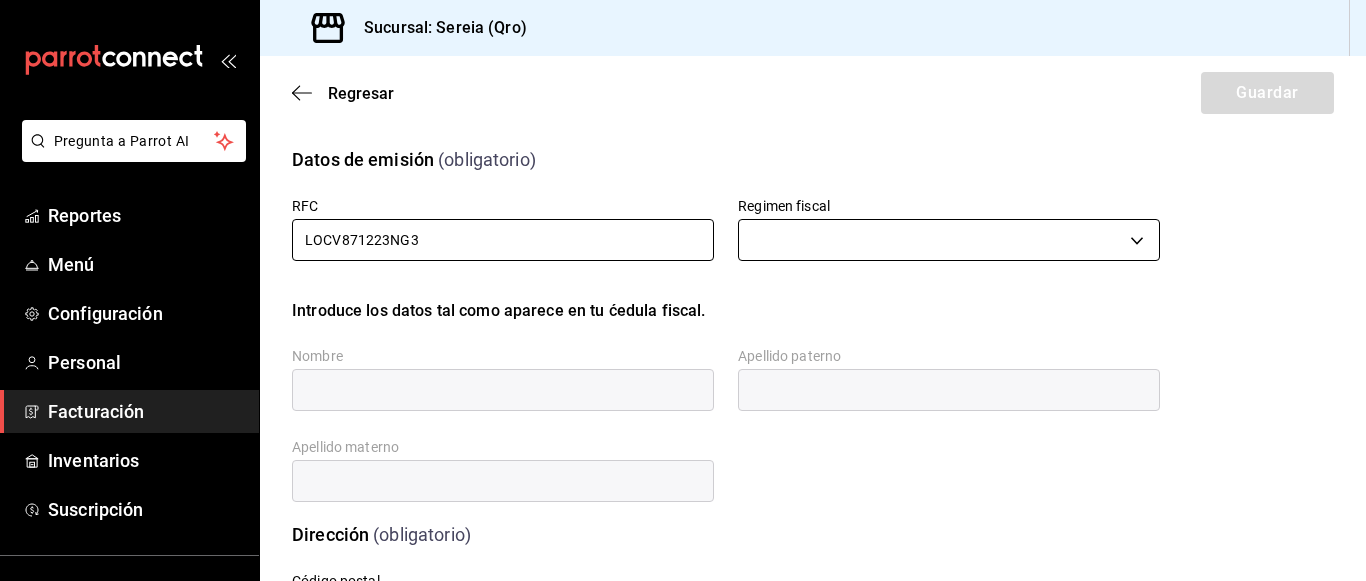 type on "LOCV871223NG3" 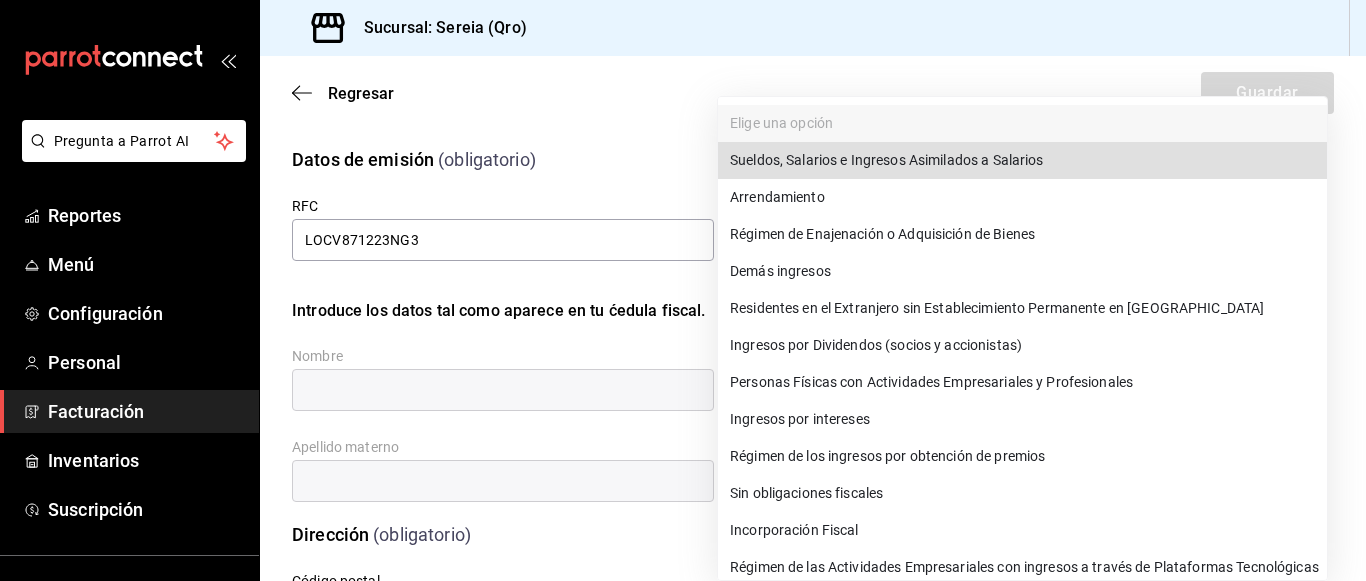 click on "Pregunta a Parrot AI Reportes   Menú   Configuración   Personal   Facturación   Inventarios   Suscripción   Ayuda Recomienda Parrot   Gerardo García   Sugerir nueva función   Sucursal: Sereia (Qro) Regresar Guardar Datos de emisión (obligatorio) RFC LOCV871223NG3 Regimen fiscal ​ Introduce los datos tal como aparece en tu ćedula fiscal. Nombre Apellido paterno Apellido materno Dirección (obligatorio) Calle # exterior # interior Código postal Estado Elige una opción 0 Municipio Elige una opción 0 Colonia Elige una opción 0 Información adicional (obligatorio) Correo electrónico Nombre de la sucursal Sellos fiscales (obligatorio) Archivo llave (.key) Elige un archivo Archivo de certificado (.cer) Elige un archivo Contraseña (Sellos) Asignar marcas Marcas GANA 1 MES GRATIS EN TU SUSCRIPCIÓN AQUÍ Ver video tutorial Ir a video Pregunta a Parrot AI Reportes   Menú   Configuración   Personal   Facturación   Inventarios   Suscripción   Ayuda Recomienda Parrot   Gerardo García     Arrendamiento" at bounding box center [683, 290] 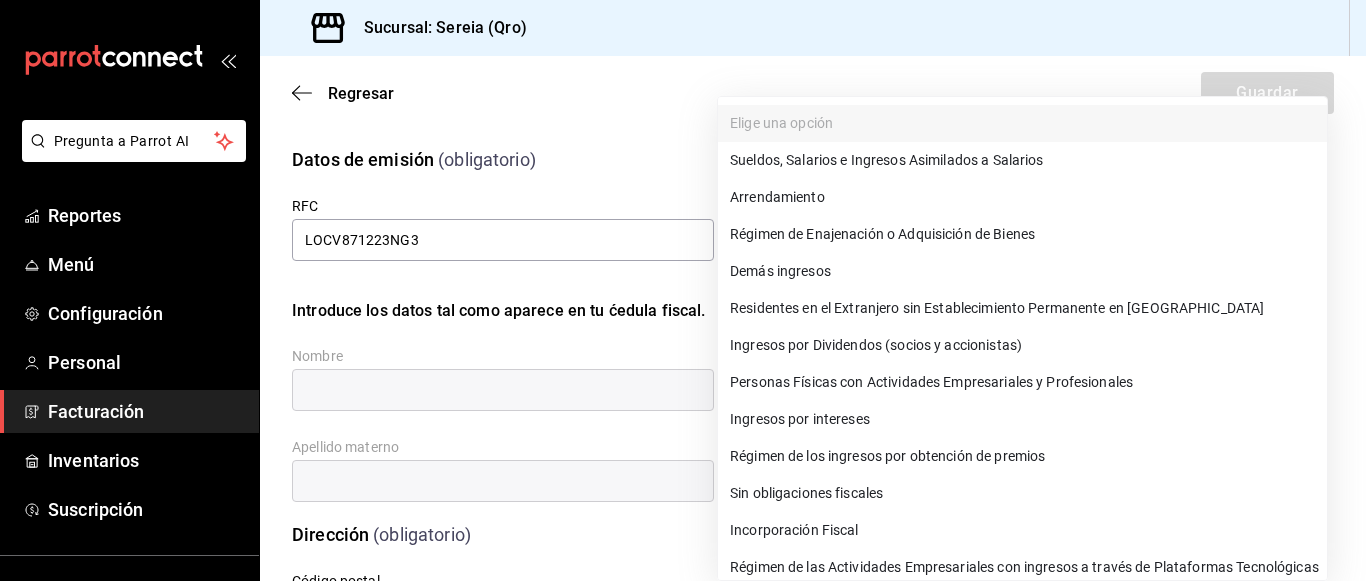 click on "Personas Físicas con Actividades Empresariales y Profesionales" at bounding box center (1022, 382) 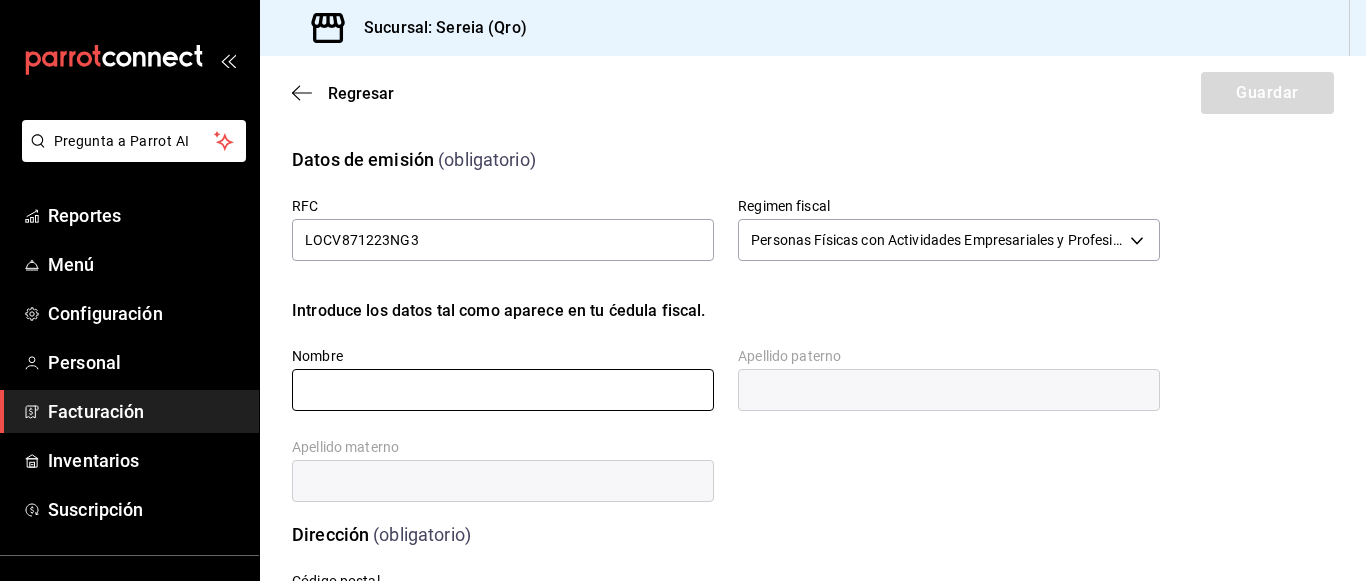 click at bounding box center [503, 390] 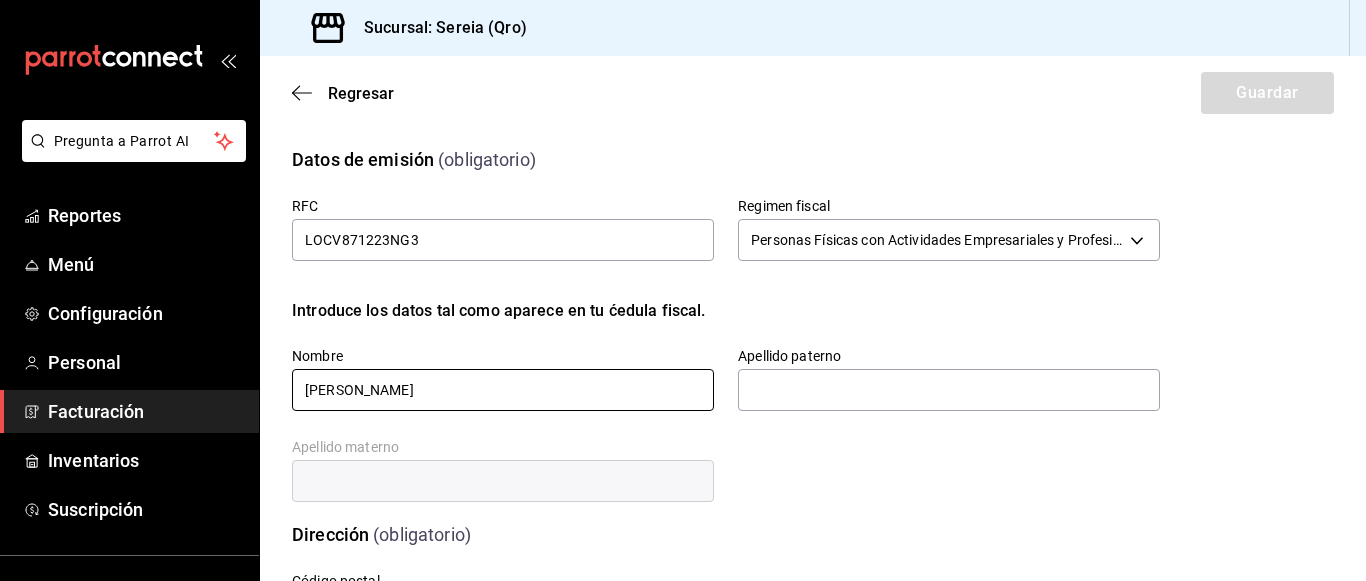 type on "VICTOR MANUEL" 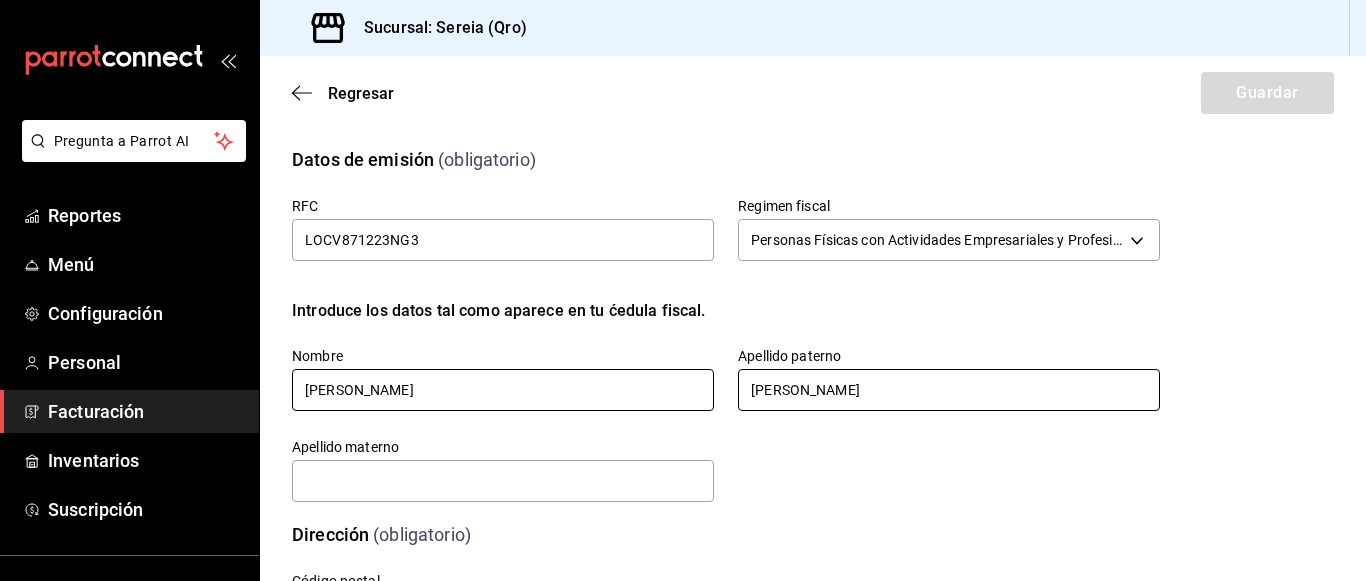 type on "LOPEZ" 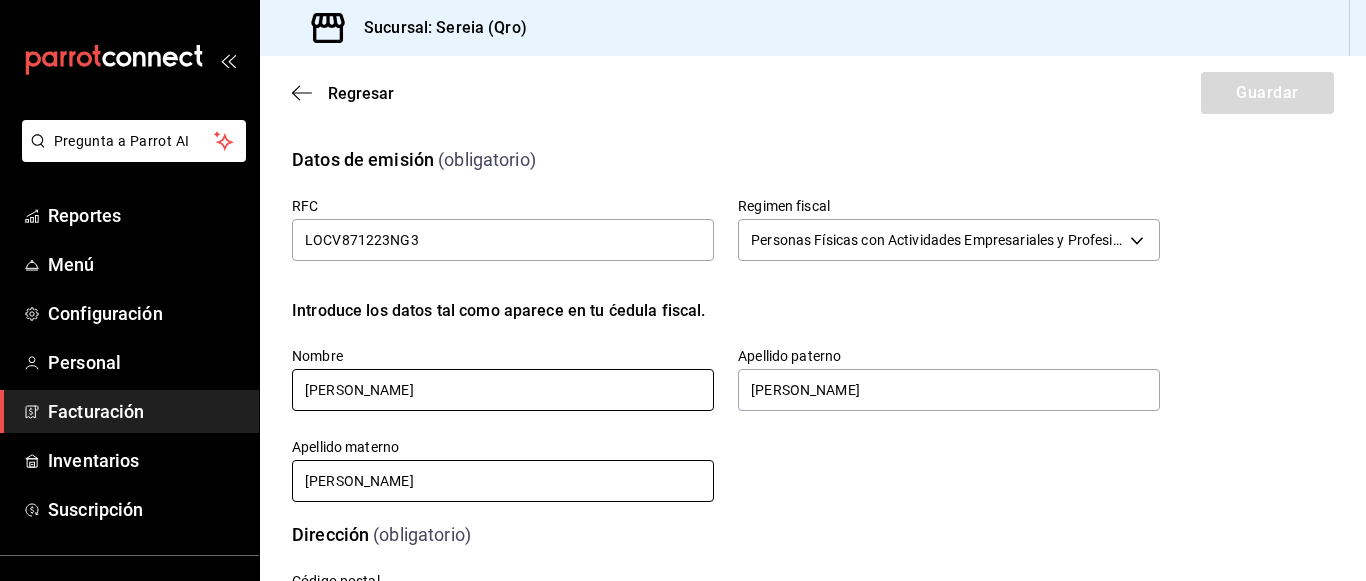 type on "CALVILLO" 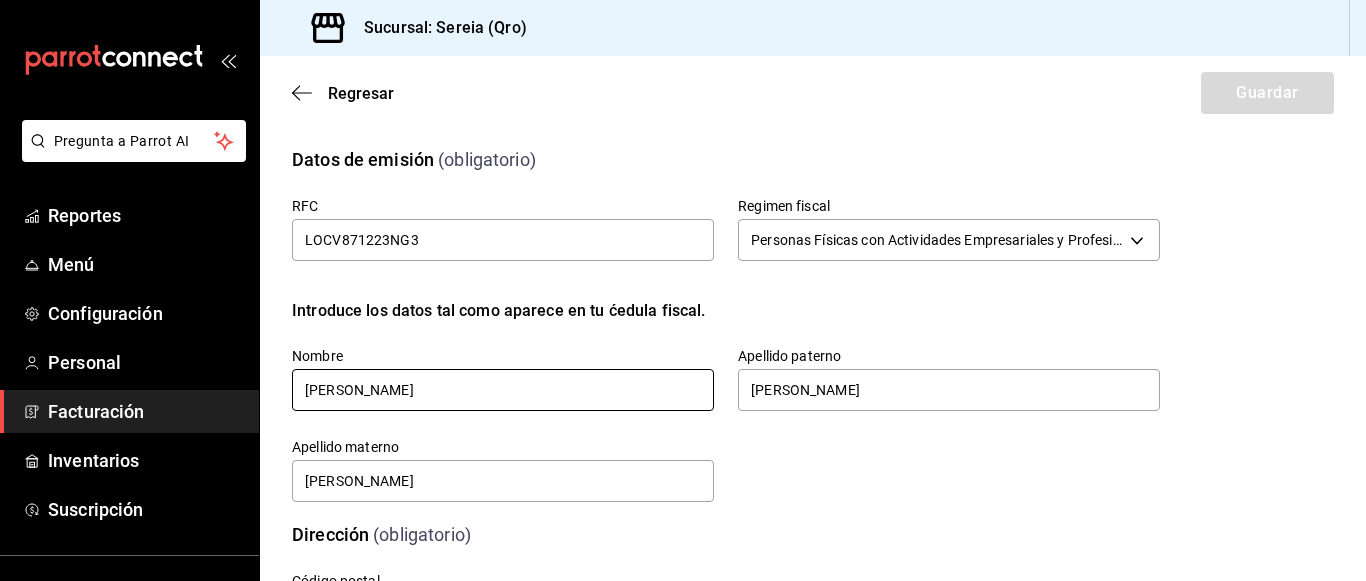 scroll, scrollTop: 297, scrollLeft: 0, axis: vertical 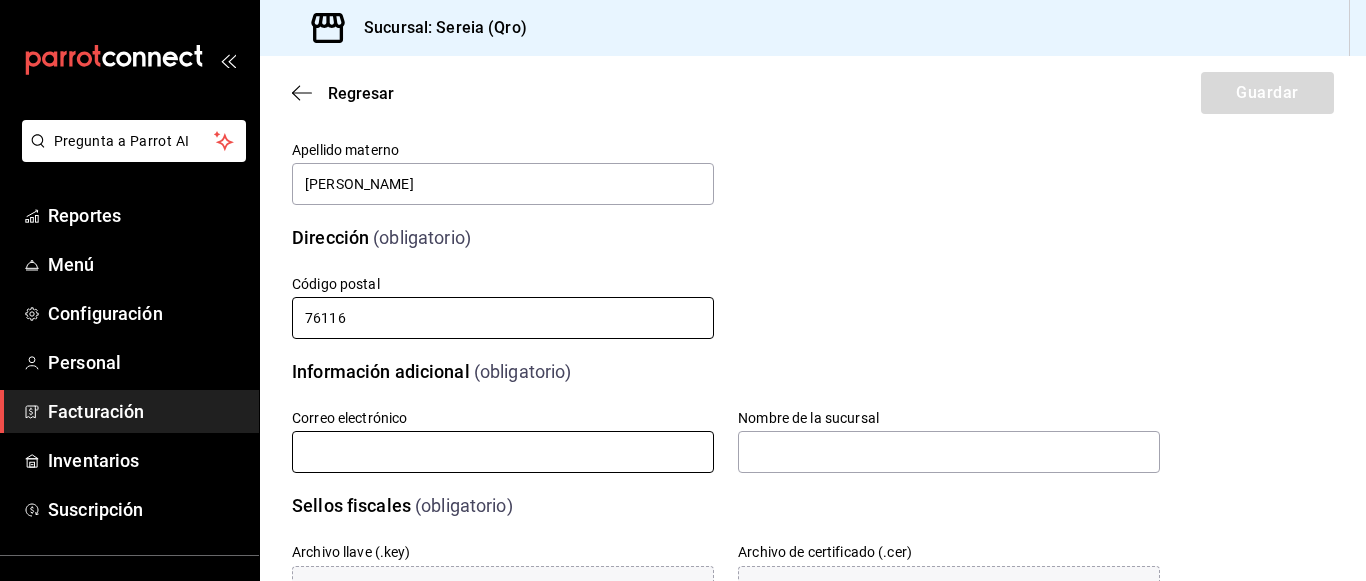 type on "76116" 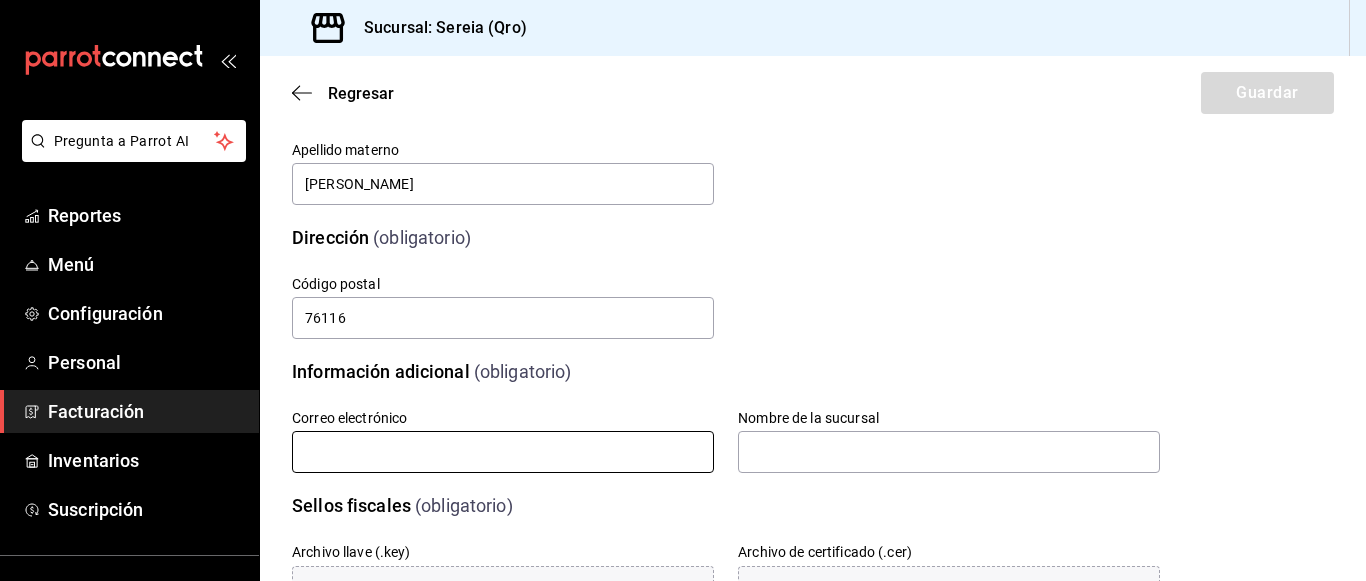 click at bounding box center [503, 452] 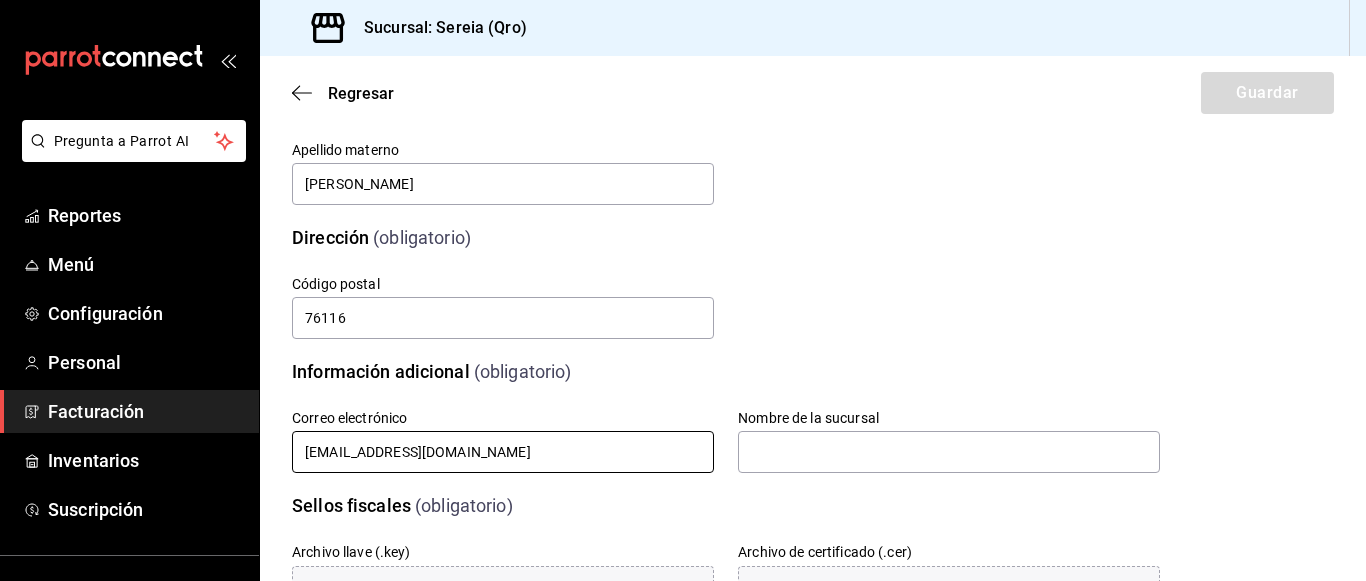 type on "facturacionsereia@gmail.com" 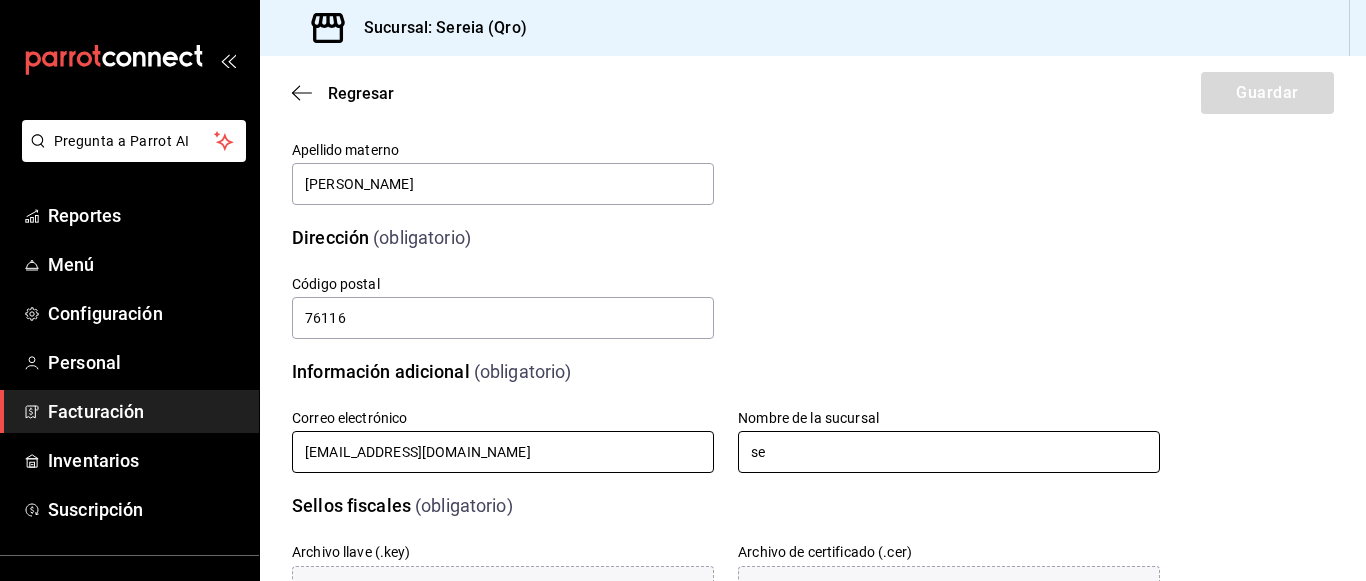 type on "s" 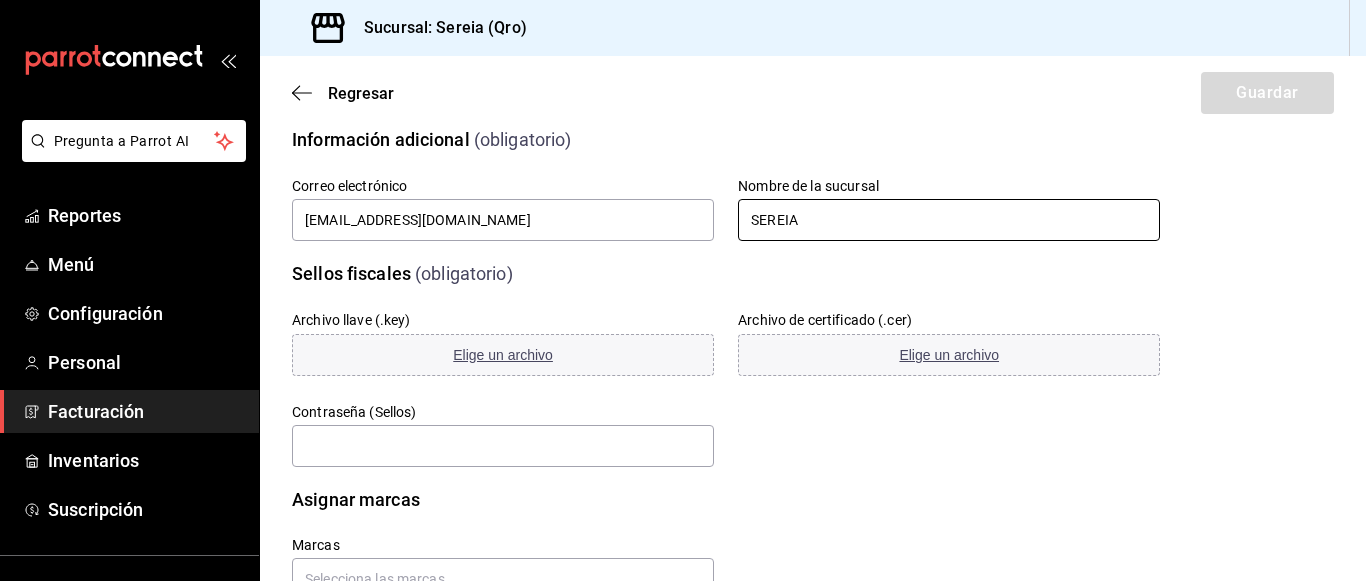 scroll, scrollTop: 575, scrollLeft: 0, axis: vertical 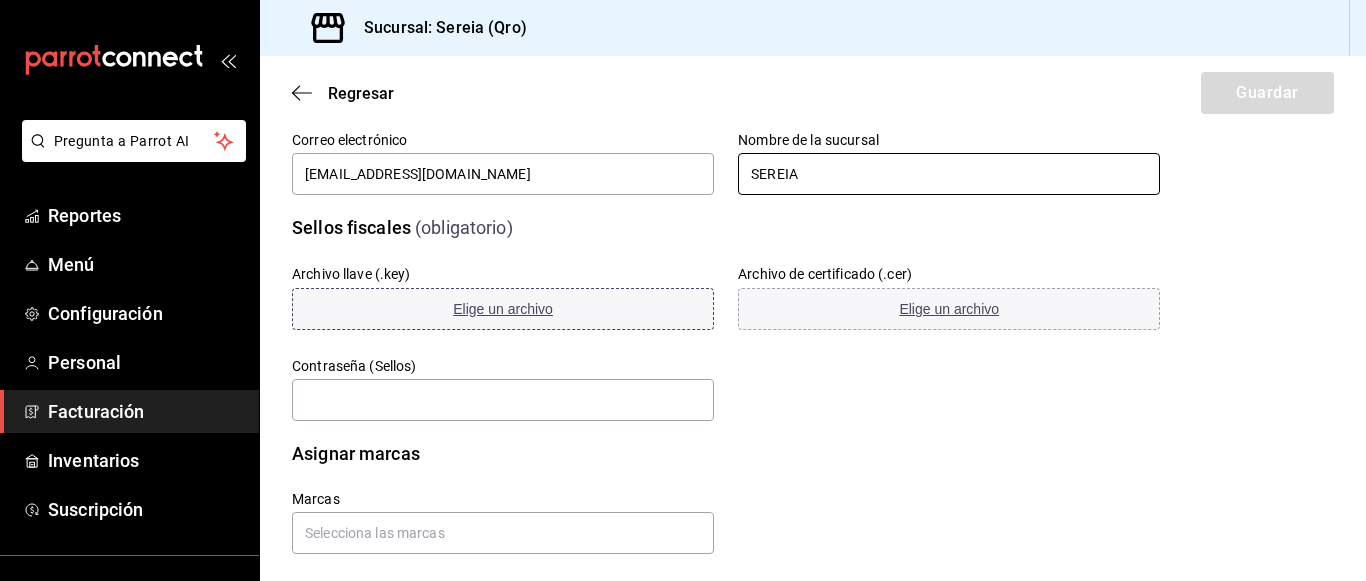 type on "SEREIA" 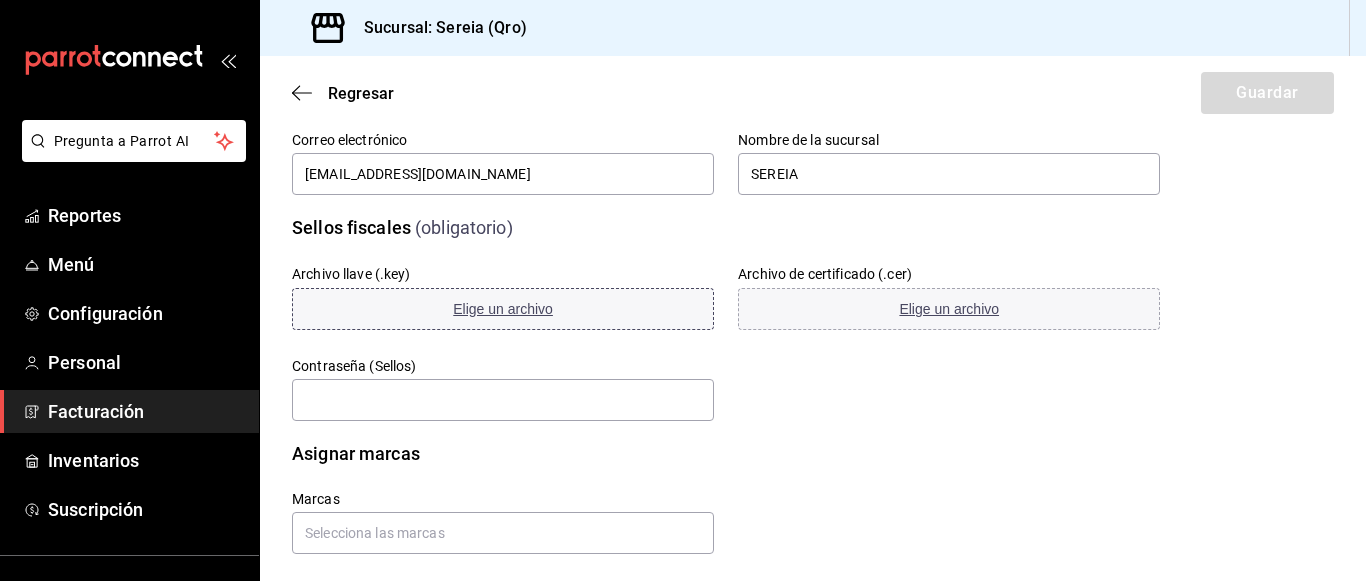 click on "Elige un archivo" at bounding box center [503, 309] 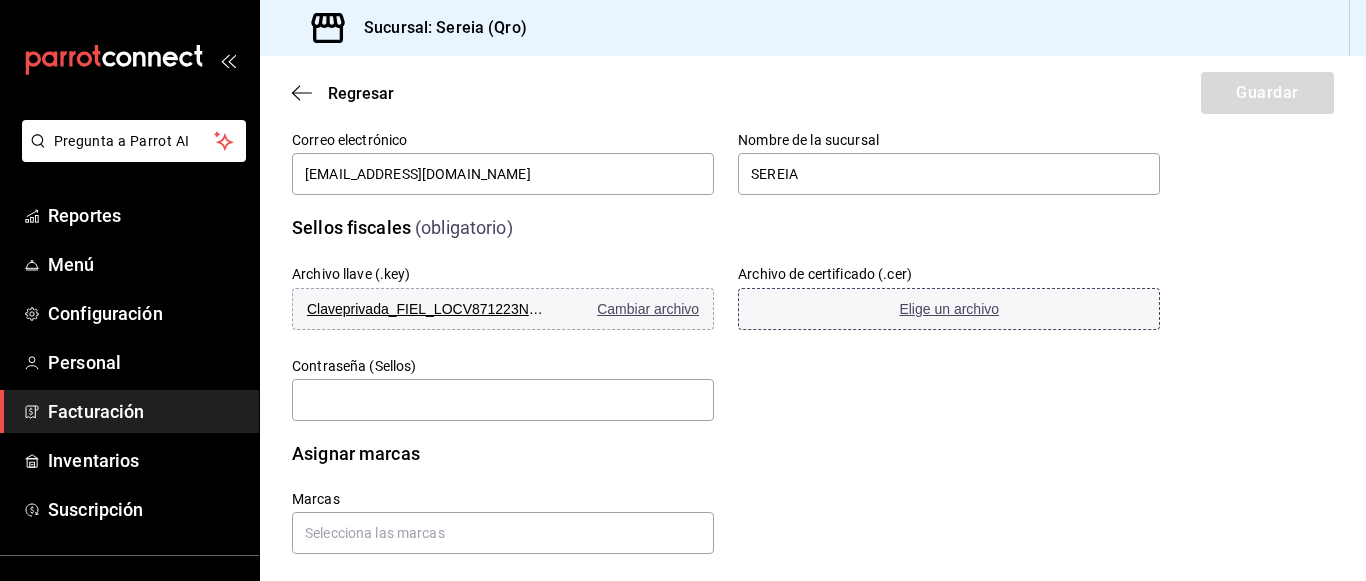 click on "Elige un archivo" at bounding box center (949, 309) 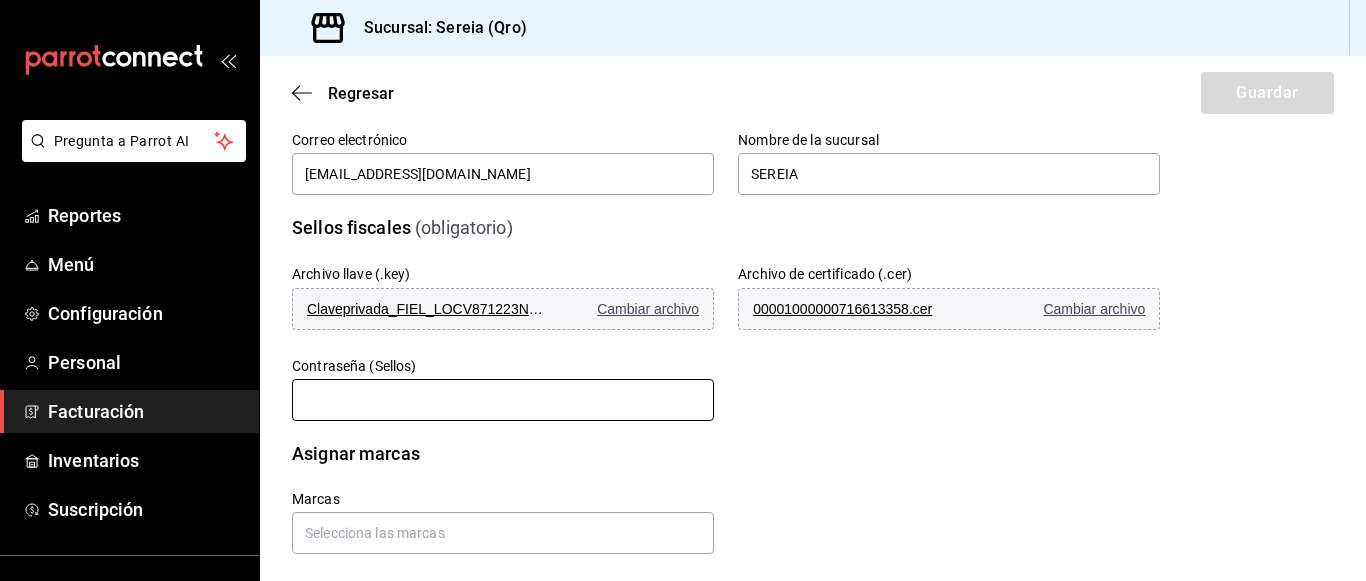 click at bounding box center (503, 400) 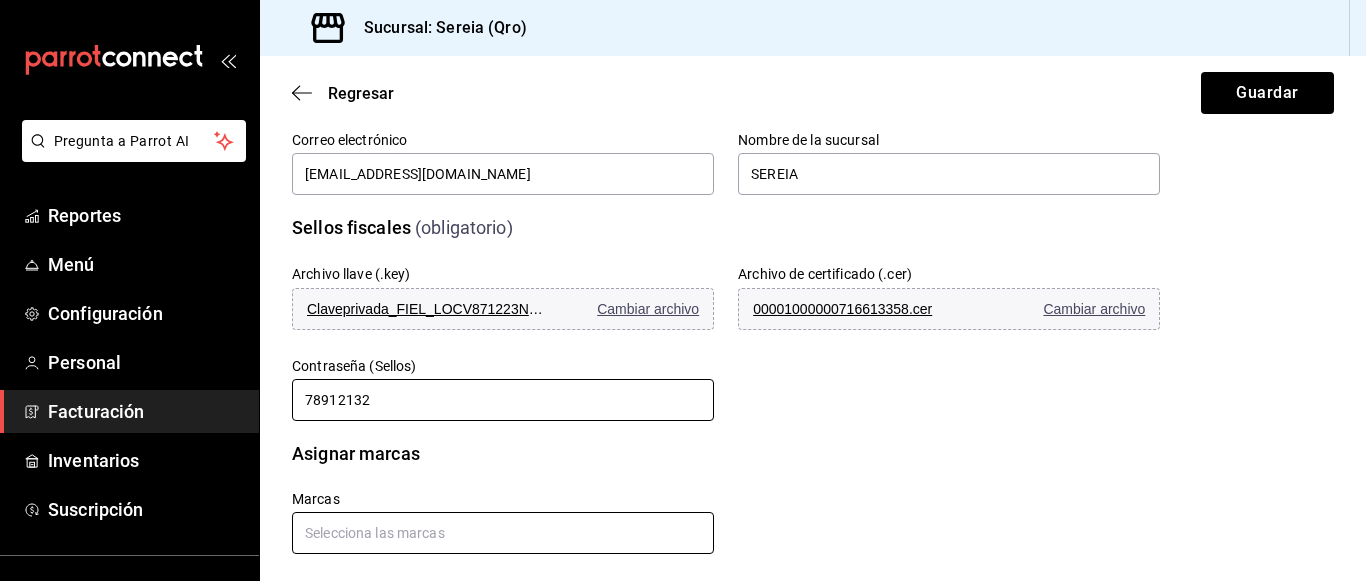 type on "78912132" 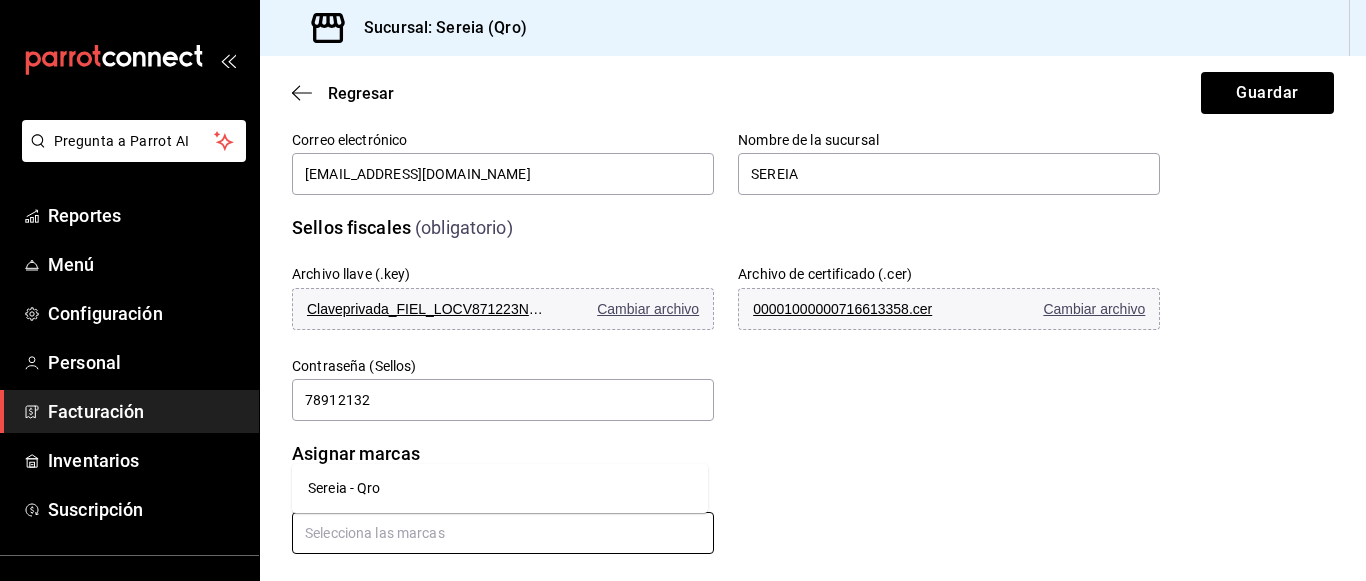 click at bounding box center [503, 533] 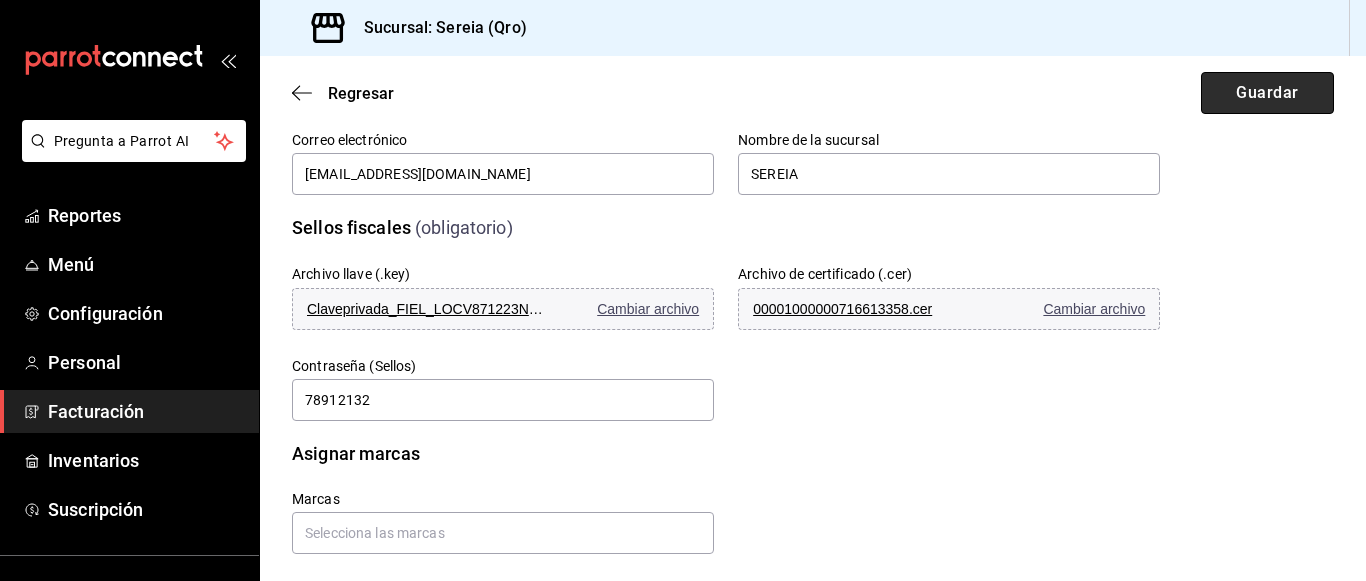 click on "Guardar" at bounding box center (1267, 93) 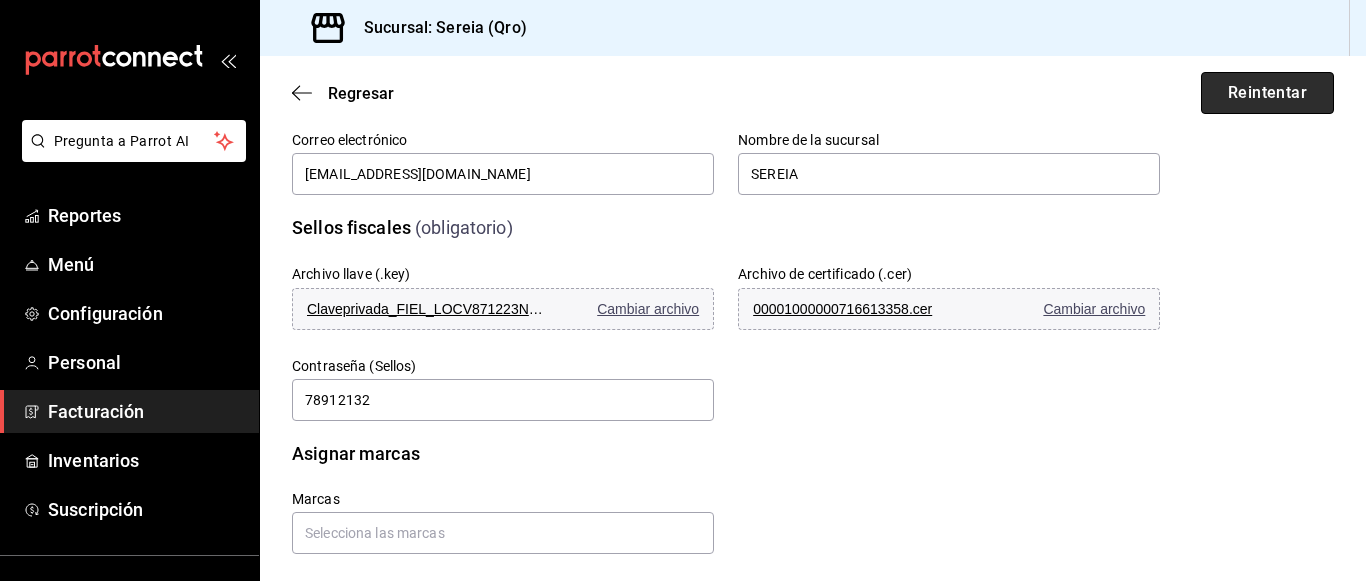 click on "Reintentar" at bounding box center (1267, 93) 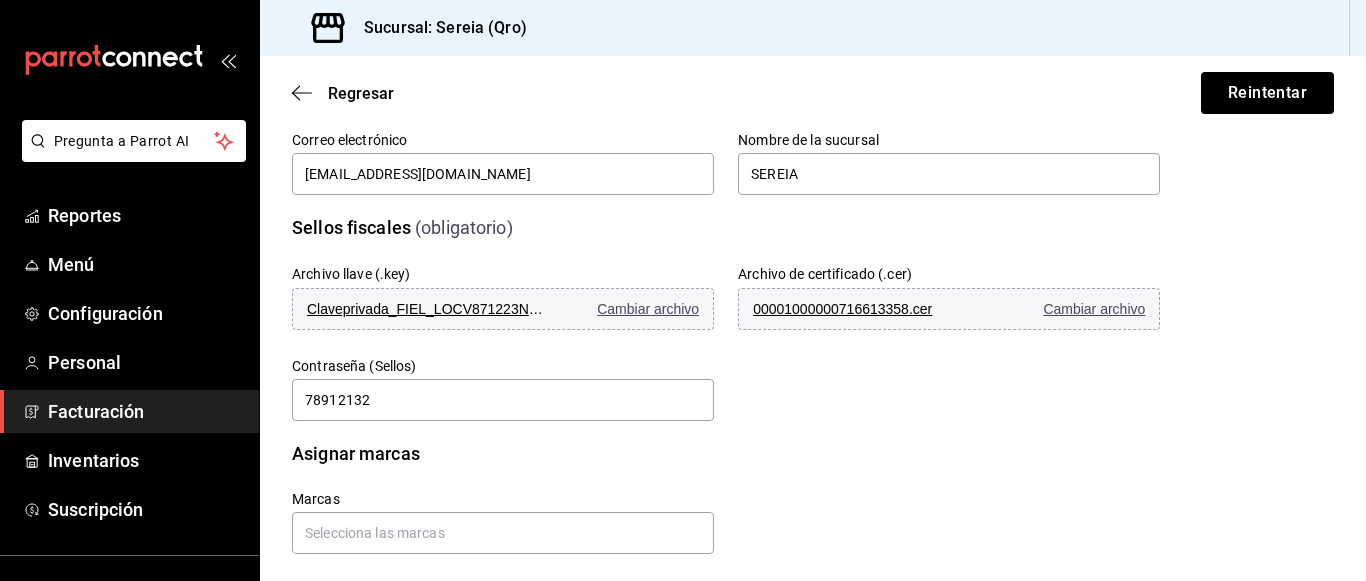 click on "Datos de emisión (obligatorio) RFC LOCV871223NG3 Regimen fiscal Personas Físicas con Actividades Empresariales y Profesionales 612 Introduce los datos tal como aparece en tu ćedula fiscal. Nombre VICTOR MANUEL Apellido paterno LOPEZ Apellido materno CALVILLO Dirección (obligatorio) Calle # exterior # interior Código postal 76116 Estado Elige una opción 0 Municipio Elige una opción 0 Colonia Elige una opción 0 Información adicional (obligatorio) Correo electrónico facturacionsereia@gmail.com Nombre de la sucursal SEREIA Sellos fiscales (obligatorio) Archivo llave (.key) Claveprivada_FIEL_LOCV871223NG3_20250618_143252.key Cambiar archivo Archivo de certificado (.cer) 00001000000716613358.cer Cambiar archivo Contraseña (Sellos) 78912132 Asignar marcas Marcas" at bounding box center [813, 50] 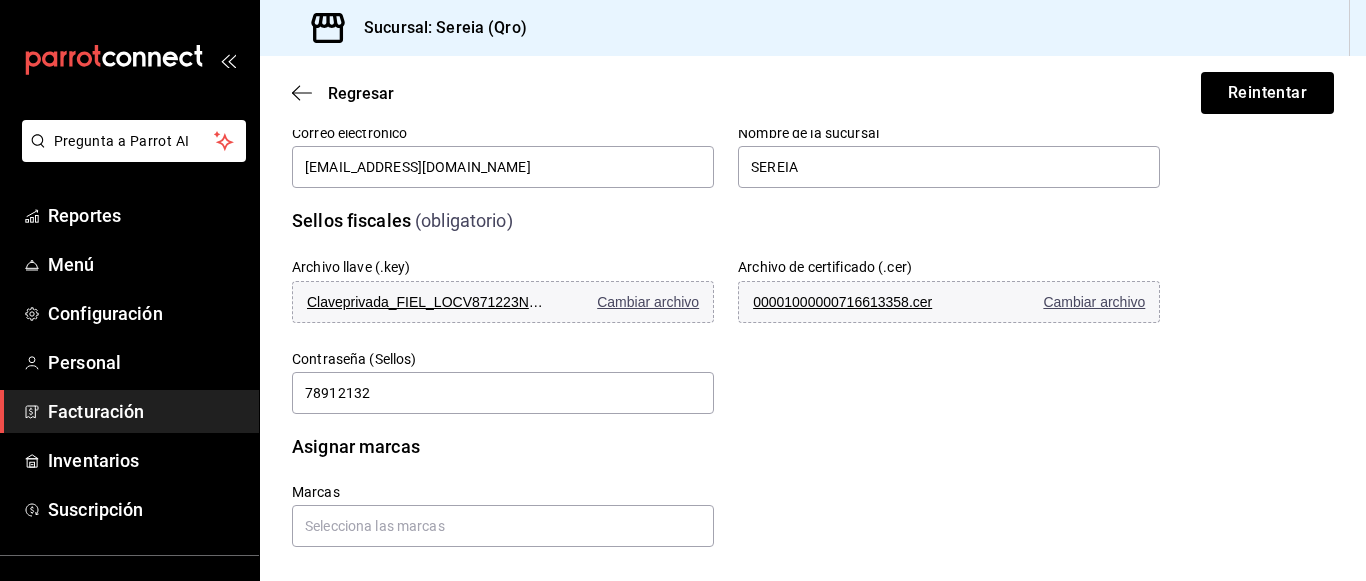 scroll, scrollTop: 597, scrollLeft: 0, axis: vertical 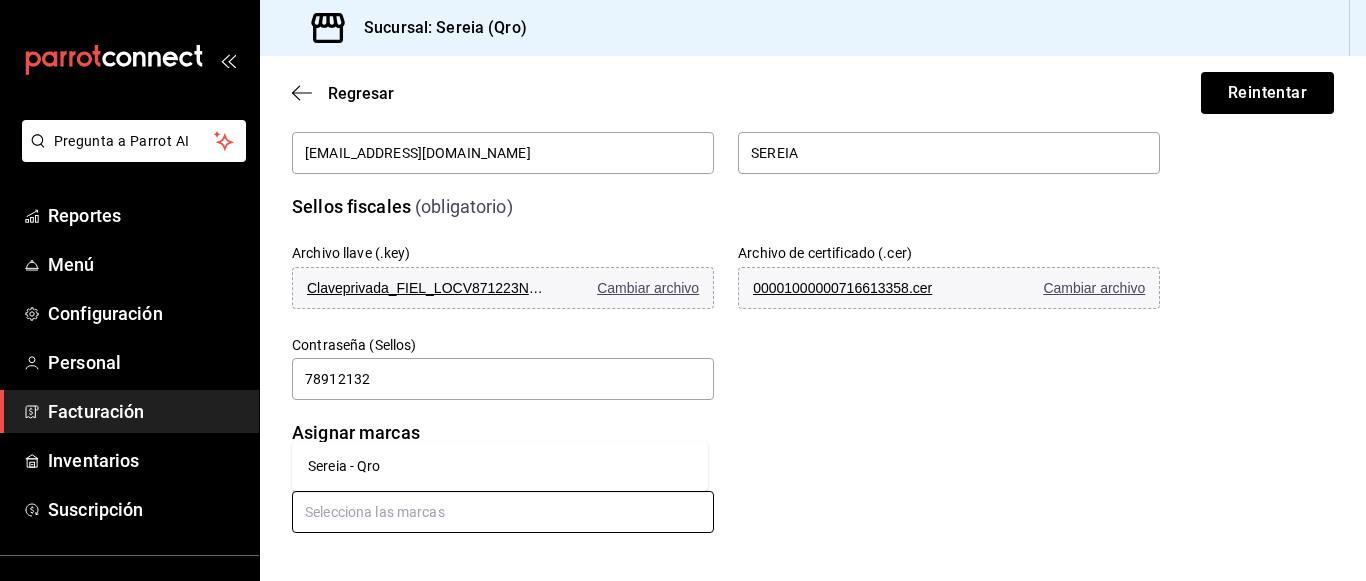 click at bounding box center (503, 512) 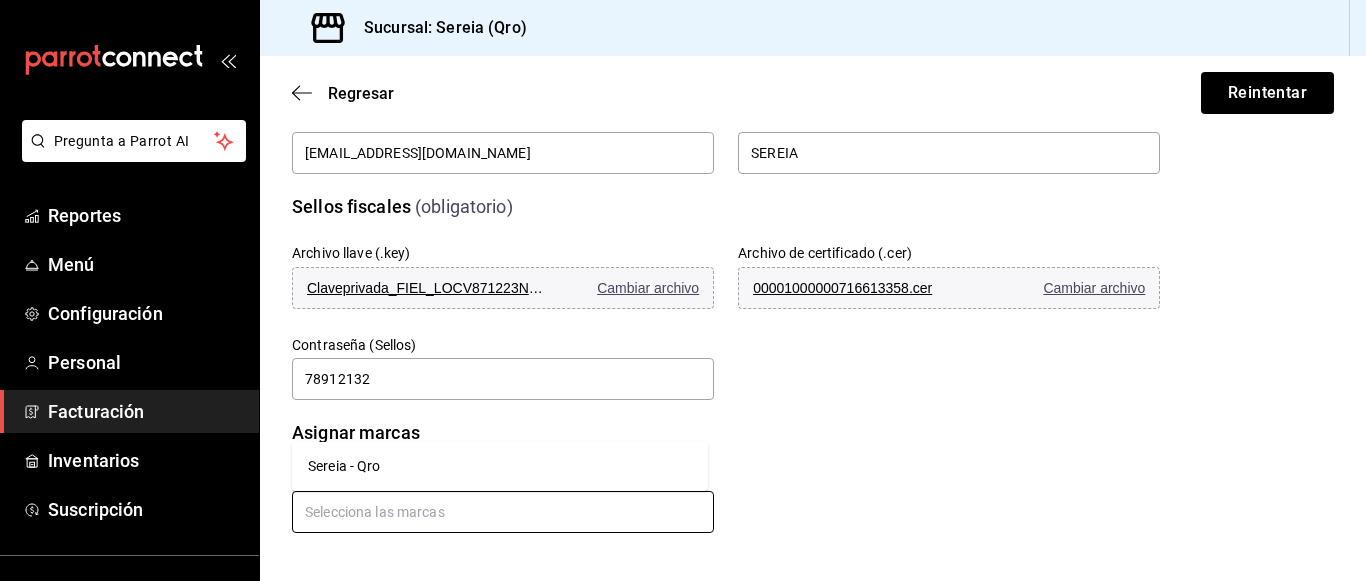 click on "Sereia - Qro" at bounding box center (500, 466) 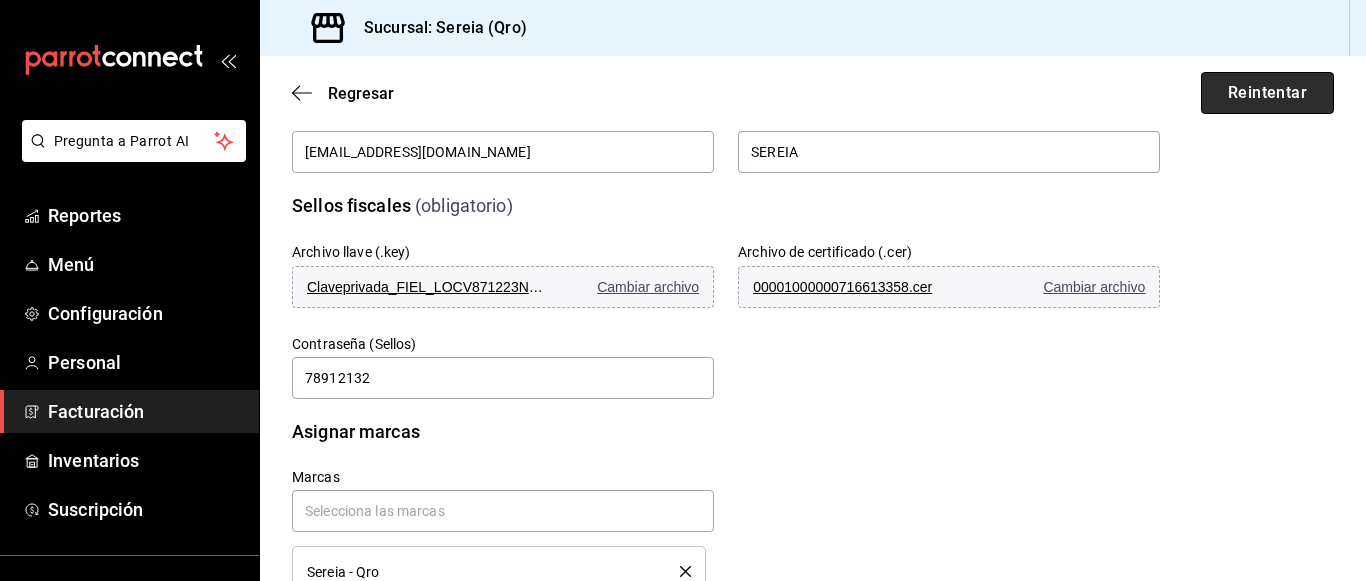 click on "Reintentar" at bounding box center [1267, 93] 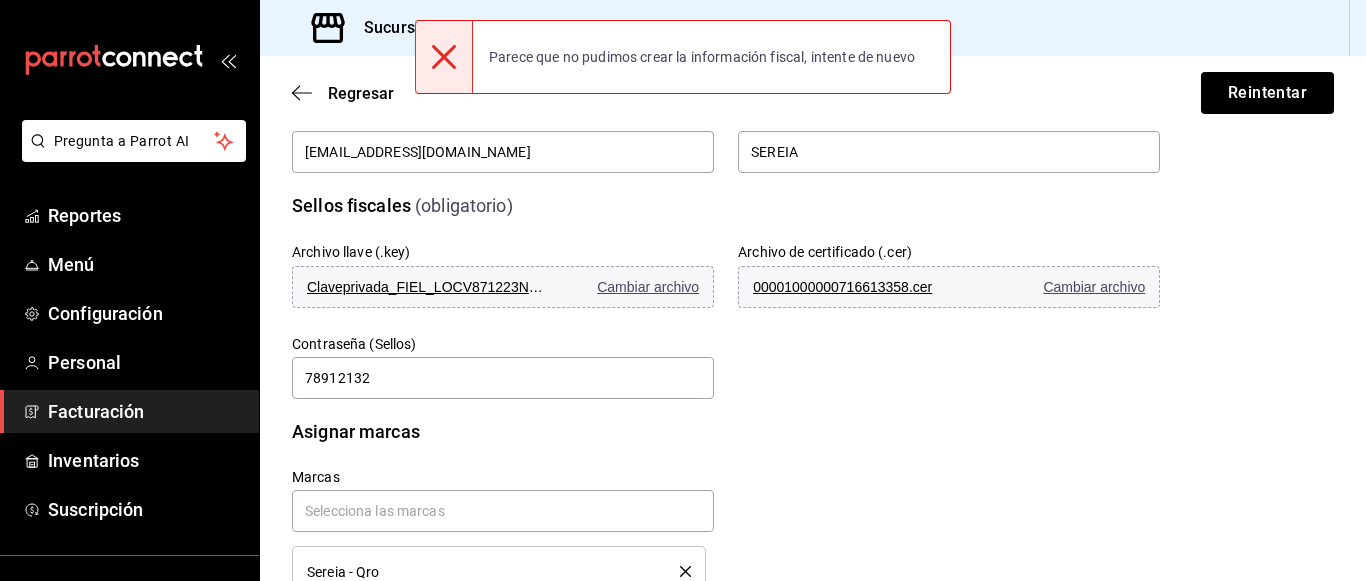 scroll, scrollTop: 663, scrollLeft: 0, axis: vertical 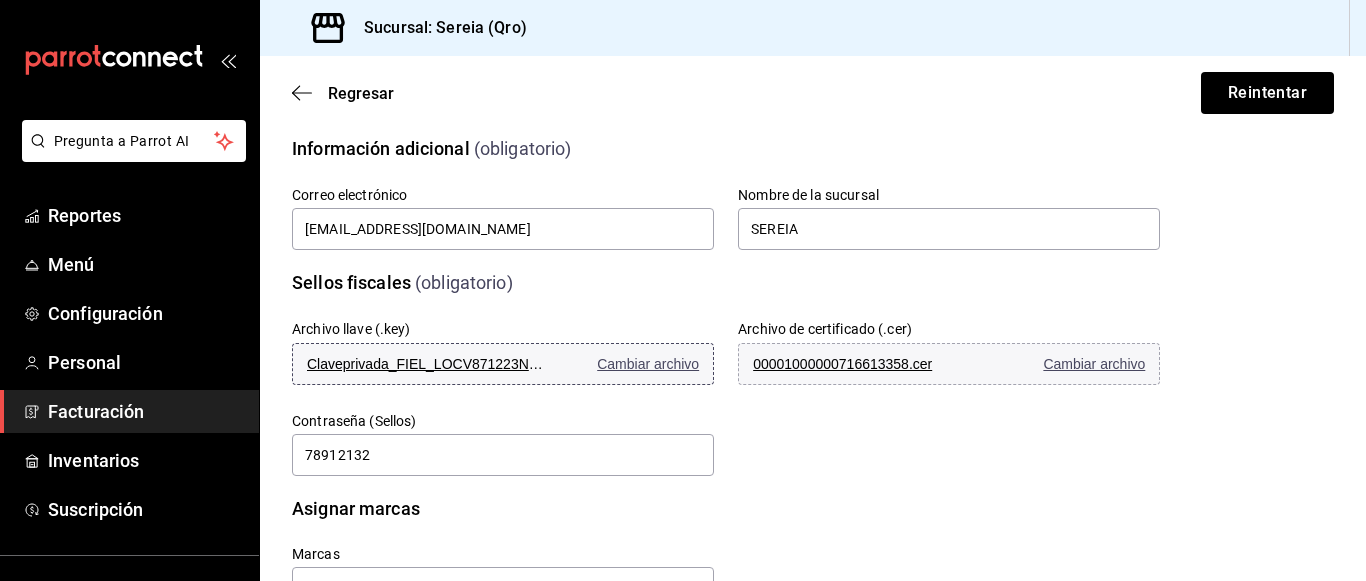 click on "Cambiar archivo" at bounding box center [648, 364] 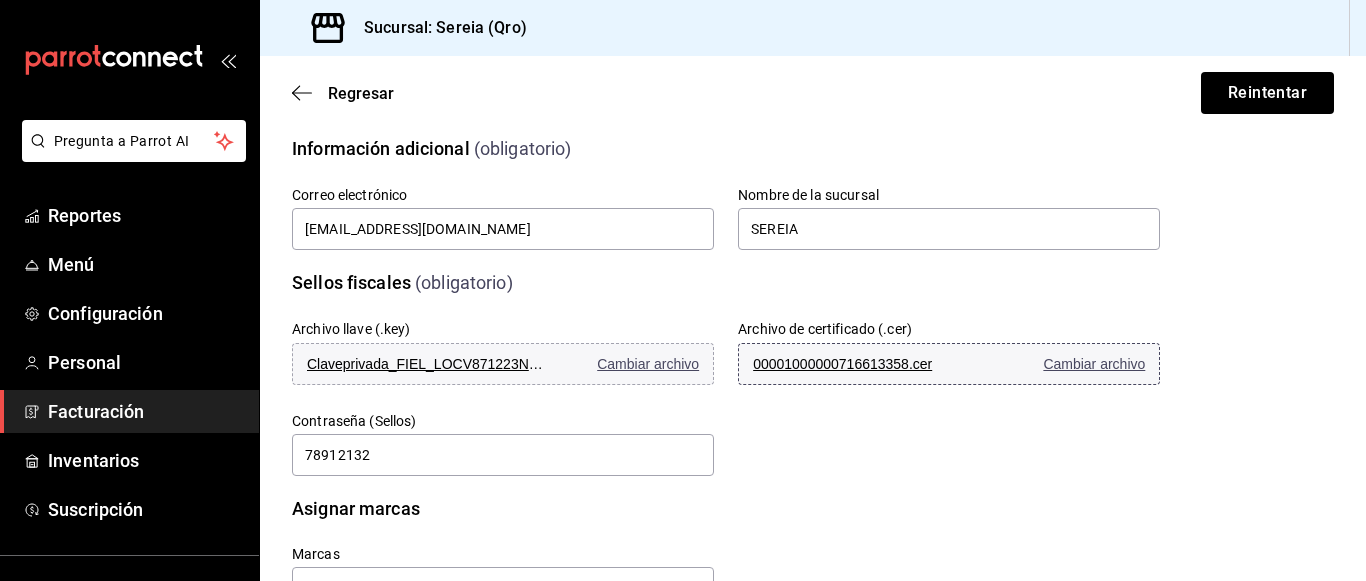 click on "Cambiar archivo" at bounding box center [1094, 364] 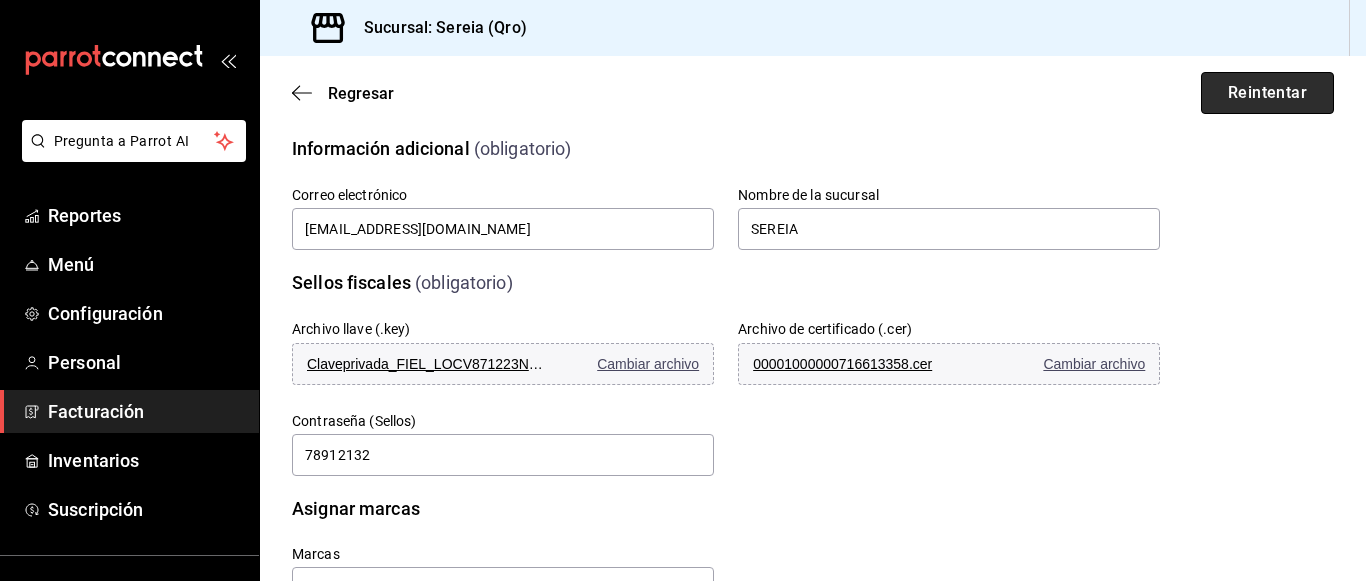 click on "Reintentar" at bounding box center (1267, 93) 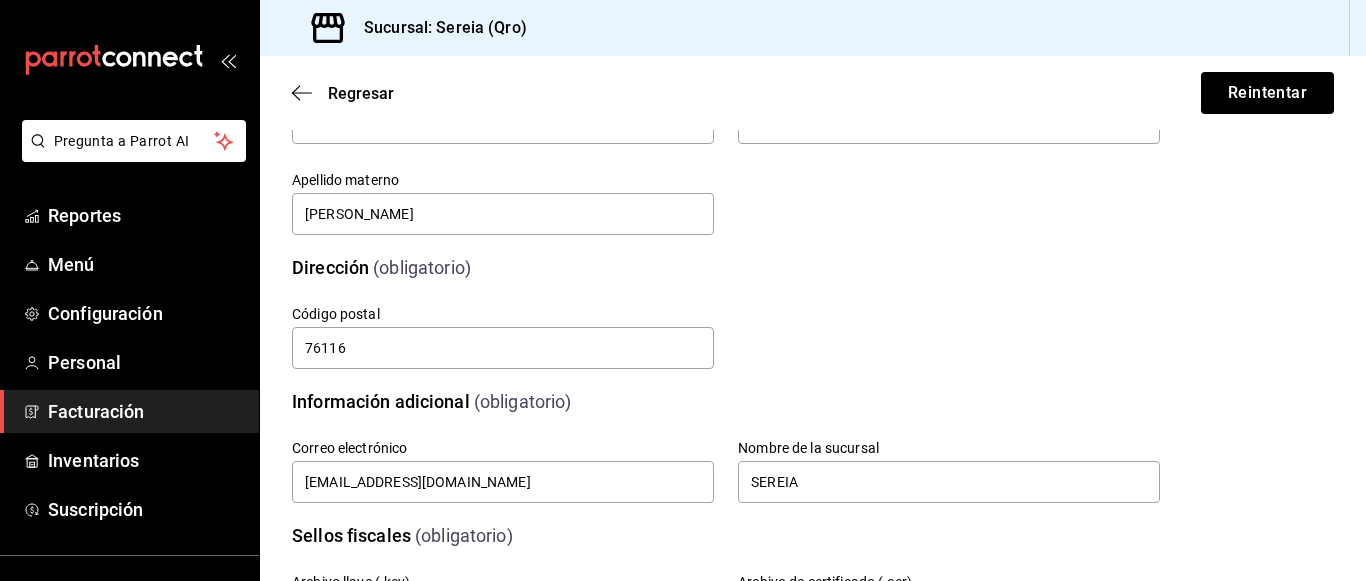 scroll, scrollTop: 0, scrollLeft: 0, axis: both 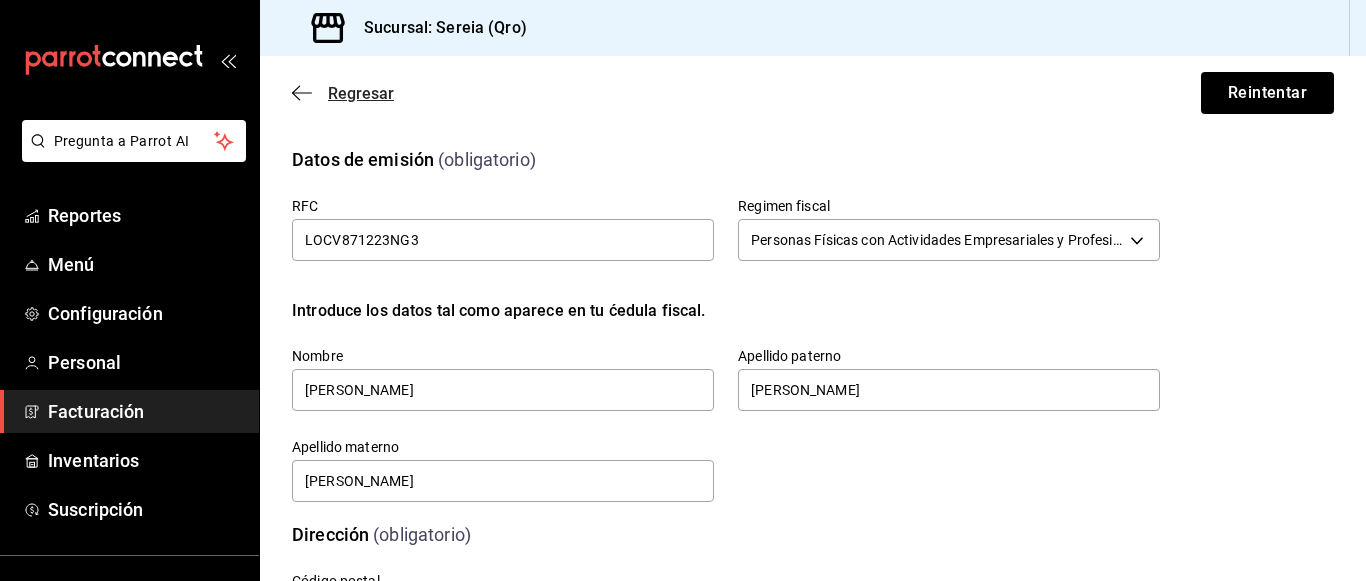 click on "Regresar" at bounding box center [361, 93] 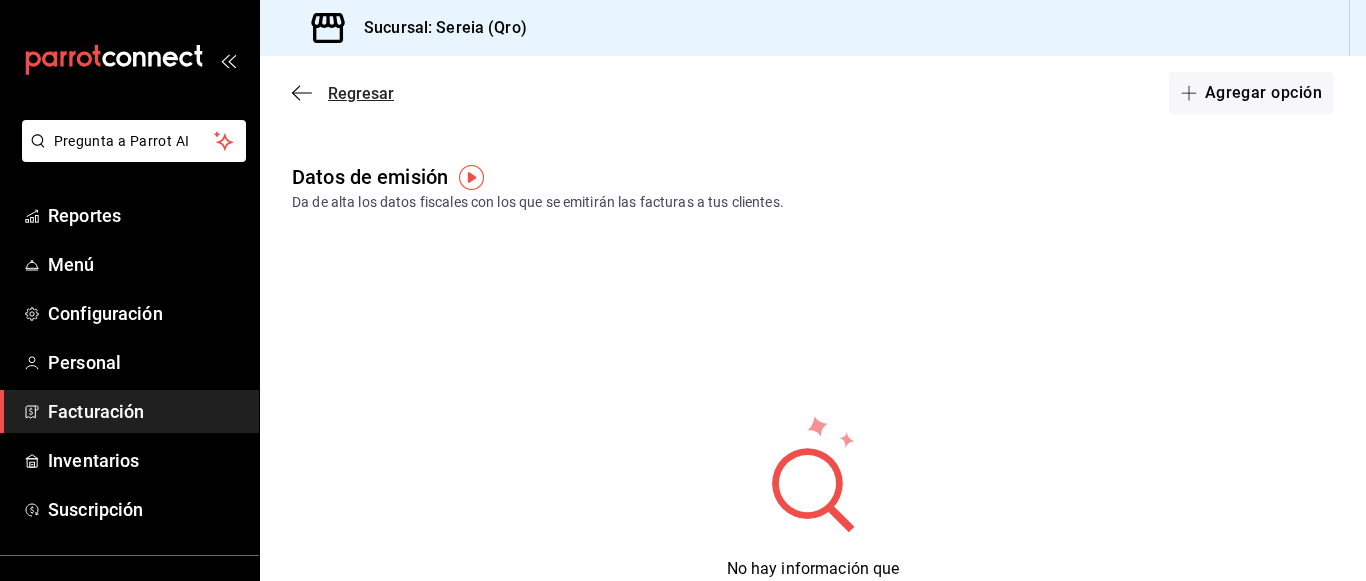 click on "Regresar" at bounding box center (343, 93) 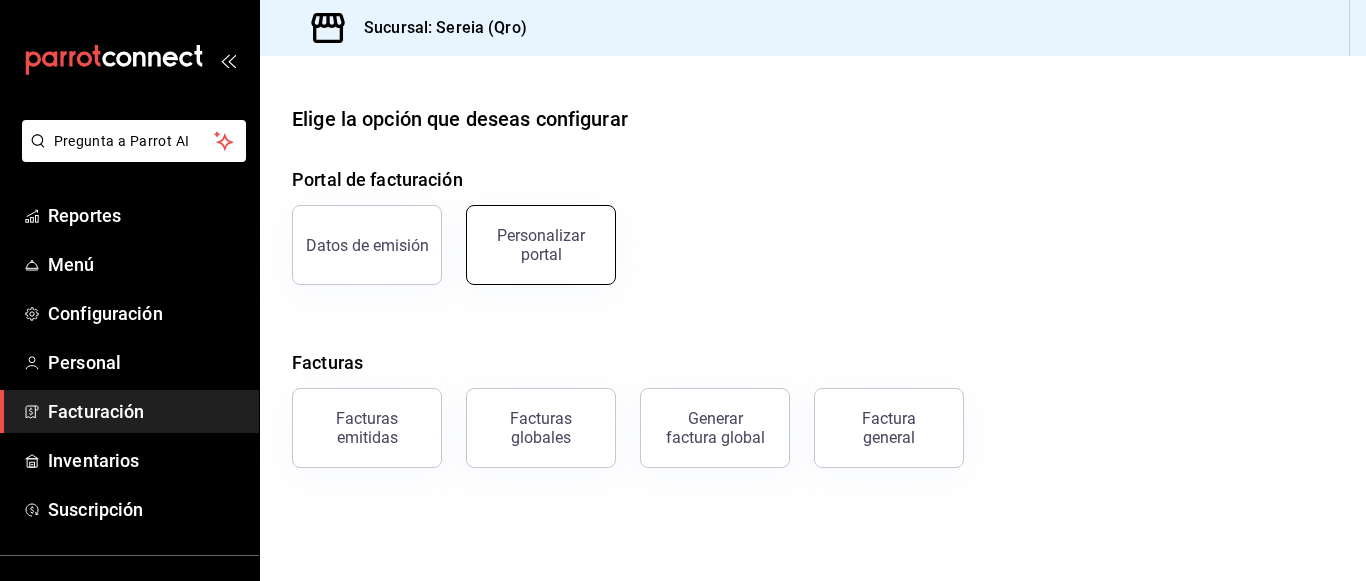 click on "Personalizar portal" at bounding box center (541, 245) 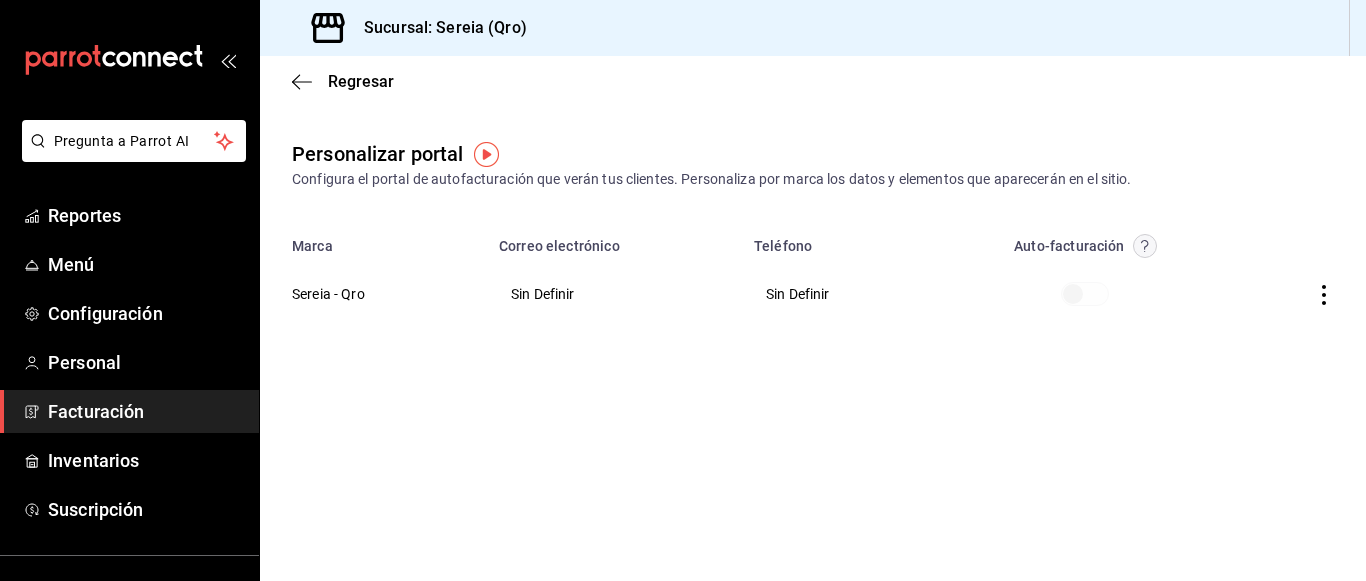 click on "Sin Definir" at bounding box center (614, 294) 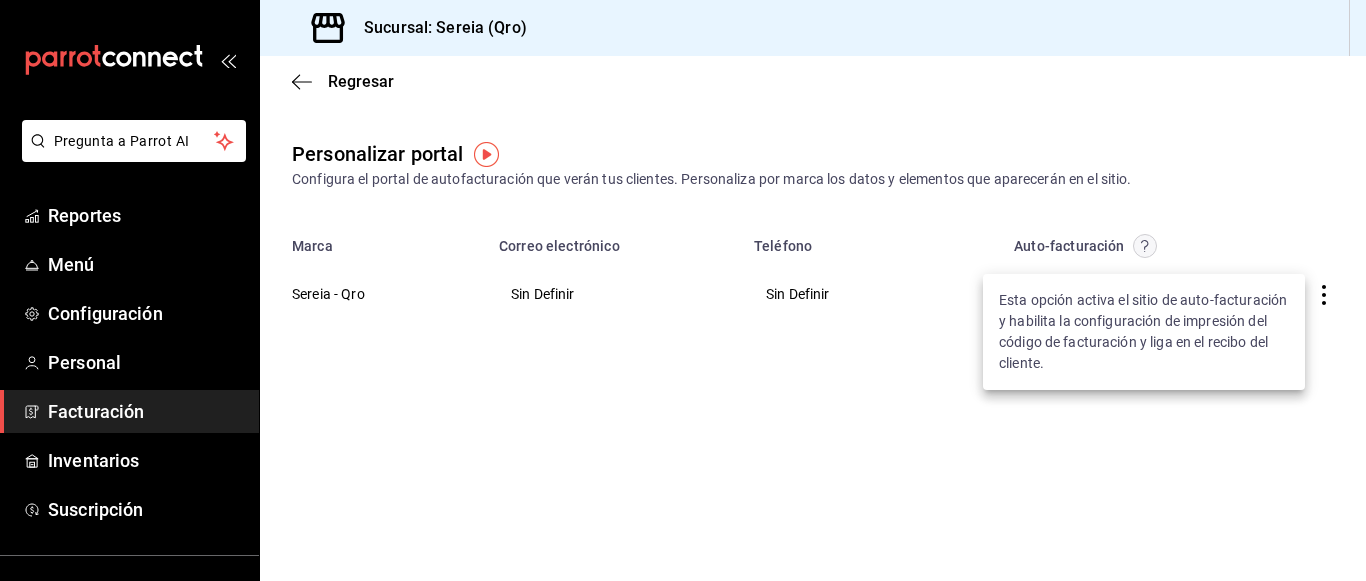 click at bounding box center [683, 290] 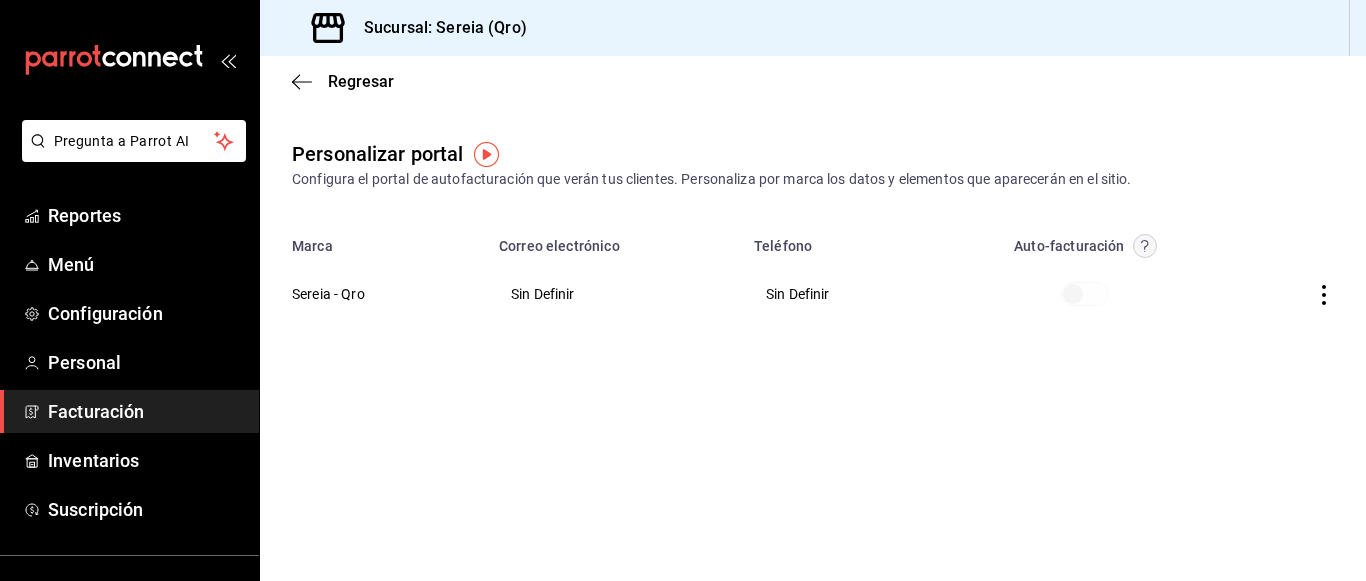 click 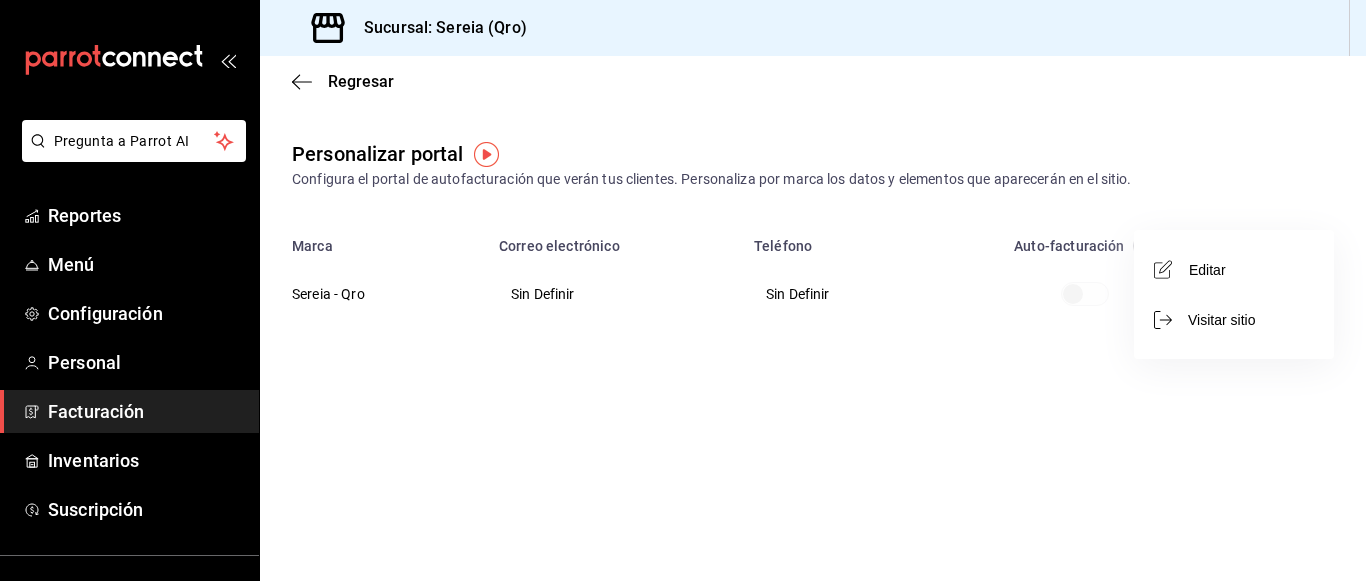 click on "Editar" at bounding box center (1234, 269) 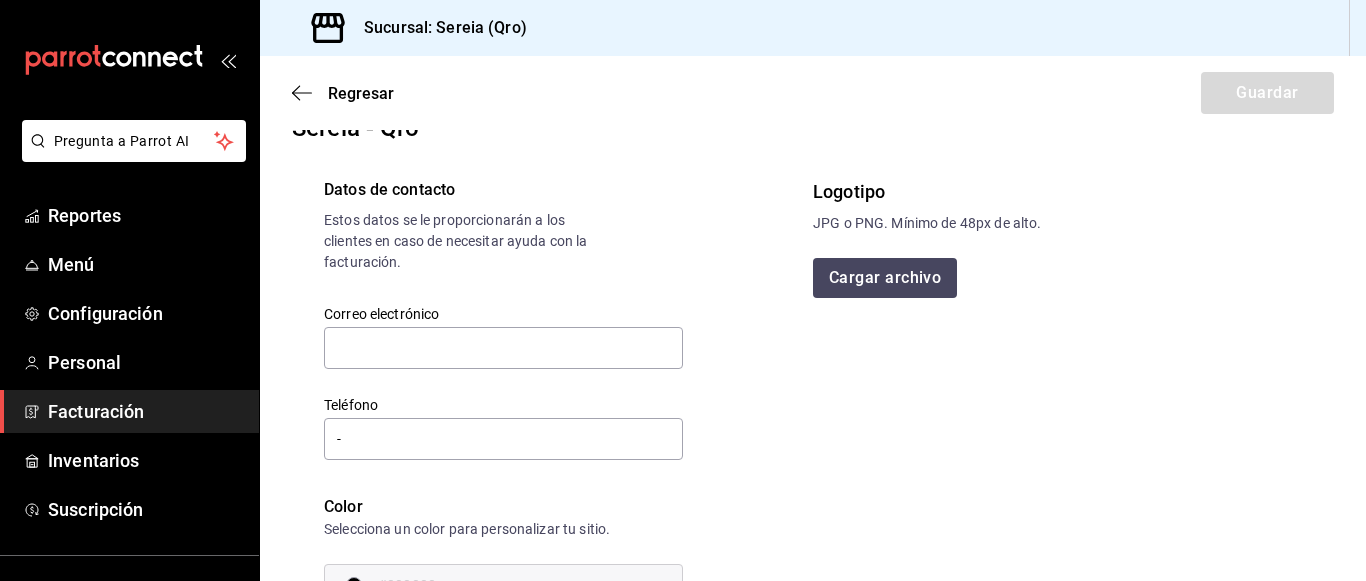 scroll, scrollTop: 29, scrollLeft: 0, axis: vertical 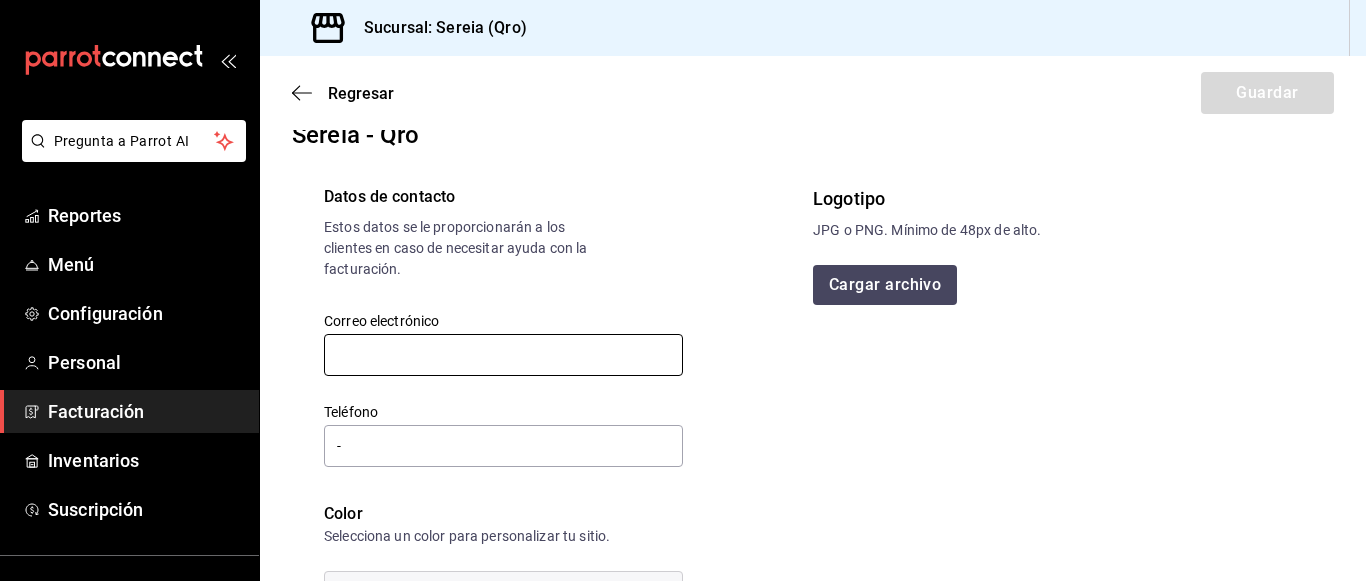 click at bounding box center (503, 355) 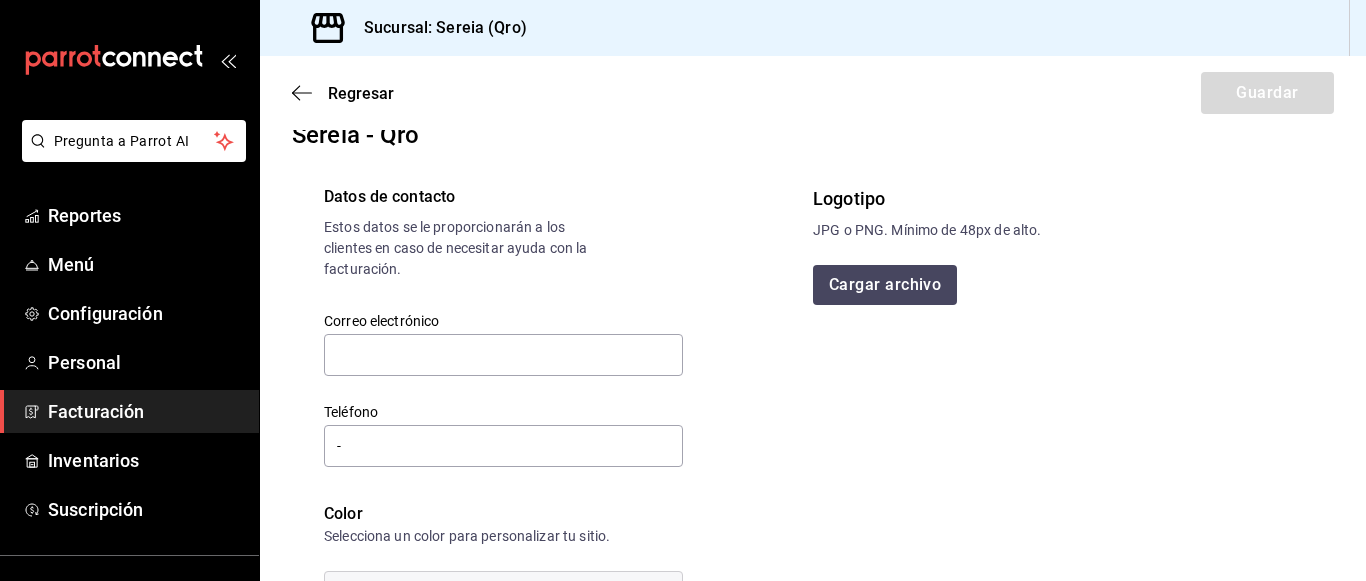type on "facturacionsereia@gmail.com" 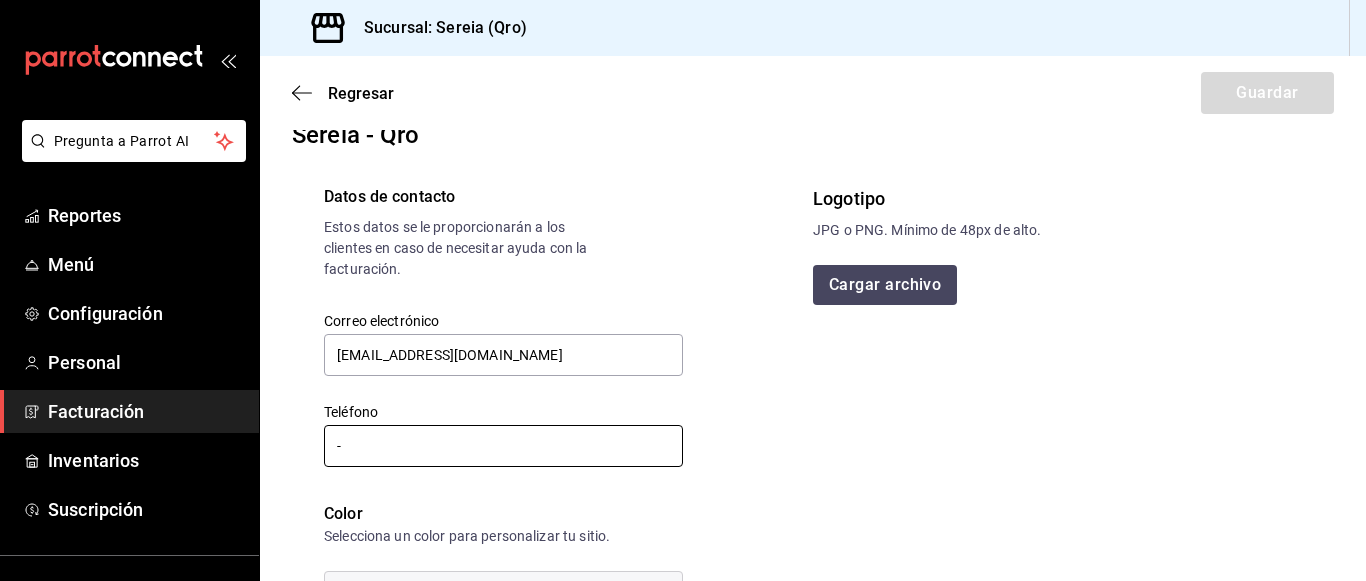 click on "-" at bounding box center [503, 446] 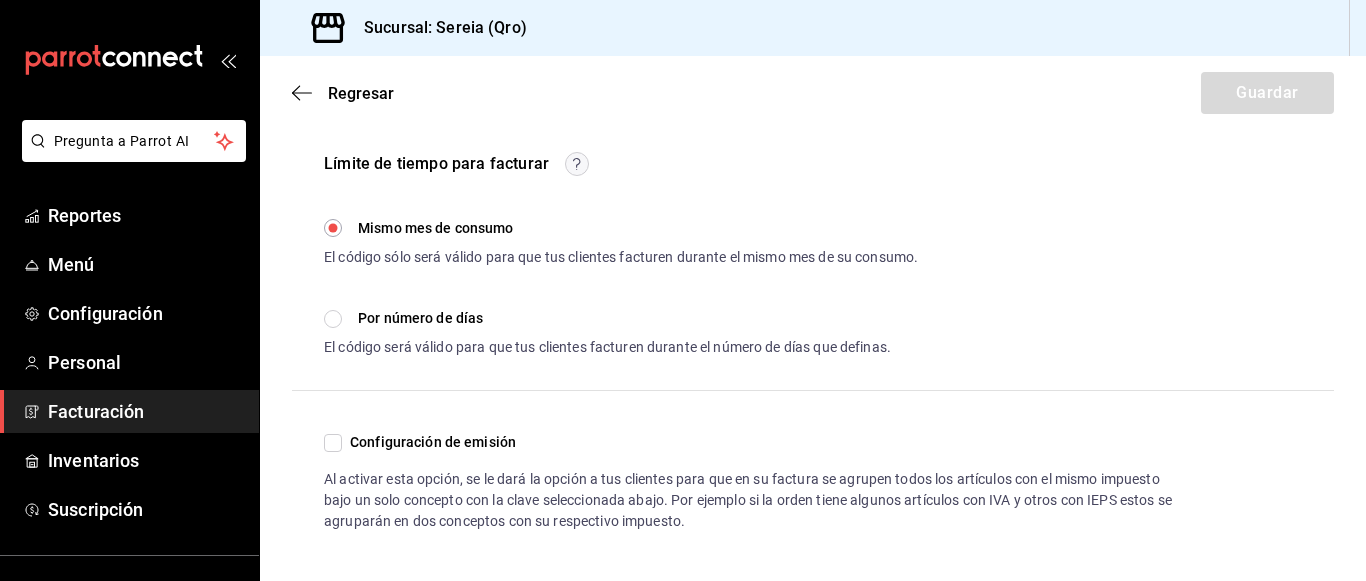 scroll, scrollTop: 571, scrollLeft: 0, axis: vertical 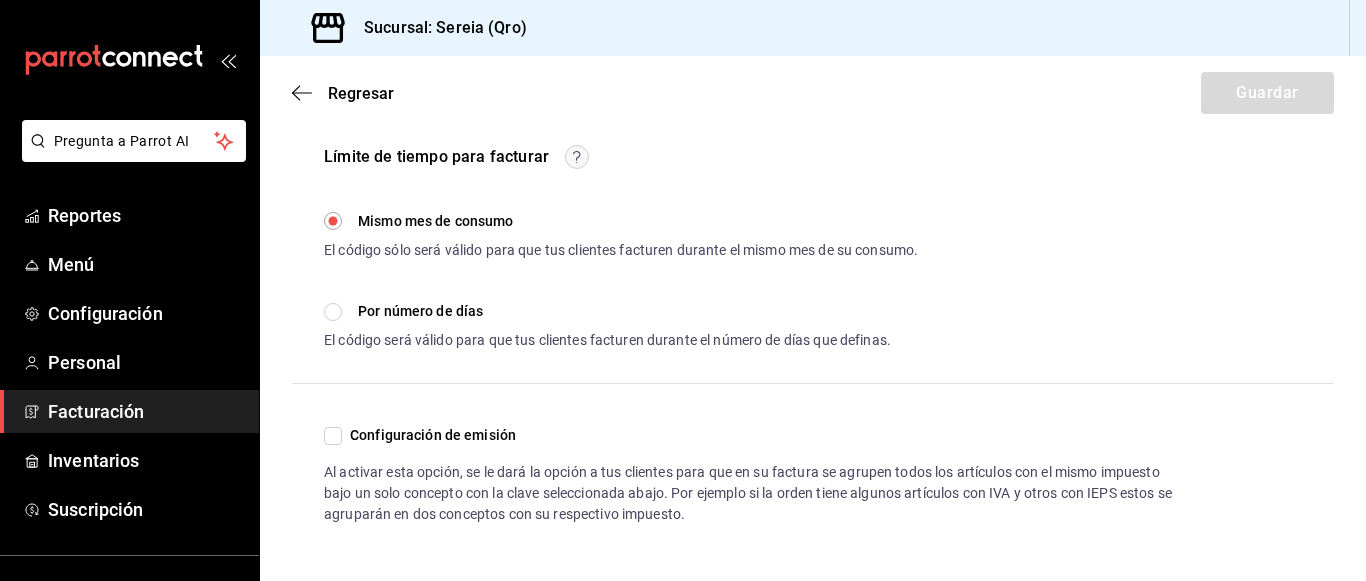 click on "Configuración de emisión" at bounding box center [429, 435] 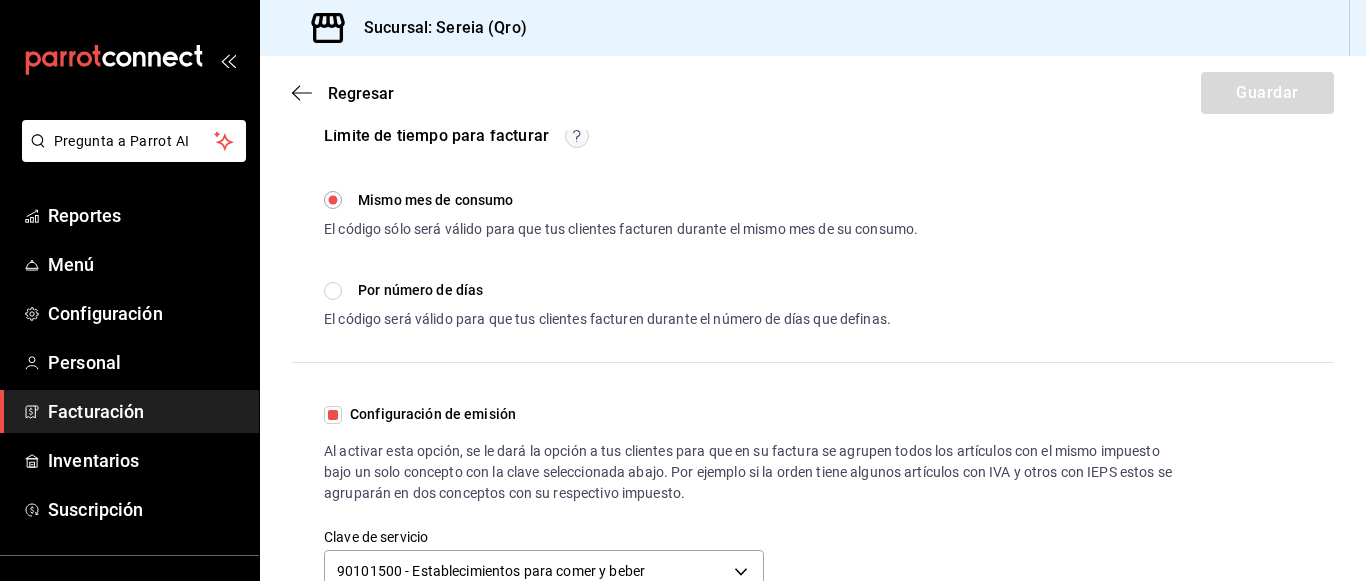 scroll, scrollTop: 641, scrollLeft: 0, axis: vertical 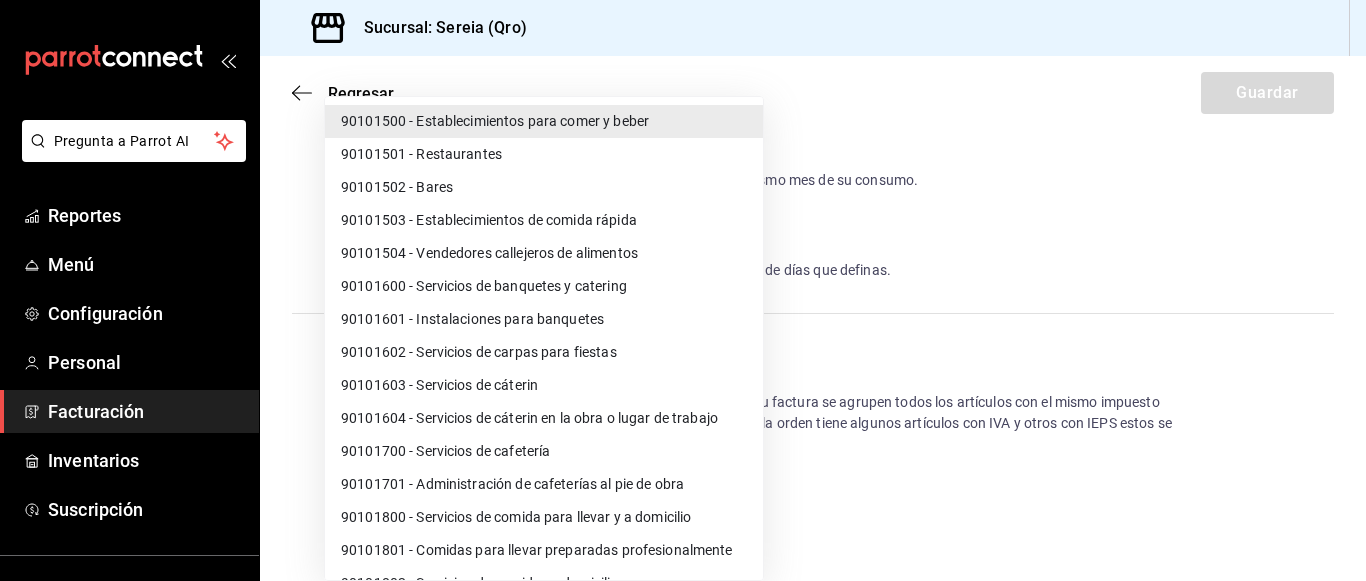 click on "Pregunta a Parrot AI Reportes   Menú   Configuración   Personal   Facturación   Inventarios   Suscripción   Ayuda Recomienda Parrot   Gerardo García   Sugerir nueva función   Sucursal: Sereia (Qro) Regresar Guardar Sereia - Qro Datos de contacto Estos datos se le proporcionarán a los clientes en caso de necesitar ayuda con la facturación. Correo electrónico facturacionsereia@gmail.com Teléfono - Color Selecciona un color para personalizar tu sitio. #000000 ​ Logotipo JPG o PNG. Mínimo de 48px de alto. Cargar archivo Límite de tiempo para facturar Mismo mes de consumo El código sólo será válido para que tus clientes facturen durante el mismo mes de su consumo. Por número de días El código será válido para que tus clientes facturen durante el número de días que definas. Días después ​ Configuración de emisión Clave de servicio 90101500 - Establecimientos para comer y beber 90101500 GANA 1 MES GRATIS EN TU SUSCRIPCIÓN AQUÍ Ver video tutorial Ir a video Pregunta a Parrot AI" at bounding box center (683, 290) 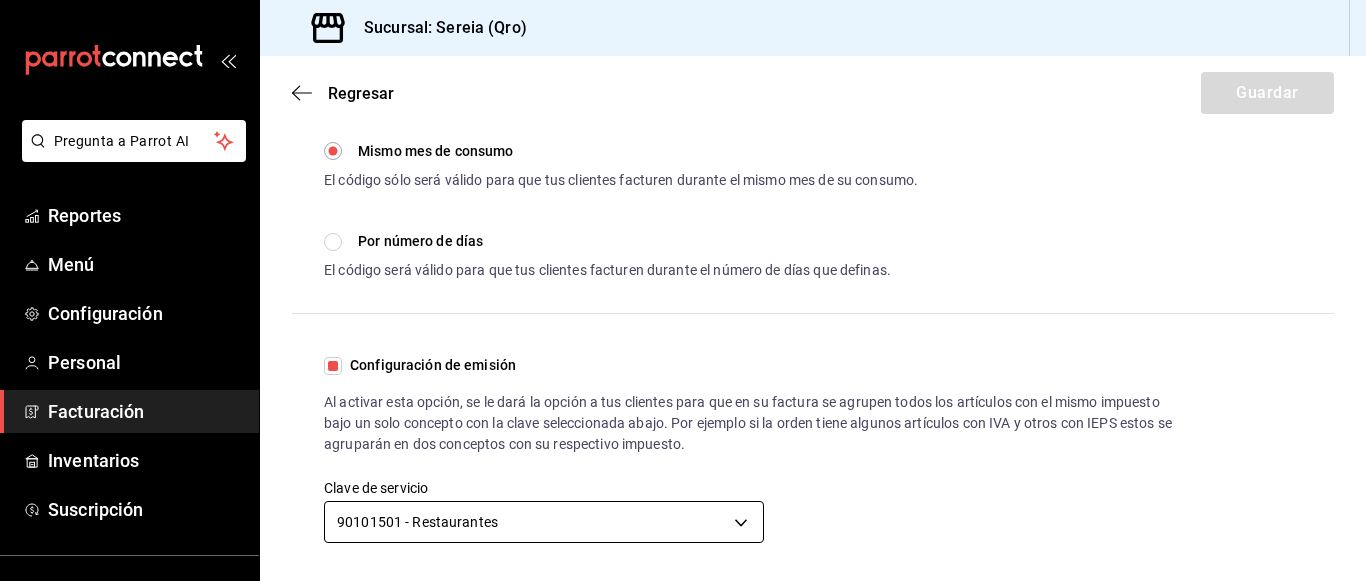 click on "Pregunta a Parrot AI Reportes   Menú   Configuración   Personal   Facturación   Inventarios   Suscripción   Ayuda Recomienda Parrot   Gerardo García   Sugerir nueva función   Sucursal: Sereia (Qro) Regresar Guardar Sereia - Qro Datos de contacto Estos datos se le proporcionarán a los clientes en caso de necesitar ayuda con la facturación. Correo electrónico facturacionsereia@gmail.com Teléfono - Color Selecciona un color para personalizar tu sitio. #000000 ​ Logotipo JPG o PNG. Mínimo de 48px de alto. Cargar archivo Límite de tiempo para facturar Mismo mes de consumo El código sólo será válido para que tus clientes facturen durante el mismo mes de su consumo. Por número de días El código será válido para que tus clientes facturen durante el número de días que definas. Días después ​ Configuración de emisión Clave de servicio 90101501 - Restaurantes 90101501 GANA 1 MES GRATIS EN TU SUSCRIPCIÓN AQUÍ Ver video tutorial Ir a video Pregunta a Parrot AI Reportes   Menú     Personal" at bounding box center (683, 290) 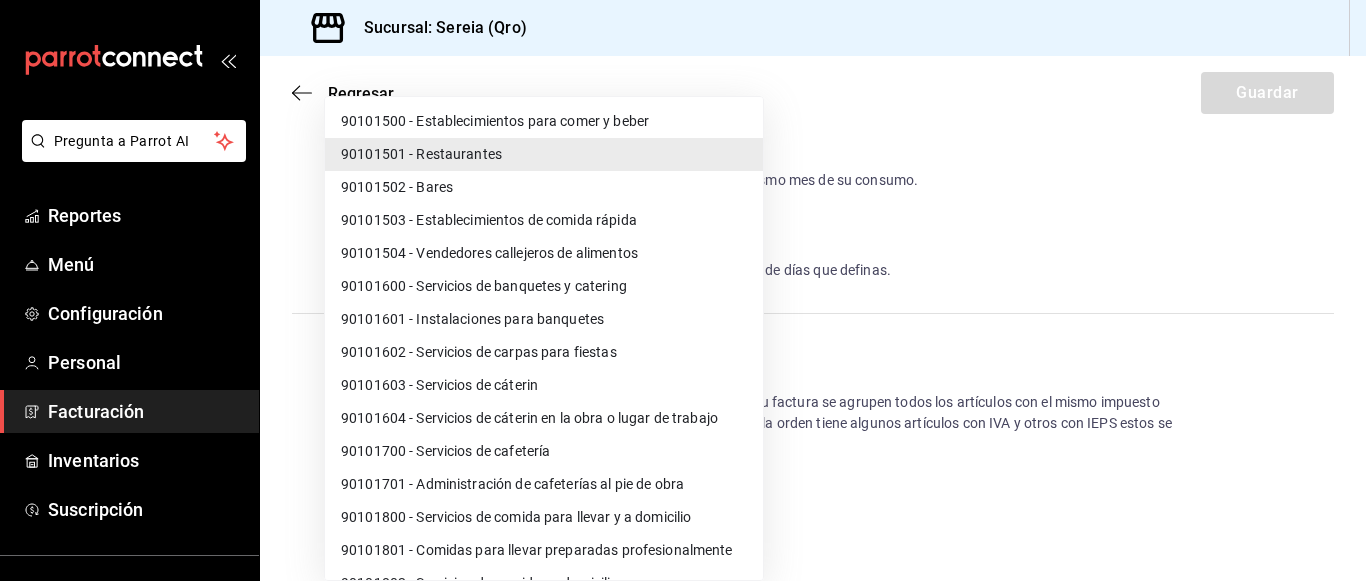 click at bounding box center (683, 290) 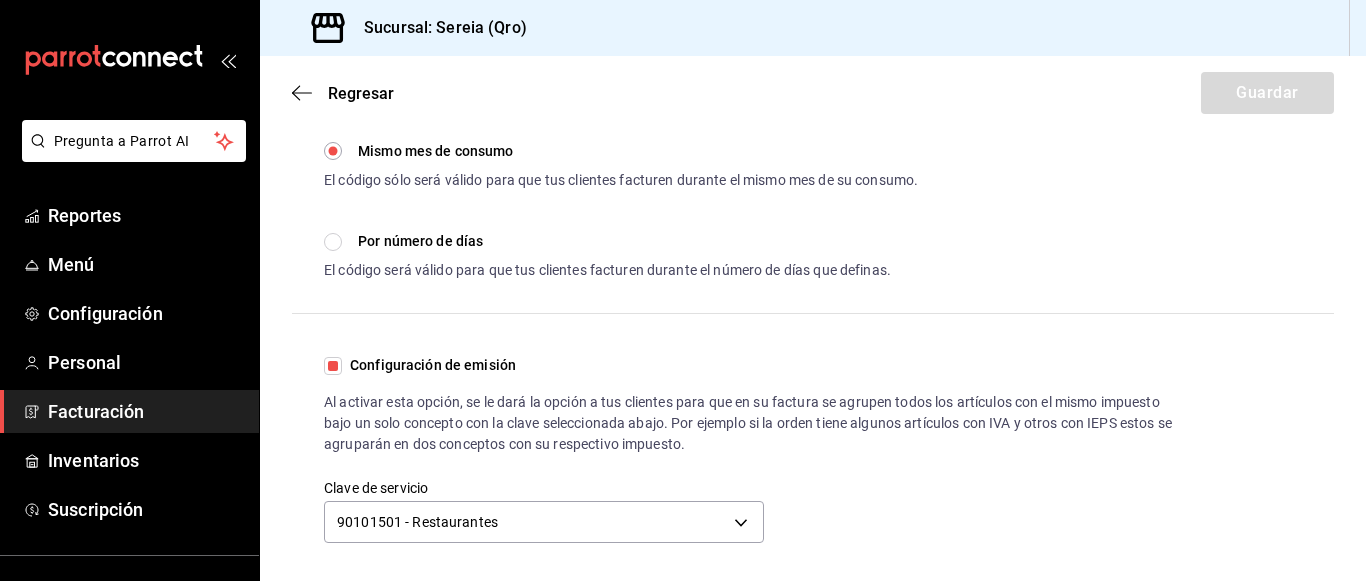 click on "Configuración de emisión Al activar esta opción, se le dará la opción a tus clientes para que en su factura se agrupen todos los artículos con el mismo impuesto bajo un solo concepto con la clave seleccionada abajo. Por ejemplo si la orden tiene algunos artículos con IVA y otros con IEPS estos se agruparán en dos conceptos con su respectivo impuesto. Clave de servicio 90101501 - Restaurantes 90101501" at bounding box center [813, 451] 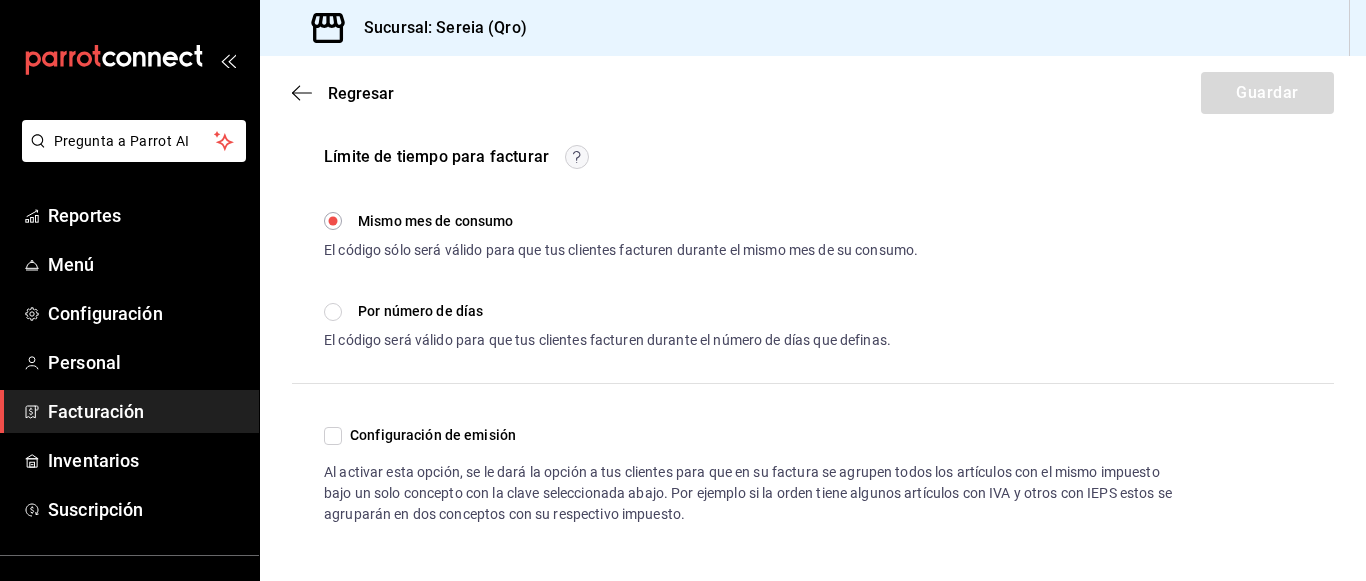 scroll, scrollTop: 571, scrollLeft: 0, axis: vertical 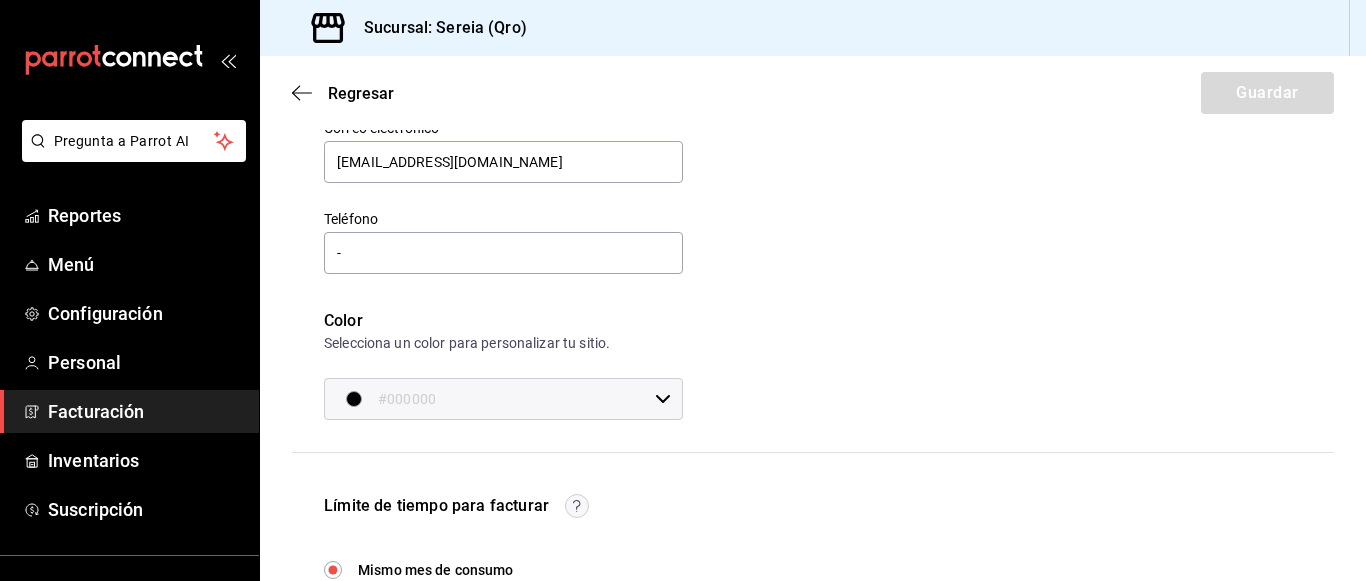 click on "#000000 ​" at bounding box center [503, 399] 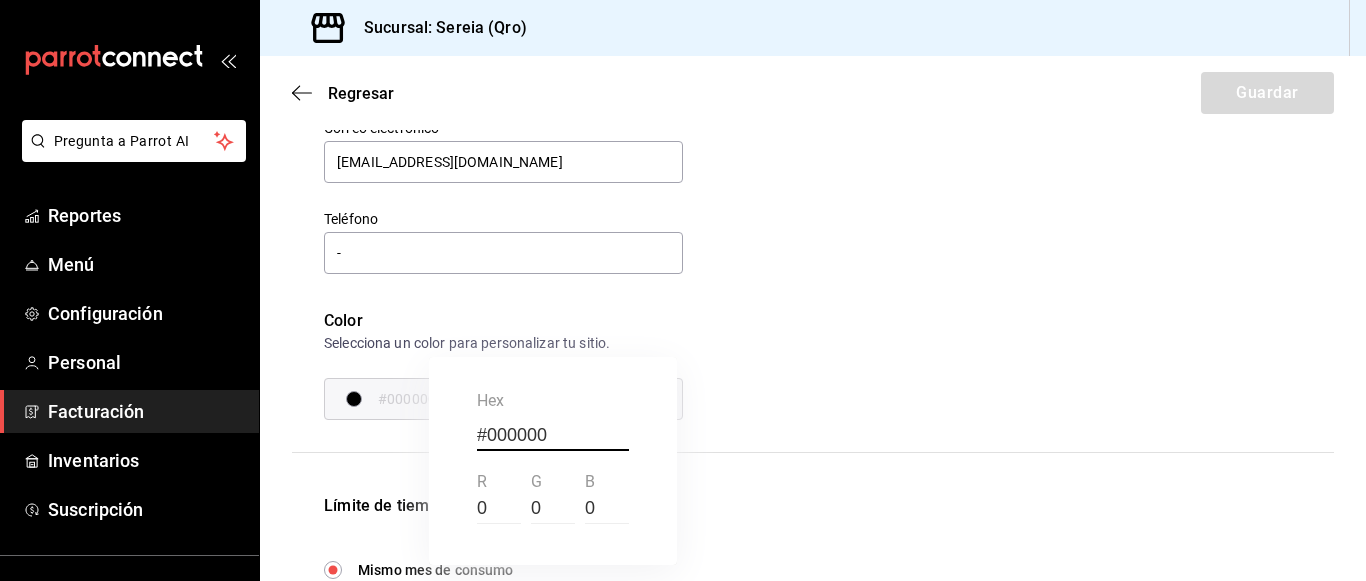 click at bounding box center [683, 290] 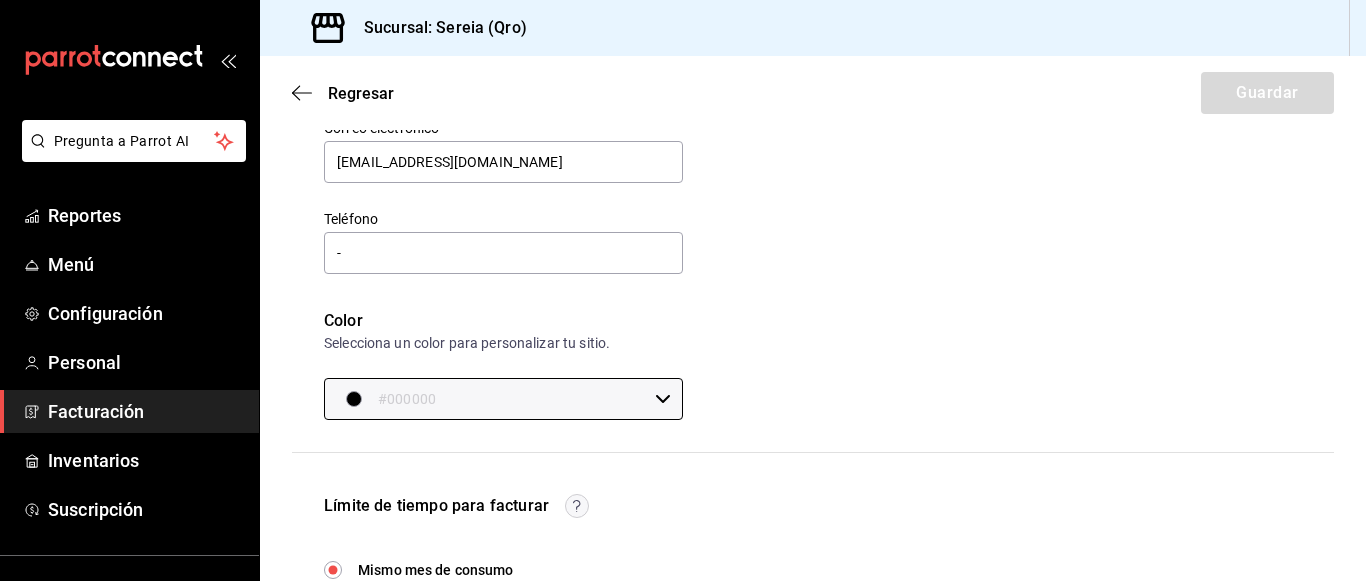 scroll, scrollTop: 0, scrollLeft: 0, axis: both 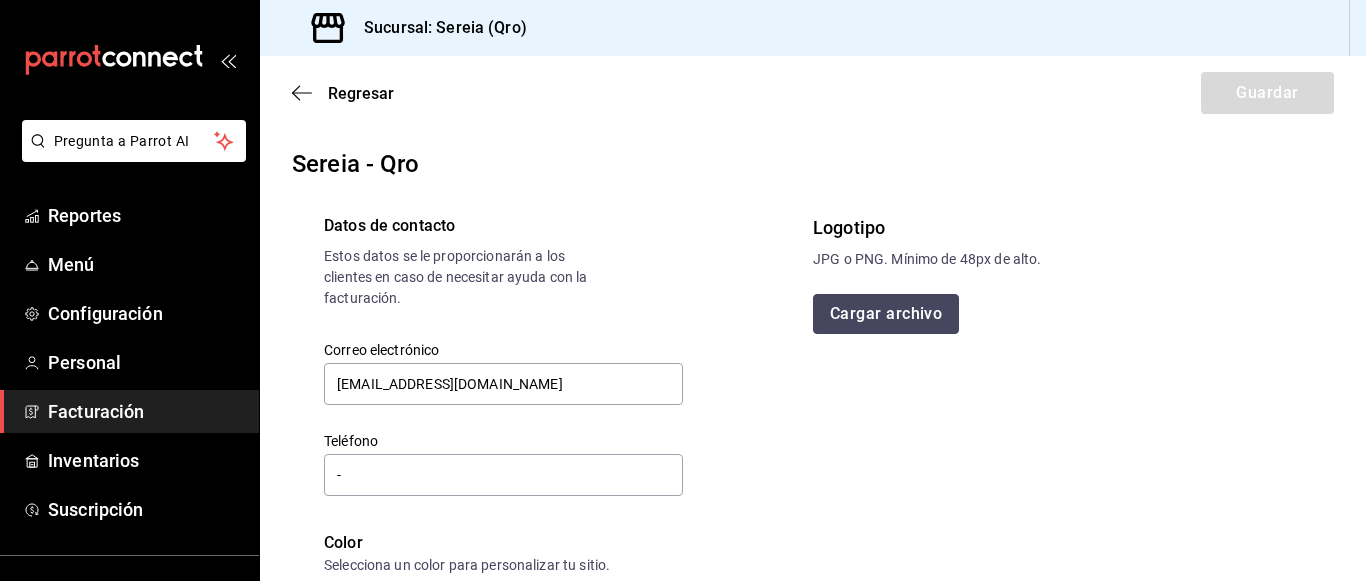 click on "Cargar archivo" at bounding box center [886, 314] 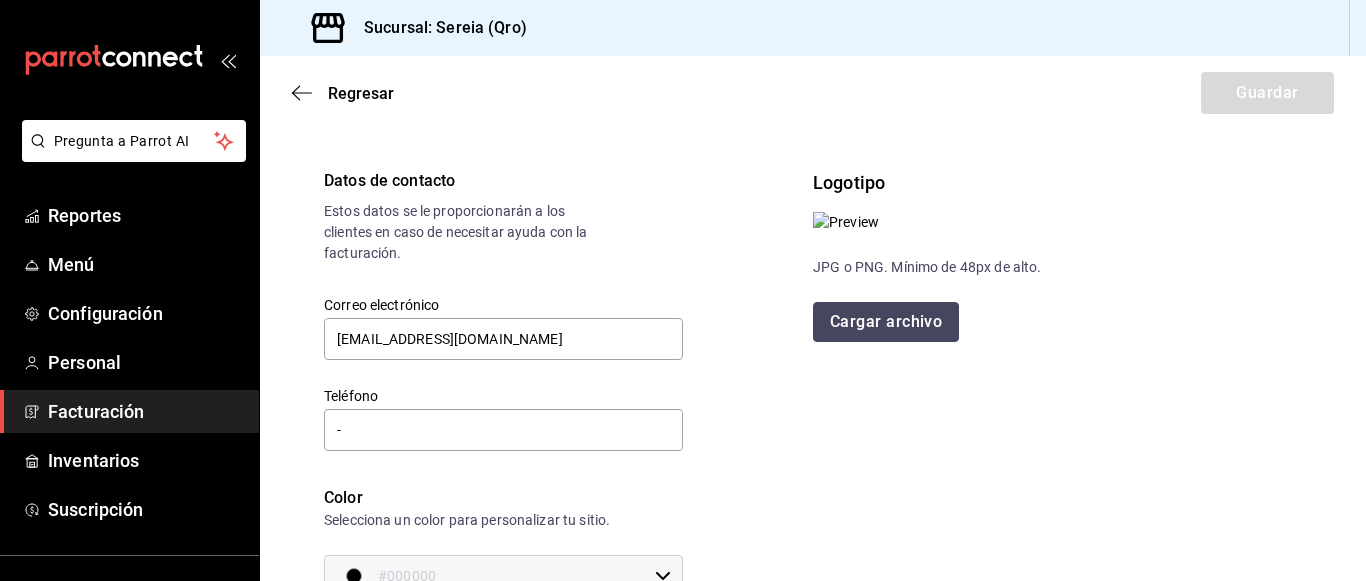 scroll, scrollTop: 0, scrollLeft: 0, axis: both 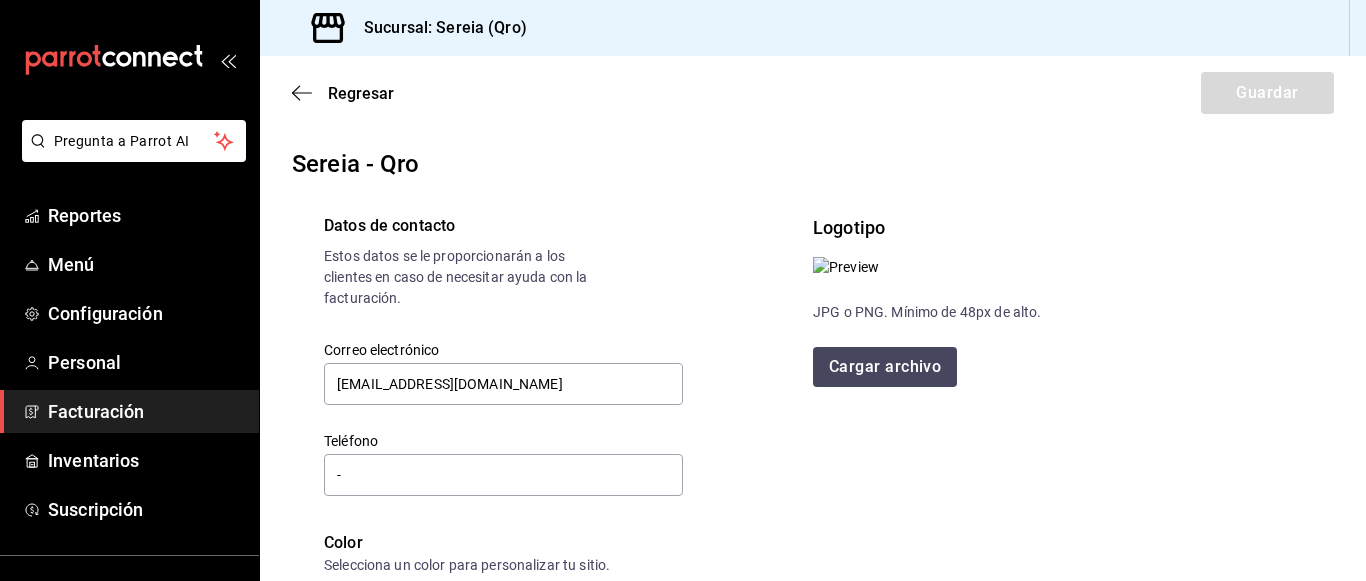 click on "Regresar Guardar" at bounding box center (813, 93) 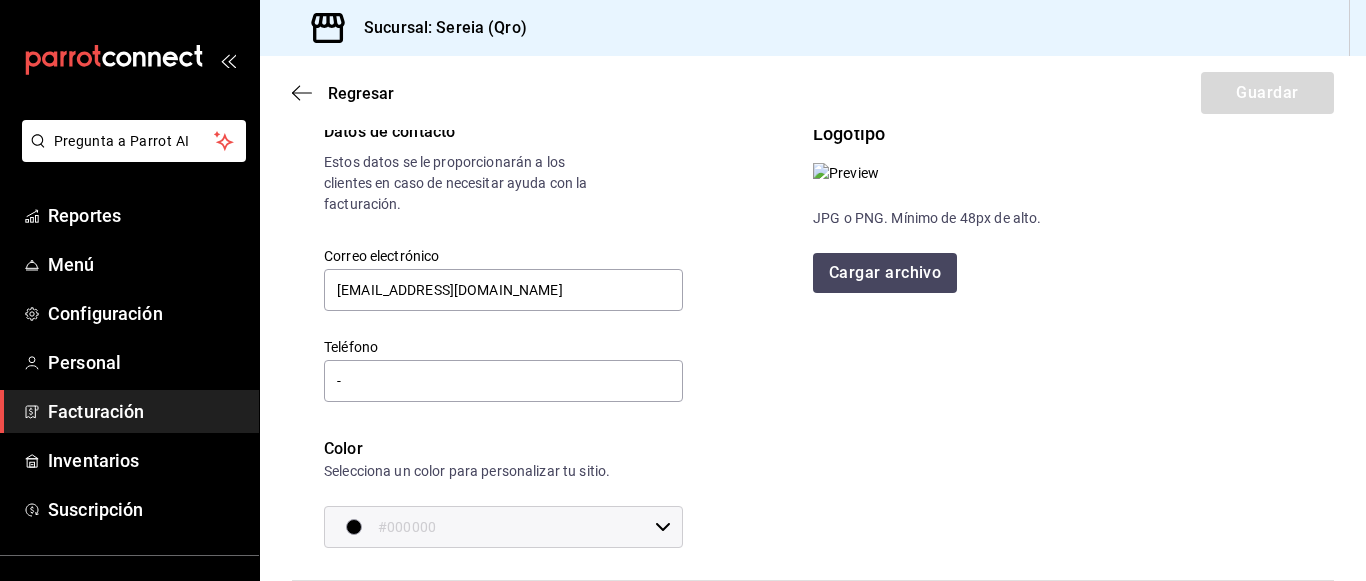 scroll, scrollTop: 103, scrollLeft: 0, axis: vertical 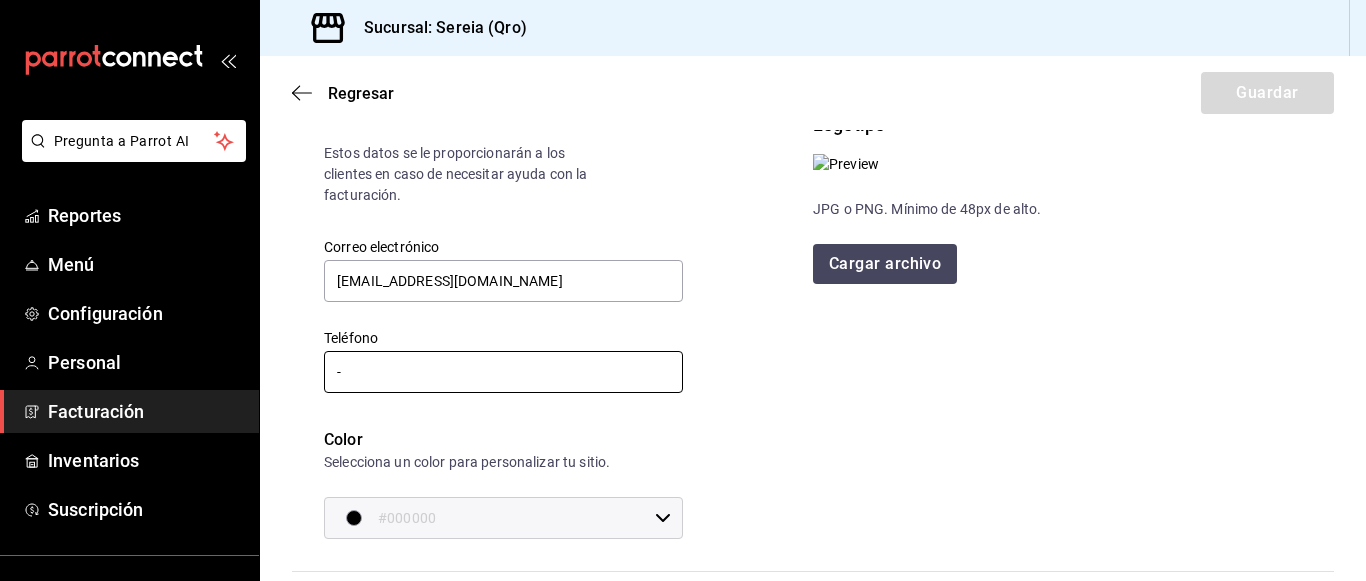 click on "-" at bounding box center (503, 372) 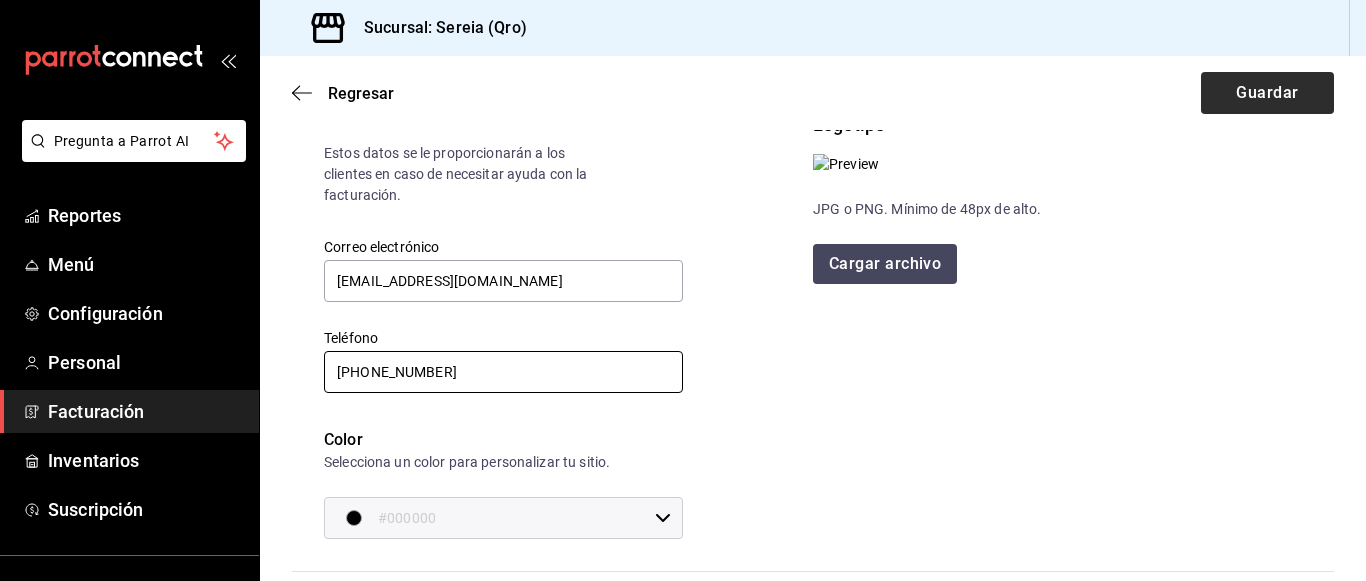 type on "44 2919-1280" 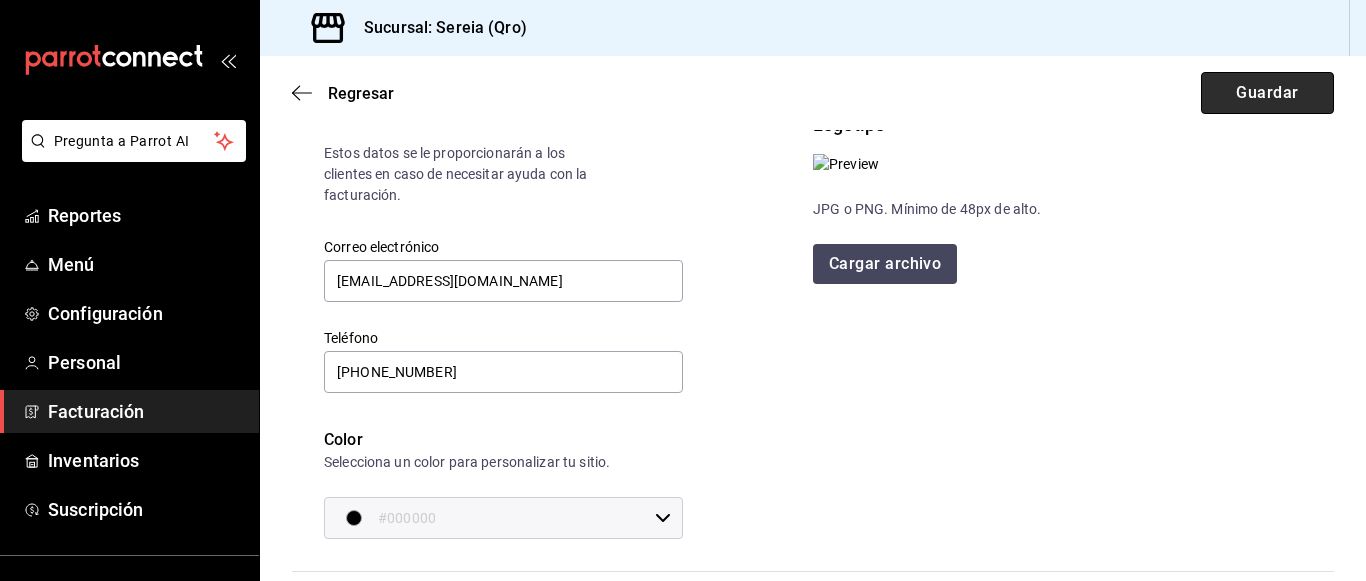 click on "Guardar" at bounding box center [1267, 93] 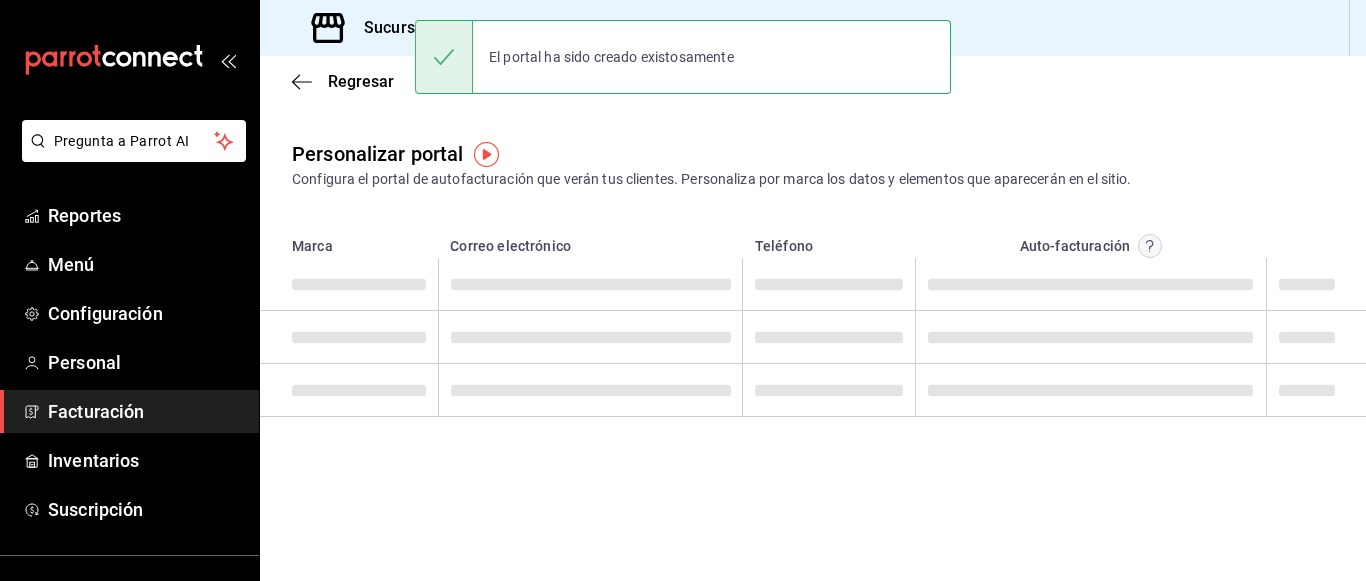 scroll, scrollTop: 0, scrollLeft: 0, axis: both 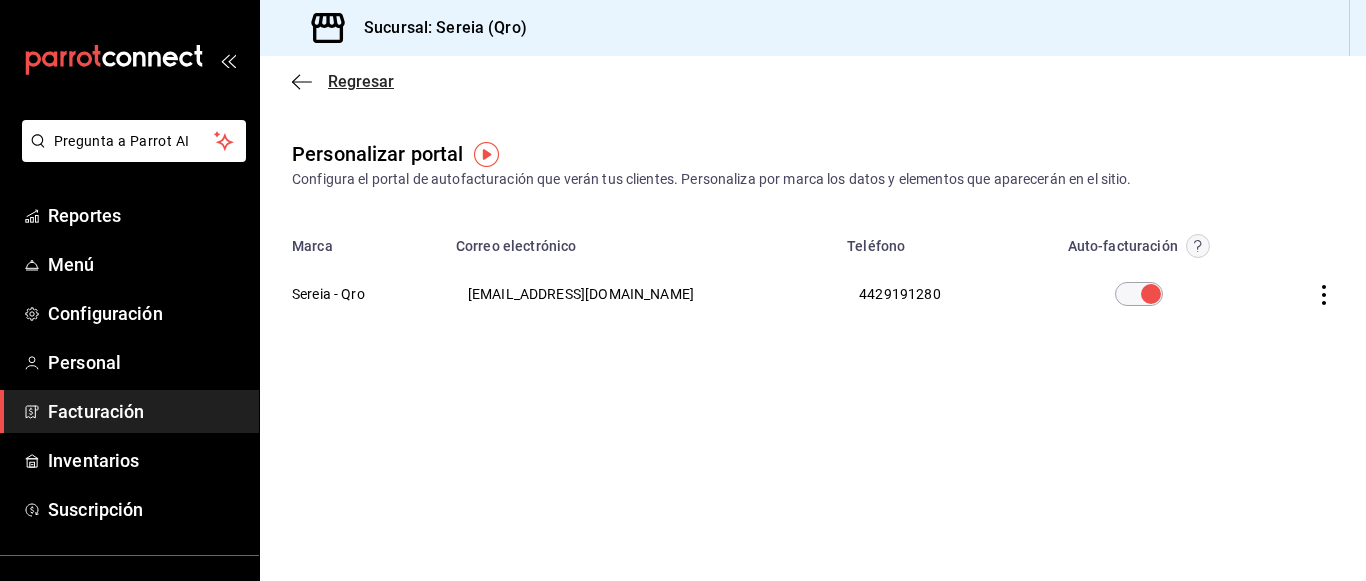 click 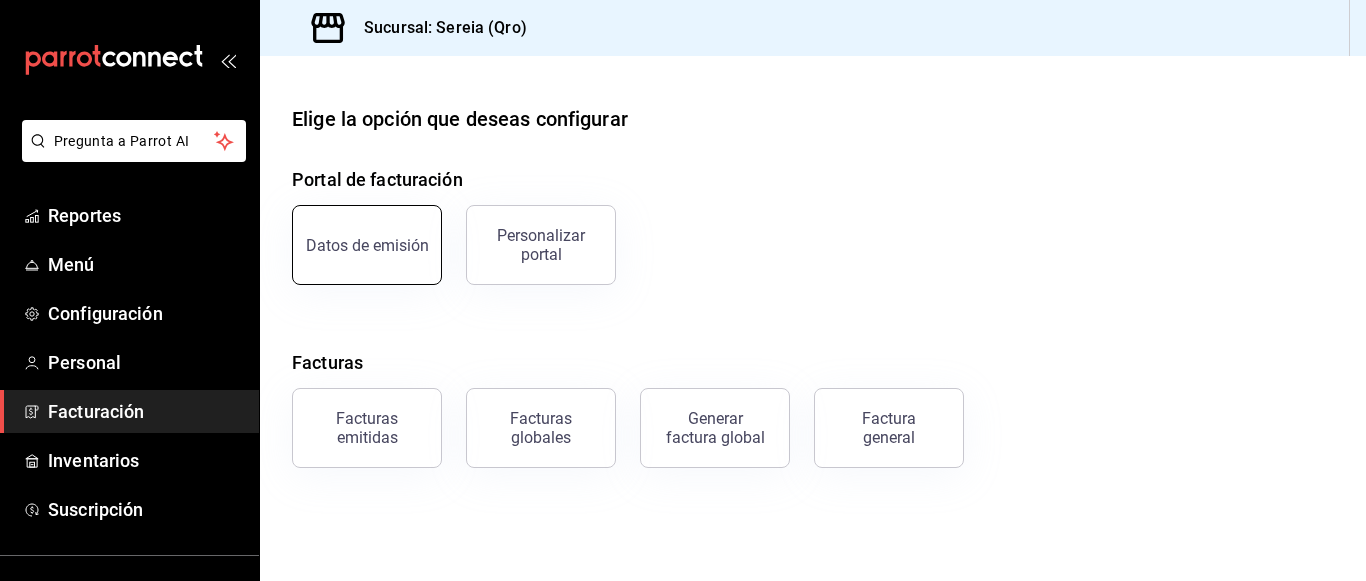 click on "Datos de emisión" at bounding box center [367, 245] 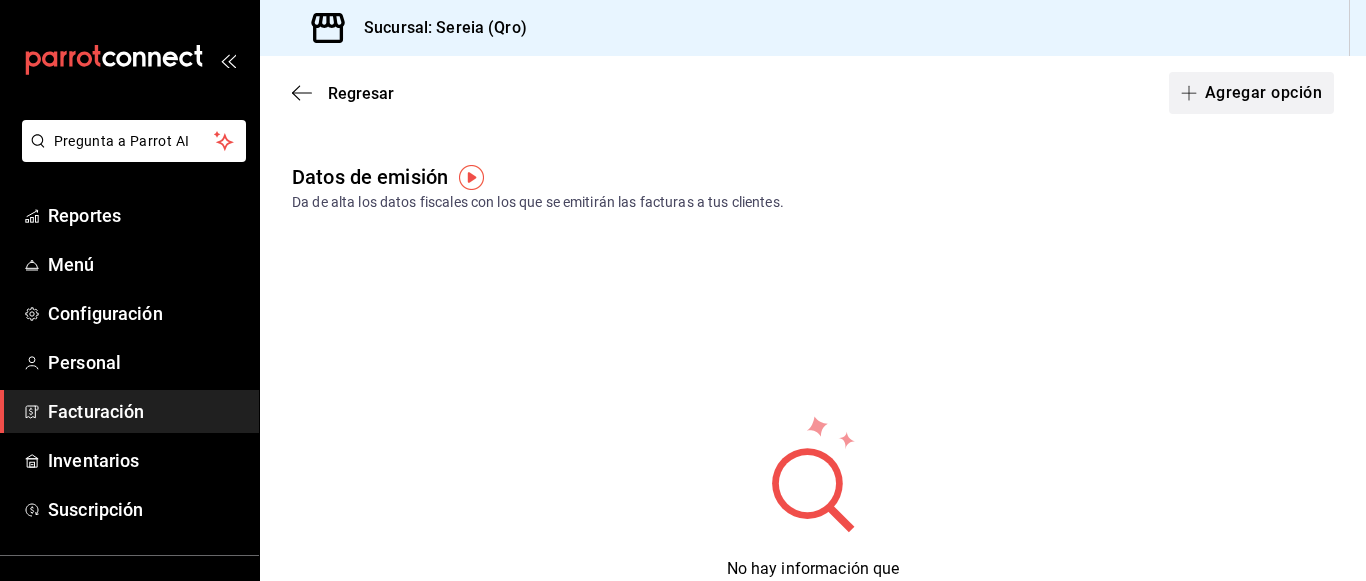 click on "Agregar opción" at bounding box center [1251, 93] 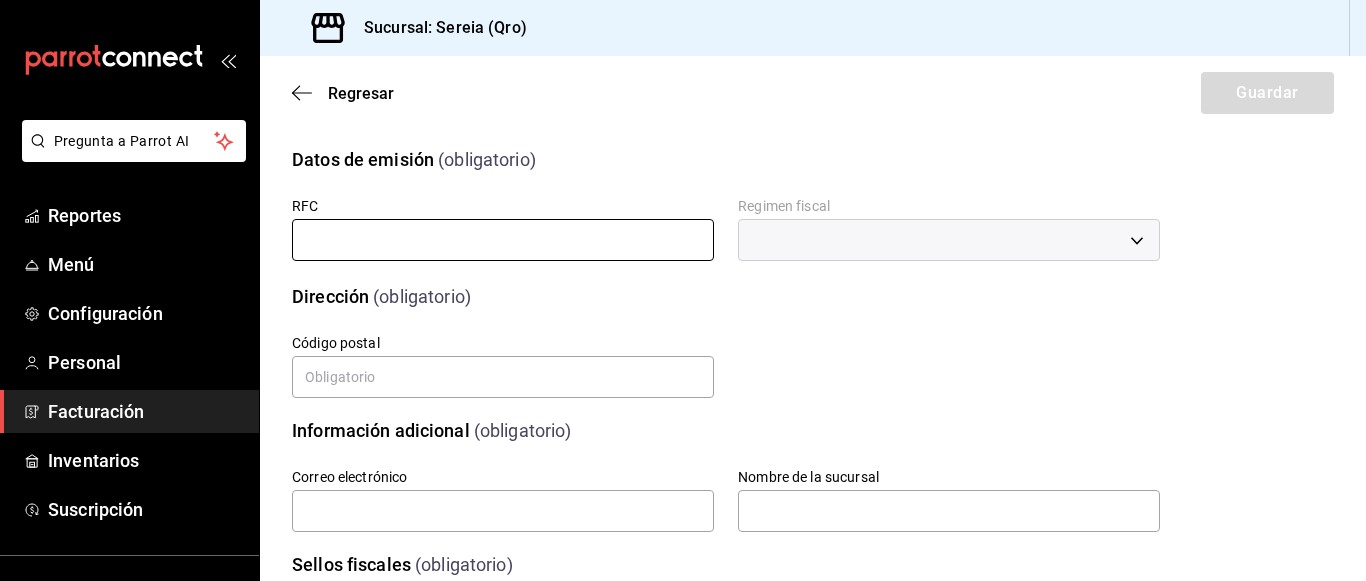 click at bounding box center (503, 240) 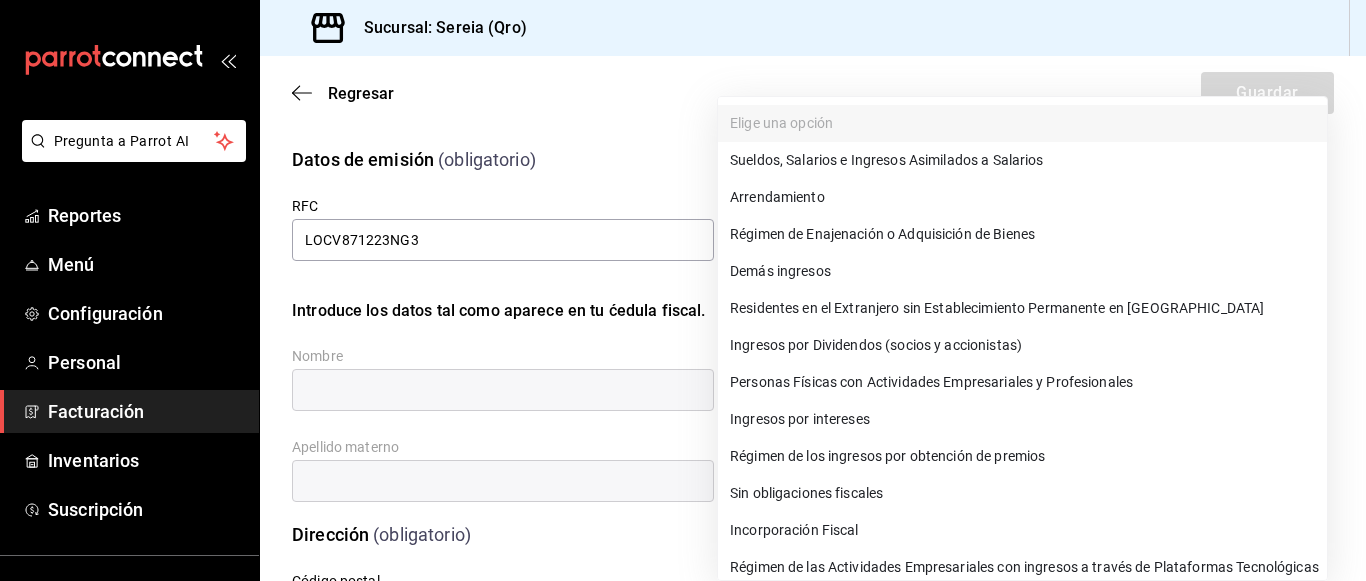 click on "Pregunta a Parrot AI Reportes   Menú   Configuración   Personal   Facturación   Inventarios   Suscripción   Ayuda Recomienda Parrot   Gerardo García   Sugerir nueva función   Sucursal: Sereia (Qro) Regresar Guardar Datos de emisión (obligatorio) RFC LOCV871223NG3 Regimen fiscal ​ Introduce los datos tal como aparece en tu ćedula fiscal. Nombre Apellido paterno Apellido materno Dirección (obligatorio) Calle # exterior # interior Código postal Estado Elige una opción 0 Municipio Elige una opción 0 Colonia Elige una opción 0 Información adicional (obligatorio) Correo electrónico Nombre de la sucursal Sellos fiscales (obligatorio) Archivo llave (.key) Elige un archivo Archivo de certificado (.cer) Elige un archivo Contraseña (Sellos) Asignar marcas Marcas GANA 1 MES GRATIS EN TU SUSCRIPCIÓN AQUÍ Ver video tutorial Ir a video Pregunta a Parrot AI Reportes   Menú   Configuración   Personal   Facturación   Inventarios   Suscripción   Ayuda Recomienda Parrot   Gerardo García     Arrendamiento" at bounding box center (683, 290) 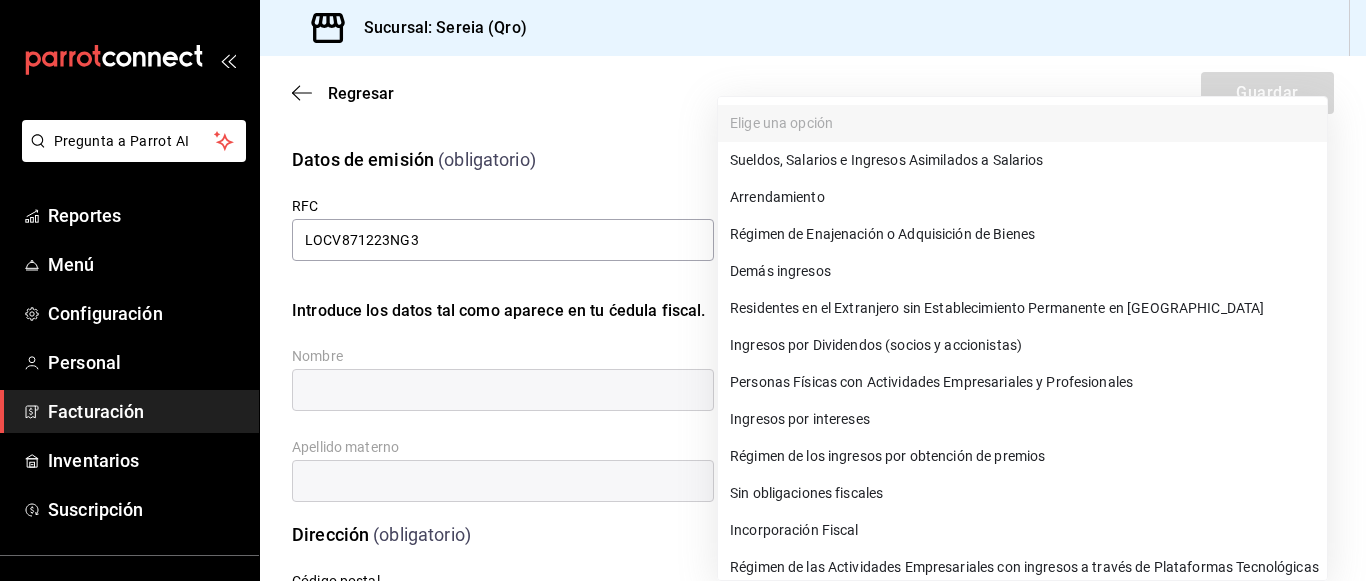 click on "Personas Físicas con Actividades Empresariales y Profesionales" at bounding box center [1022, 382] 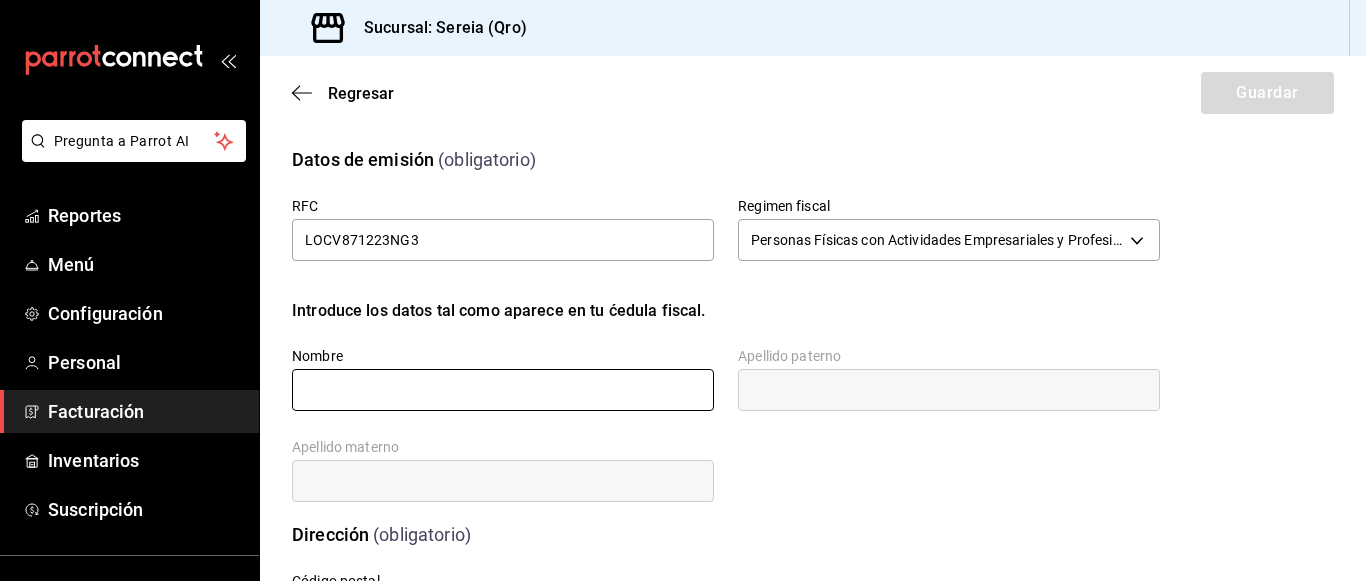 click at bounding box center (503, 390) 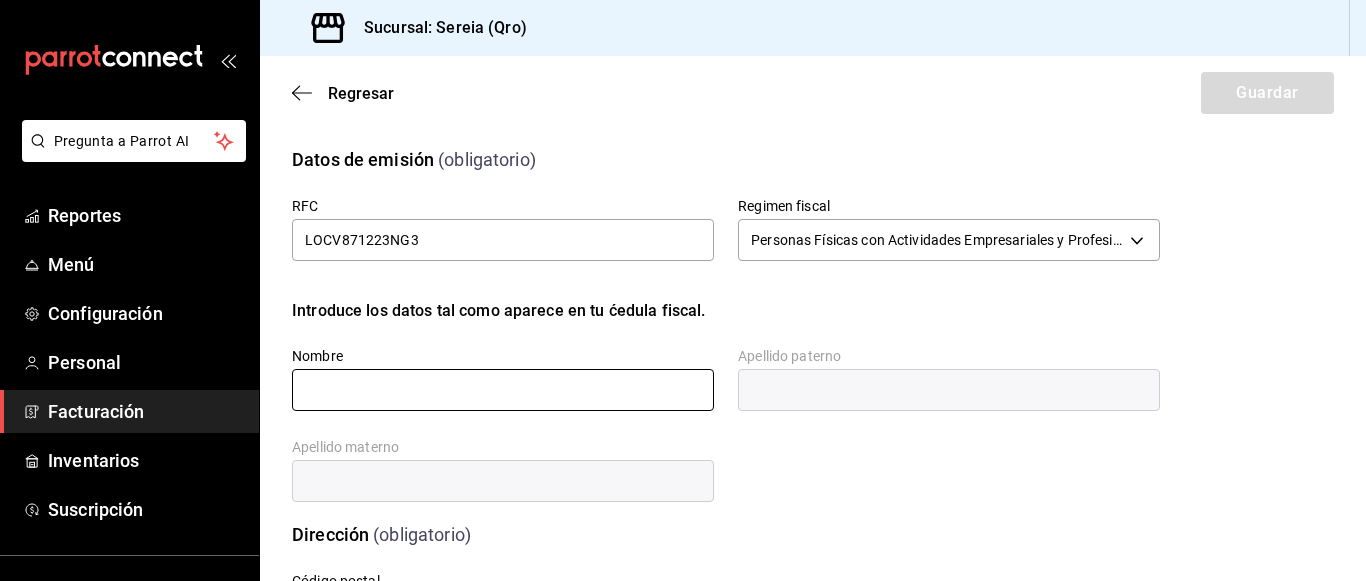 type on "VICTOR MANUEL" 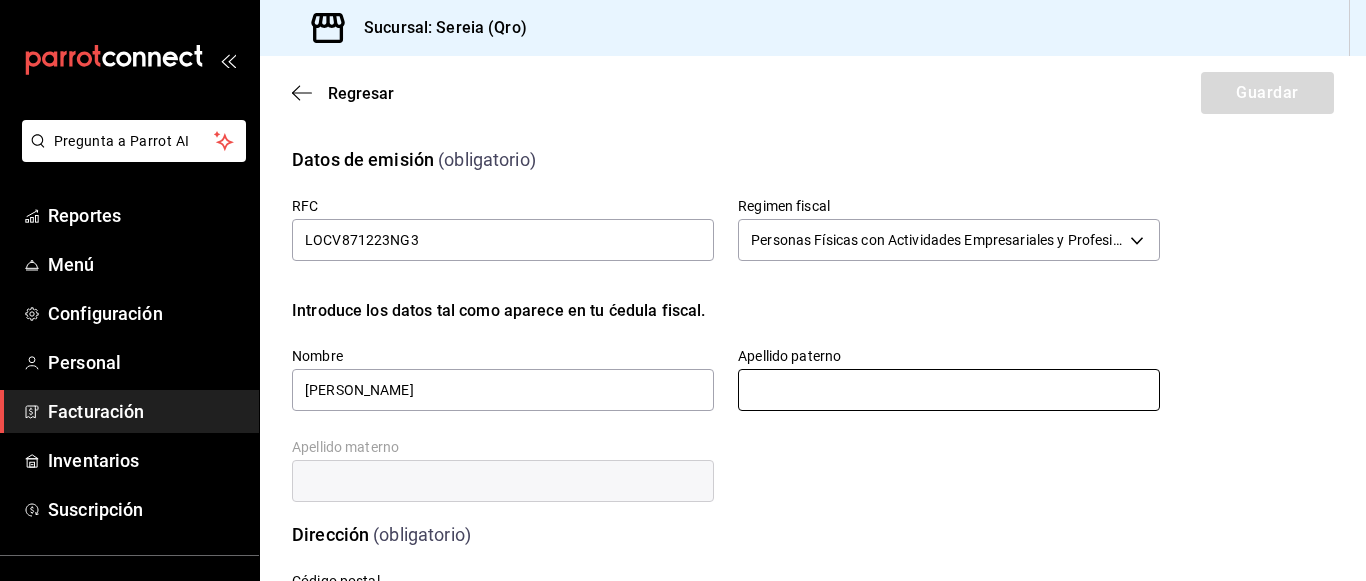 click at bounding box center (949, 390) 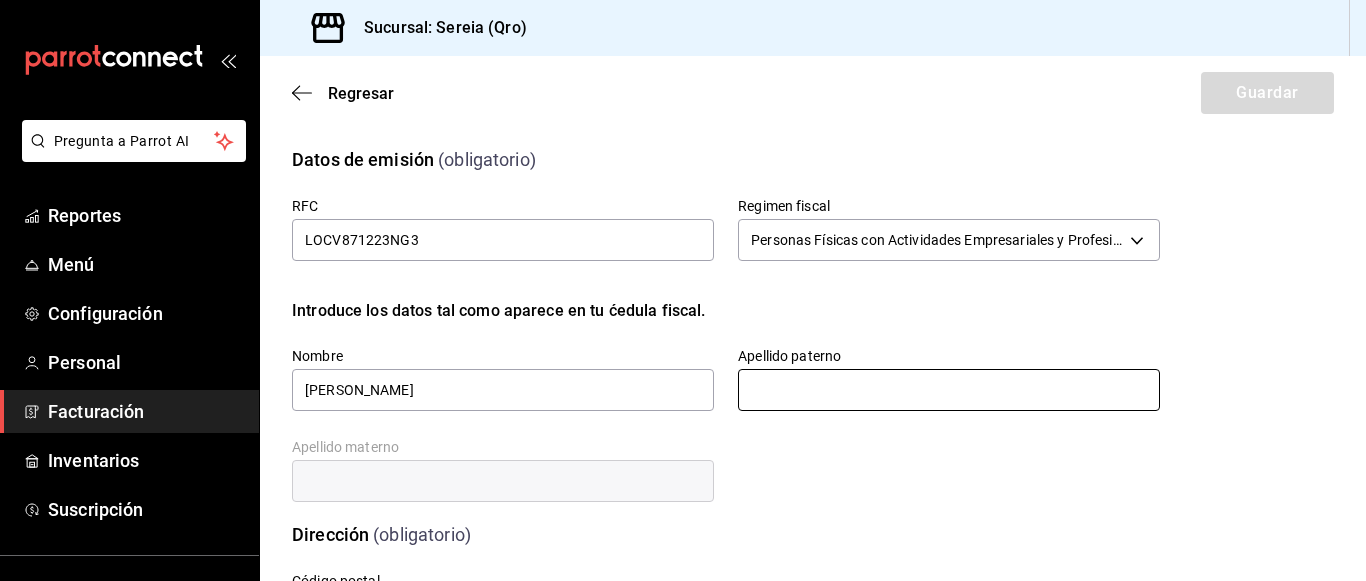 type on "LOPEZ" 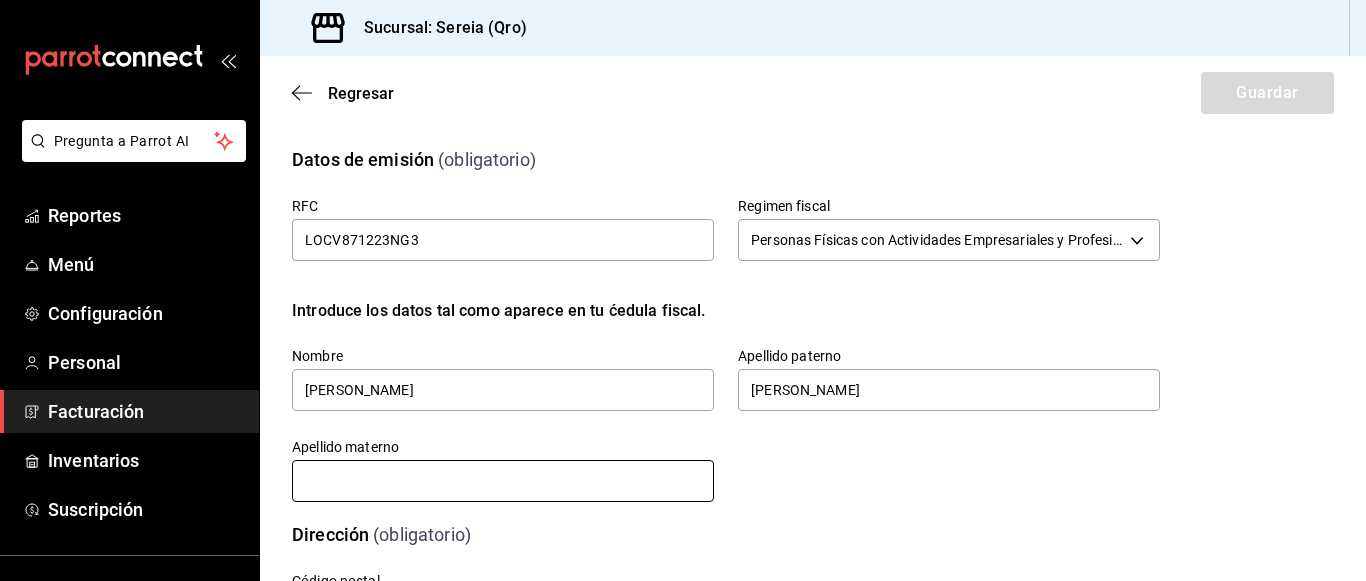 click at bounding box center [503, 481] 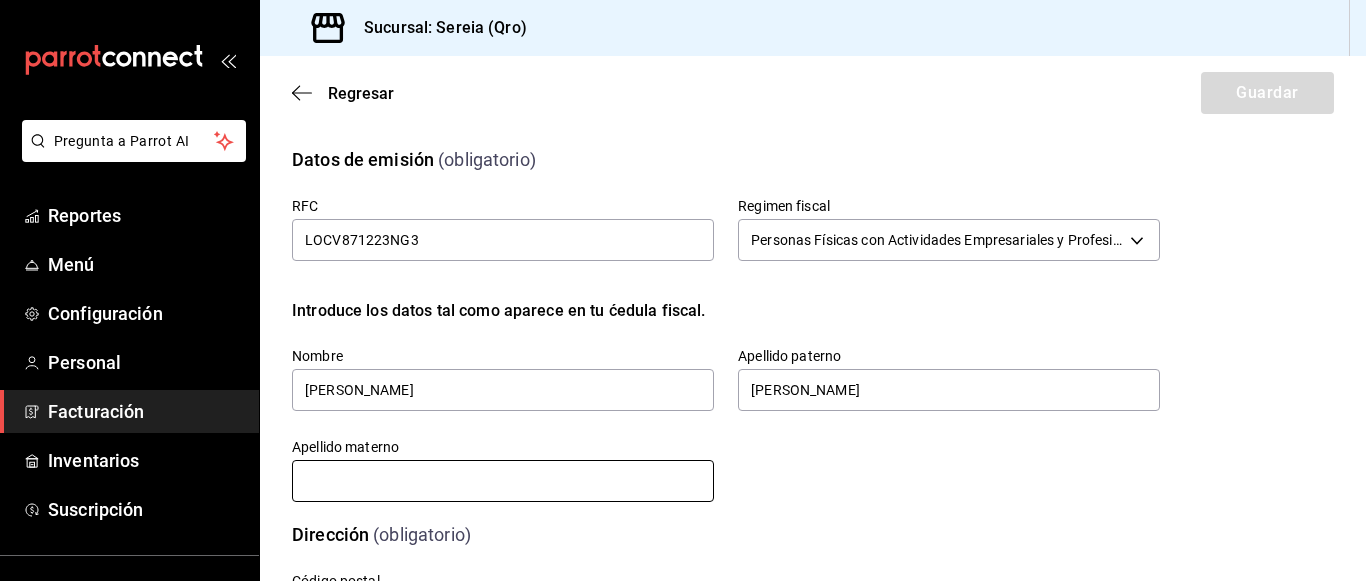 type on "CALVILLO" 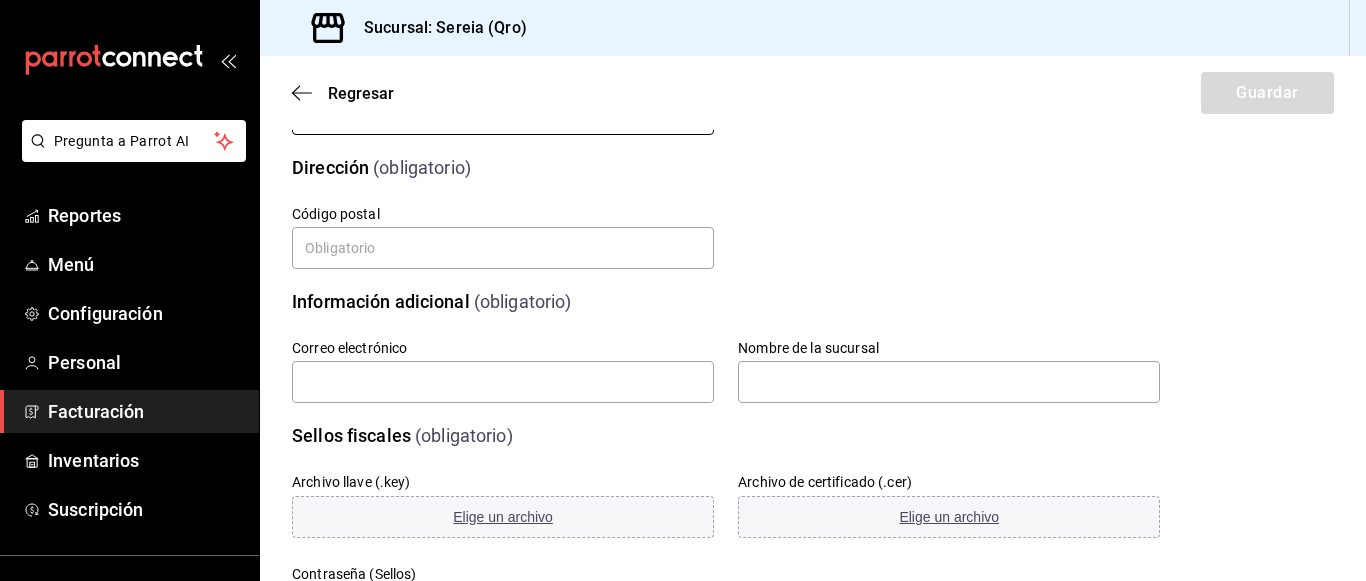 scroll, scrollTop: 365, scrollLeft: 0, axis: vertical 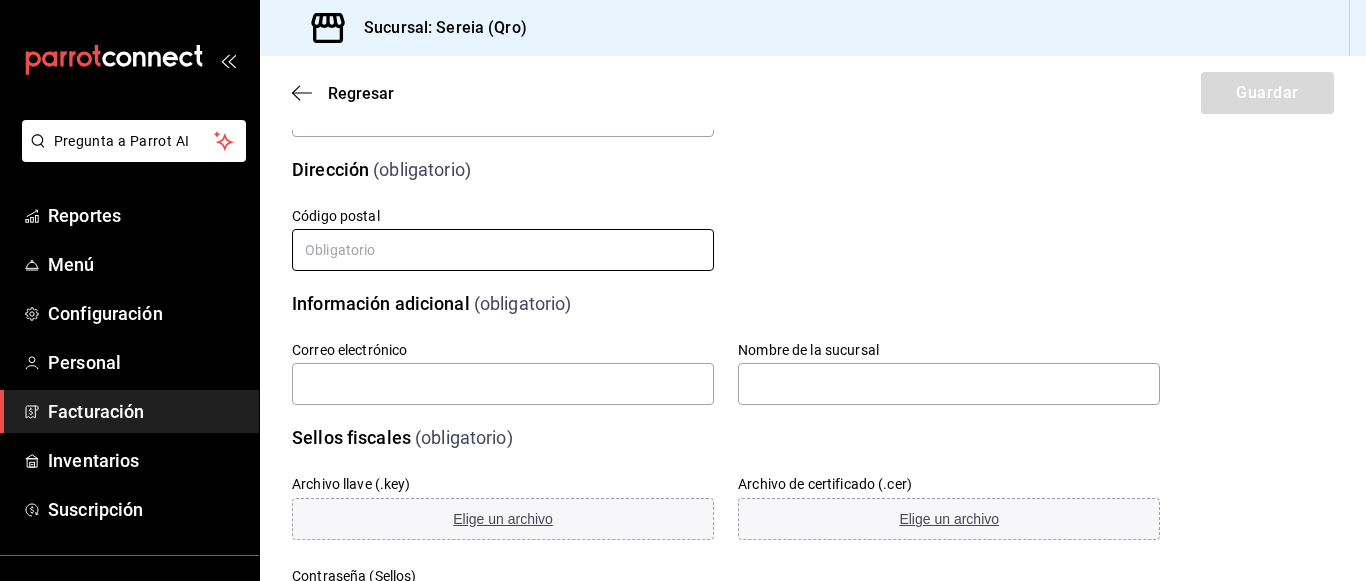 click at bounding box center [503, 250] 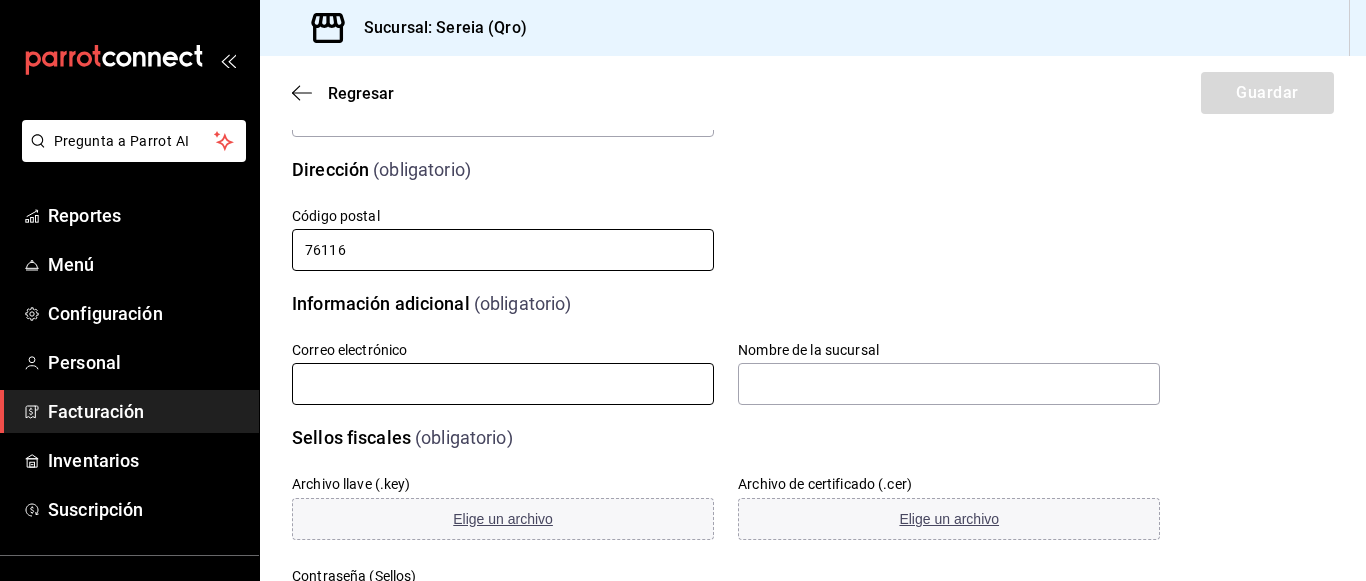 type on "76116" 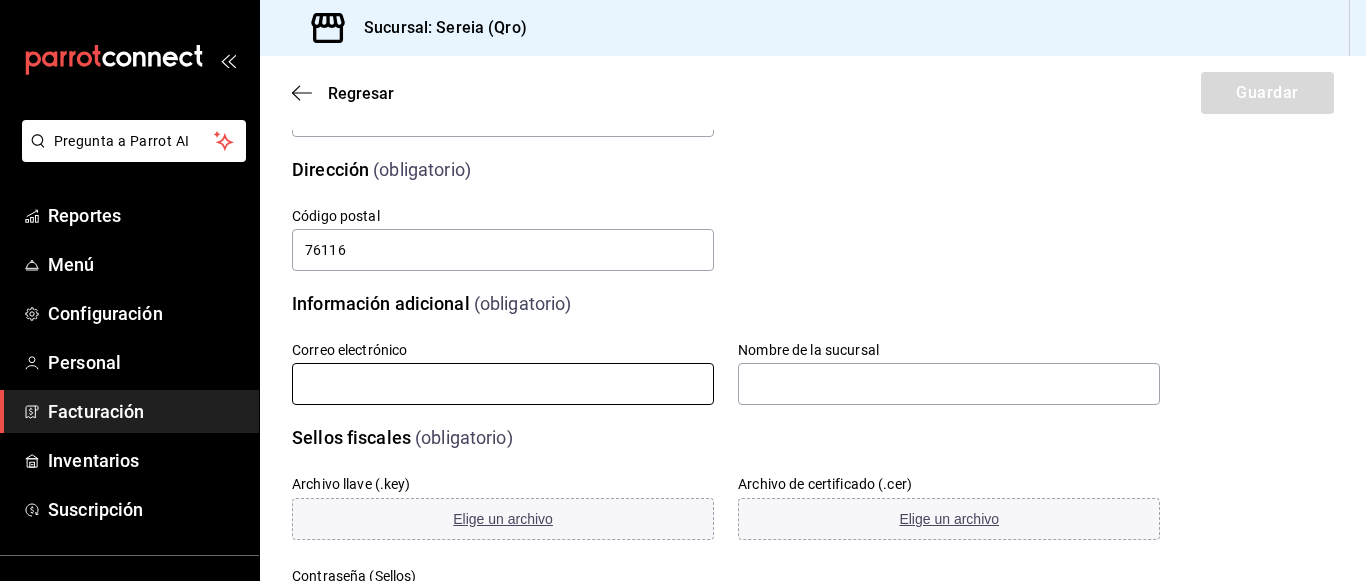 click at bounding box center [503, 384] 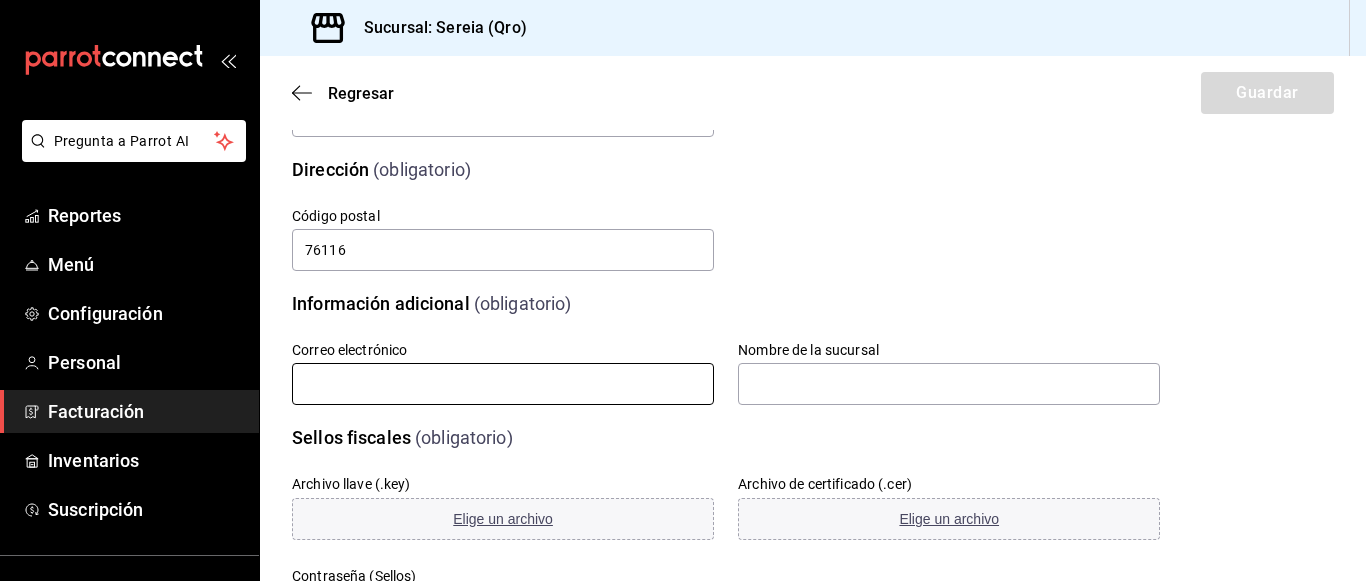 type on "facturacionsereia@gmail.com" 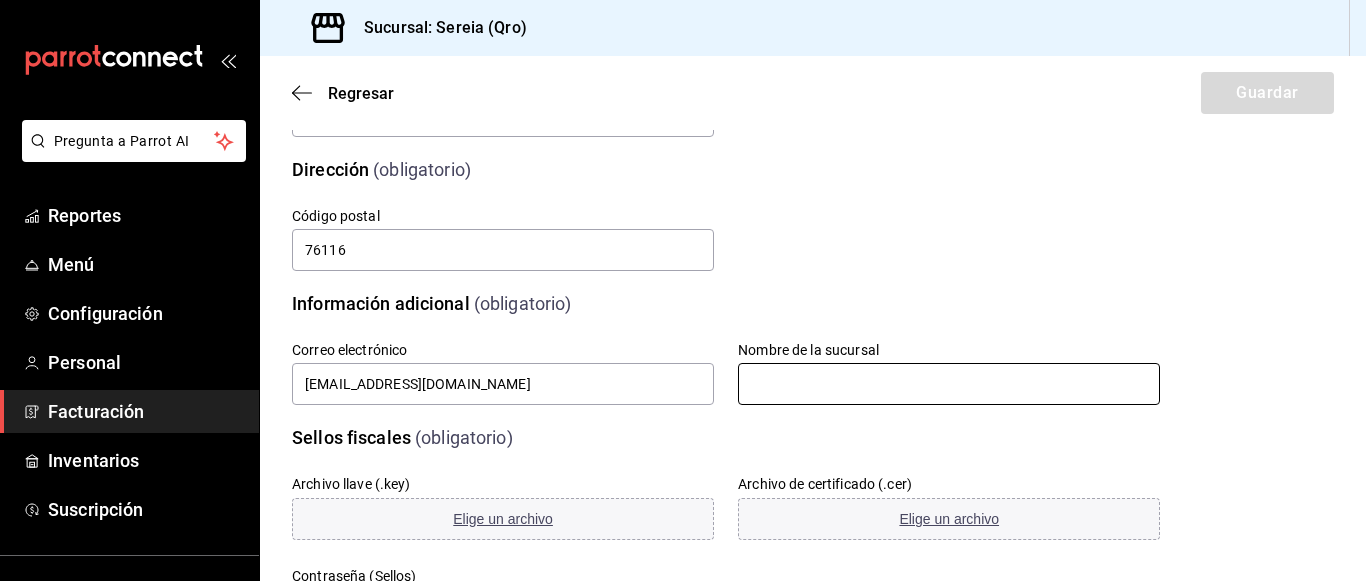 click at bounding box center [949, 384] 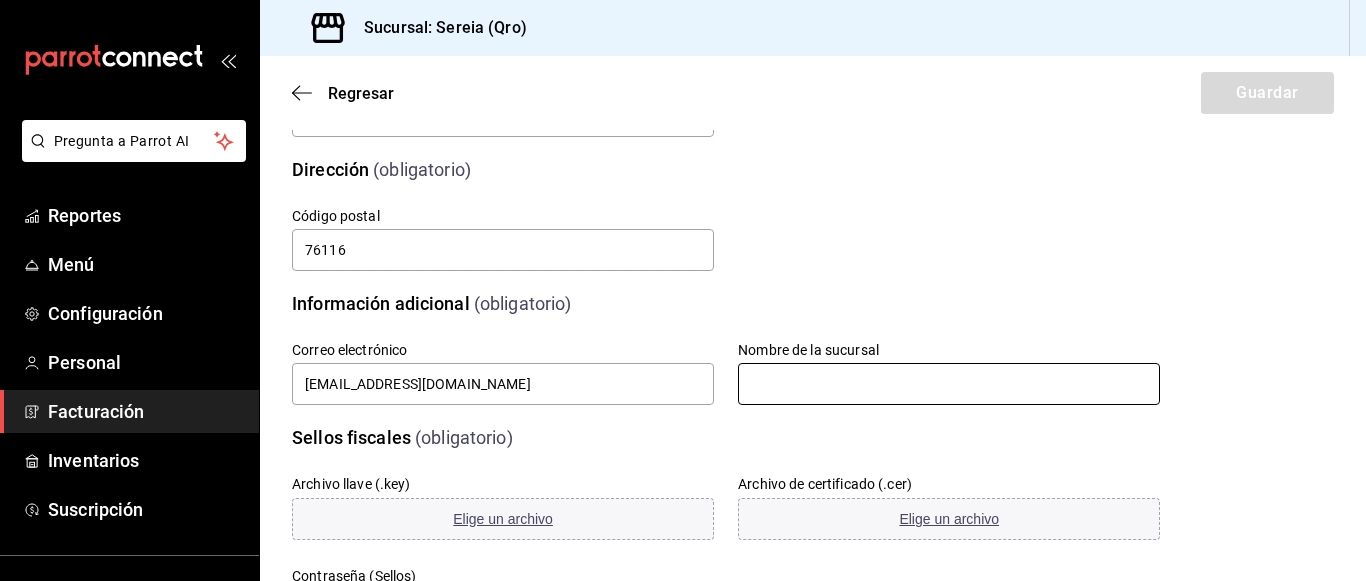 type on "SEREIA QRO" 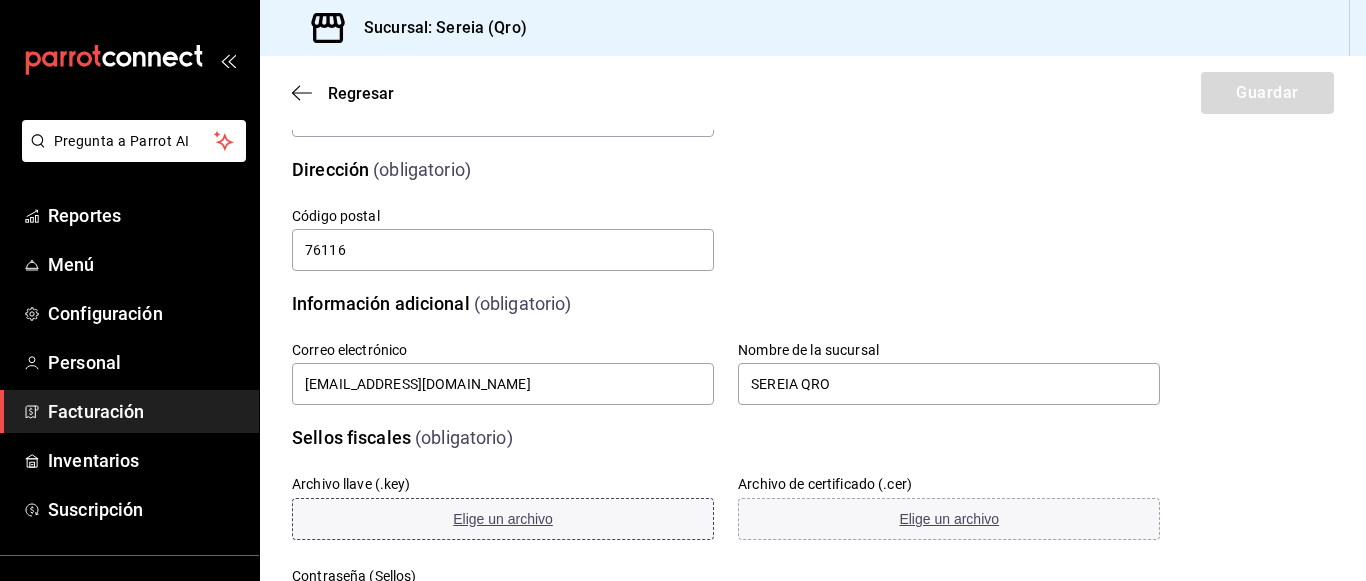 click on "Elige un archivo" at bounding box center [503, 519] 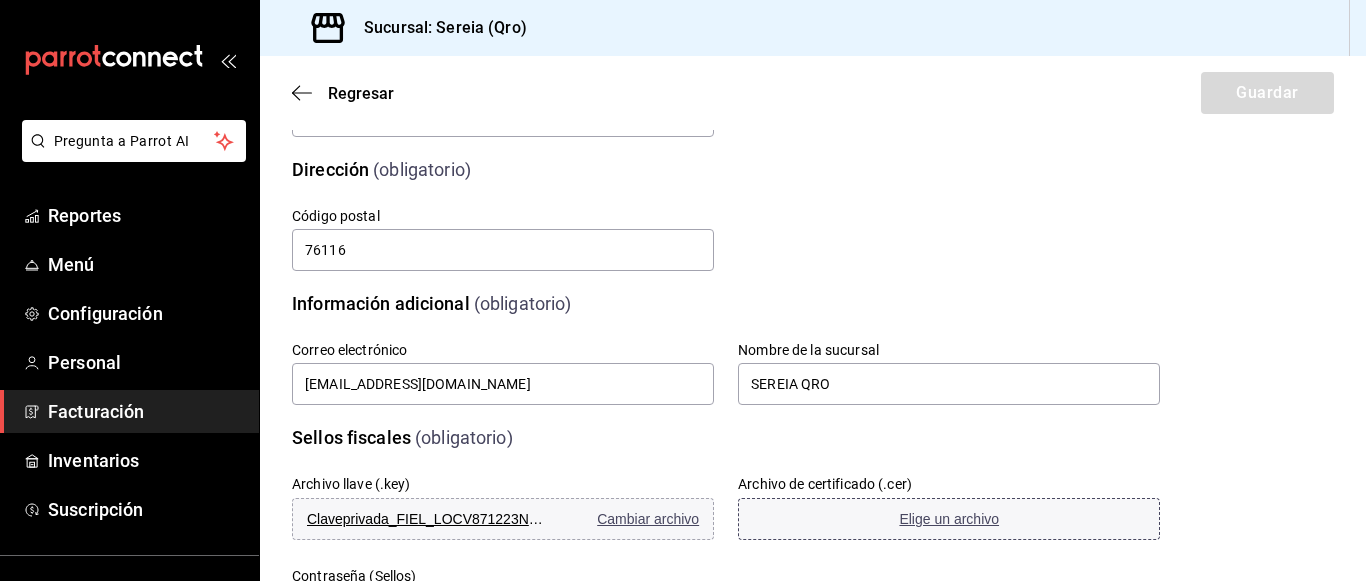 click on "Elige un archivo" at bounding box center [949, 519] 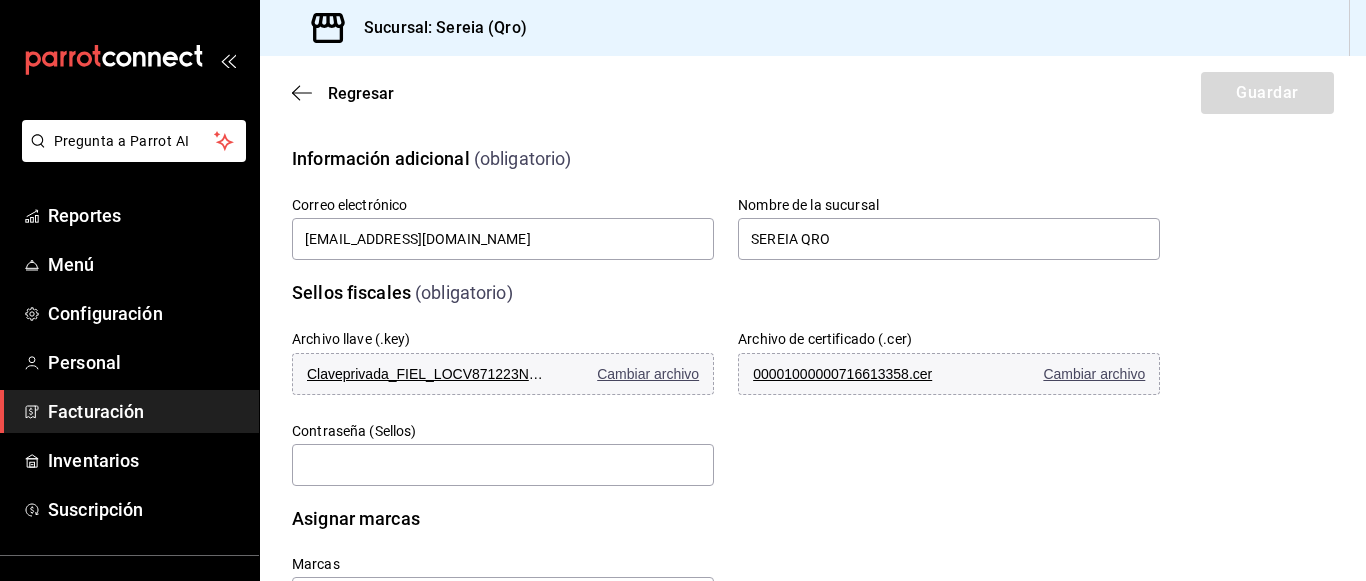 scroll, scrollTop: 597, scrollLeft: 0, axis: vertical 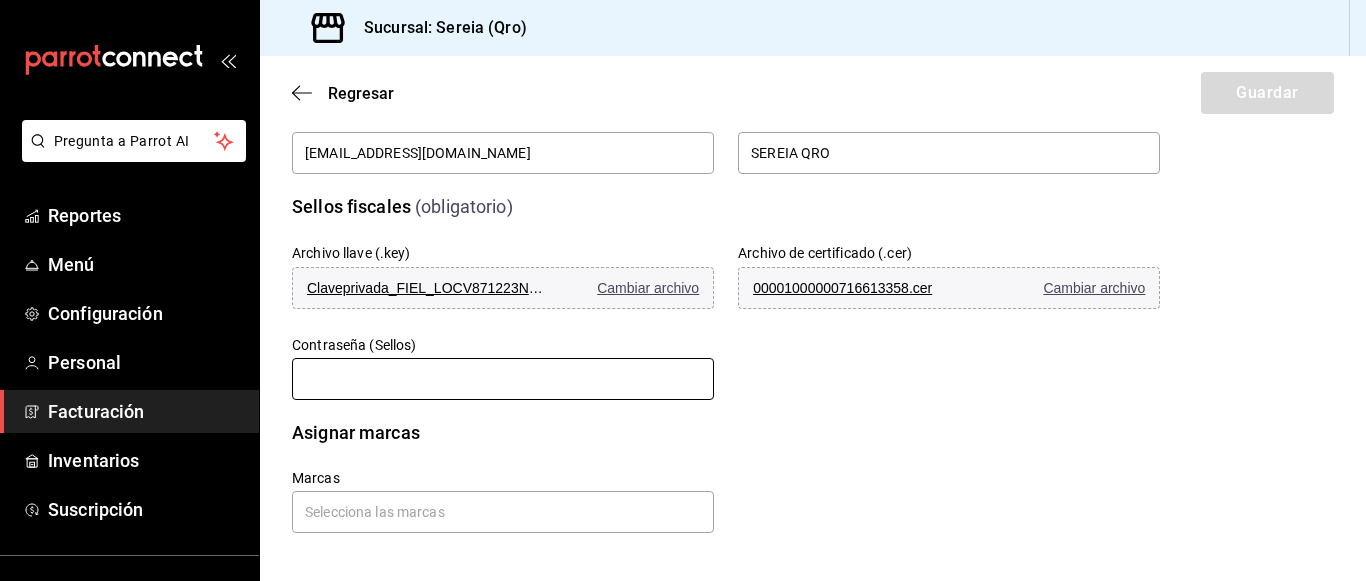 click at bounding box center (503, 379) 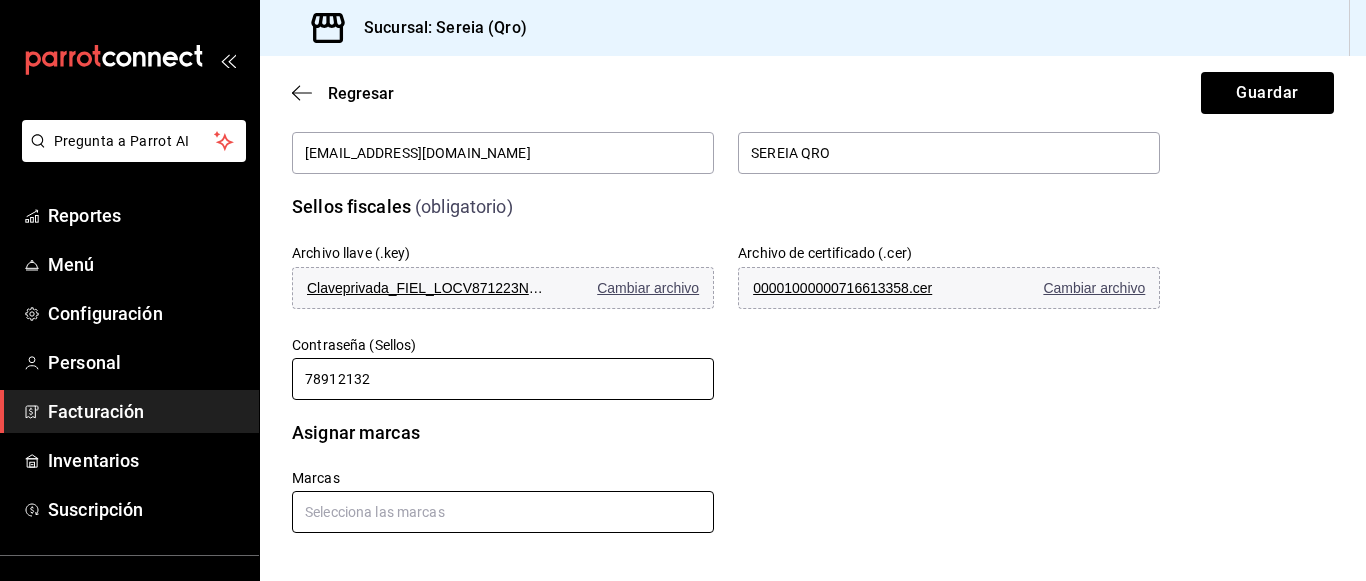 type on "78912132" 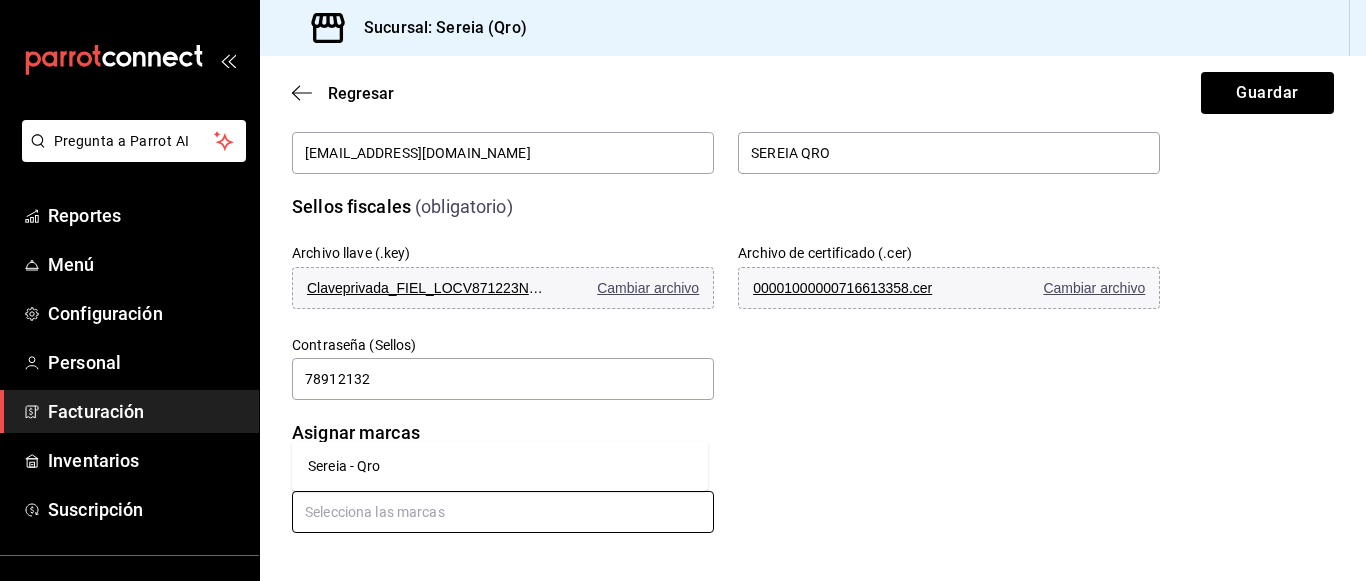 click at bounding box center (503, 512) 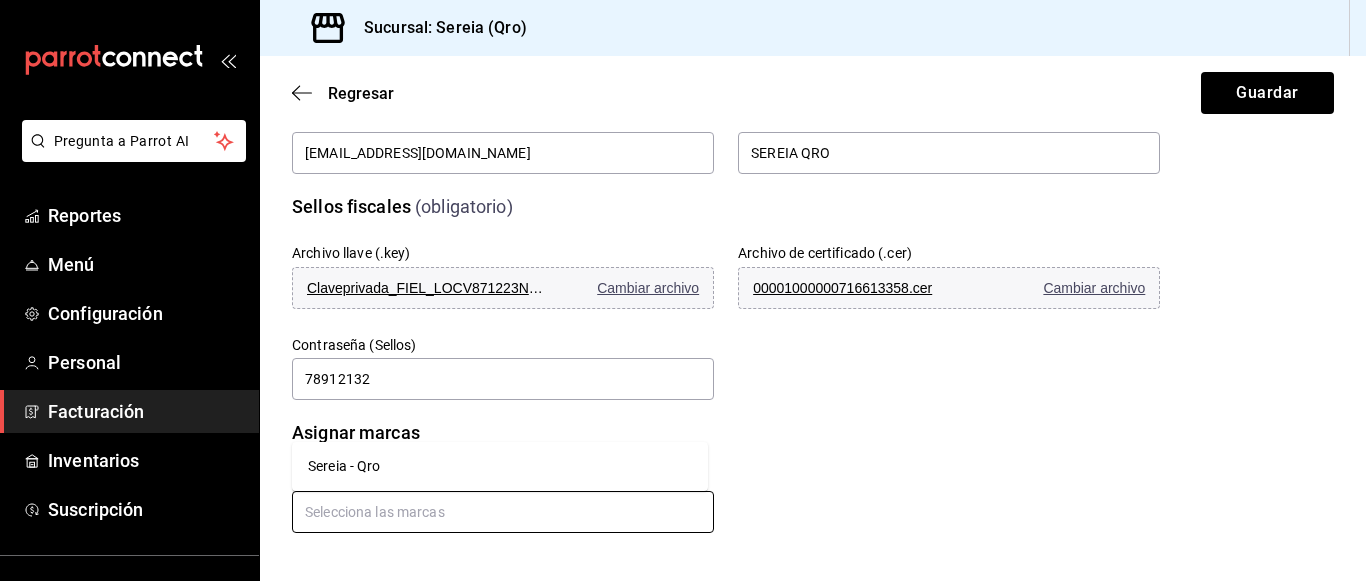 click on "Sereia - Qro" at bounding box center (500, 466) 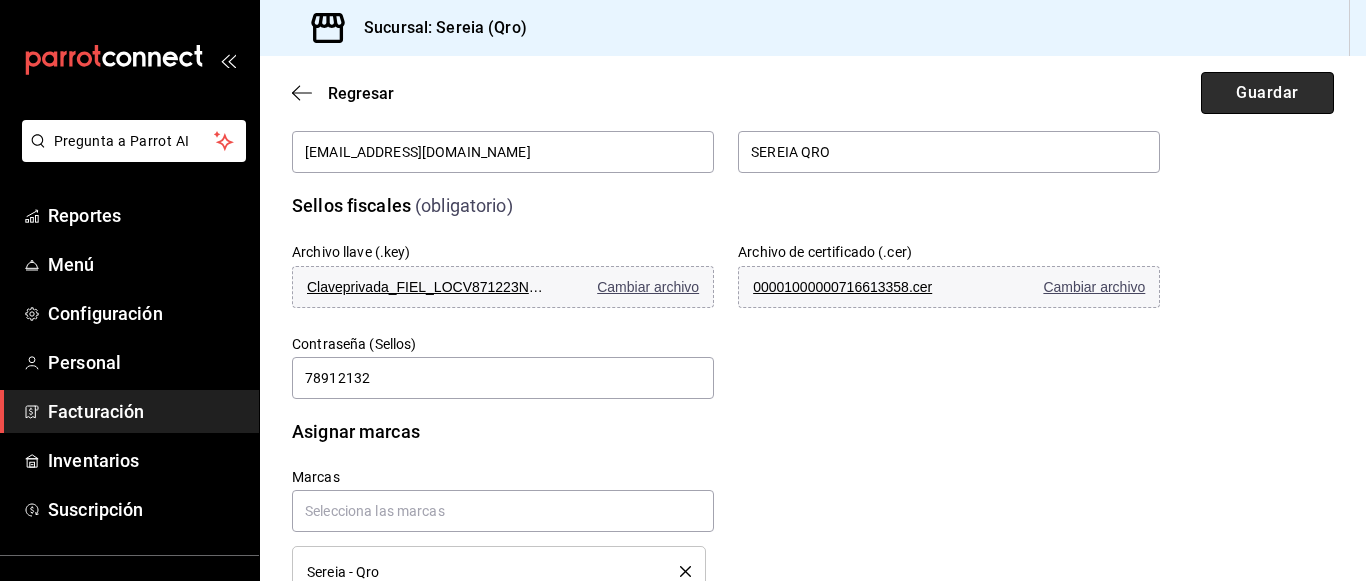 click on "Guardar" at bounding box center [1267, 93] 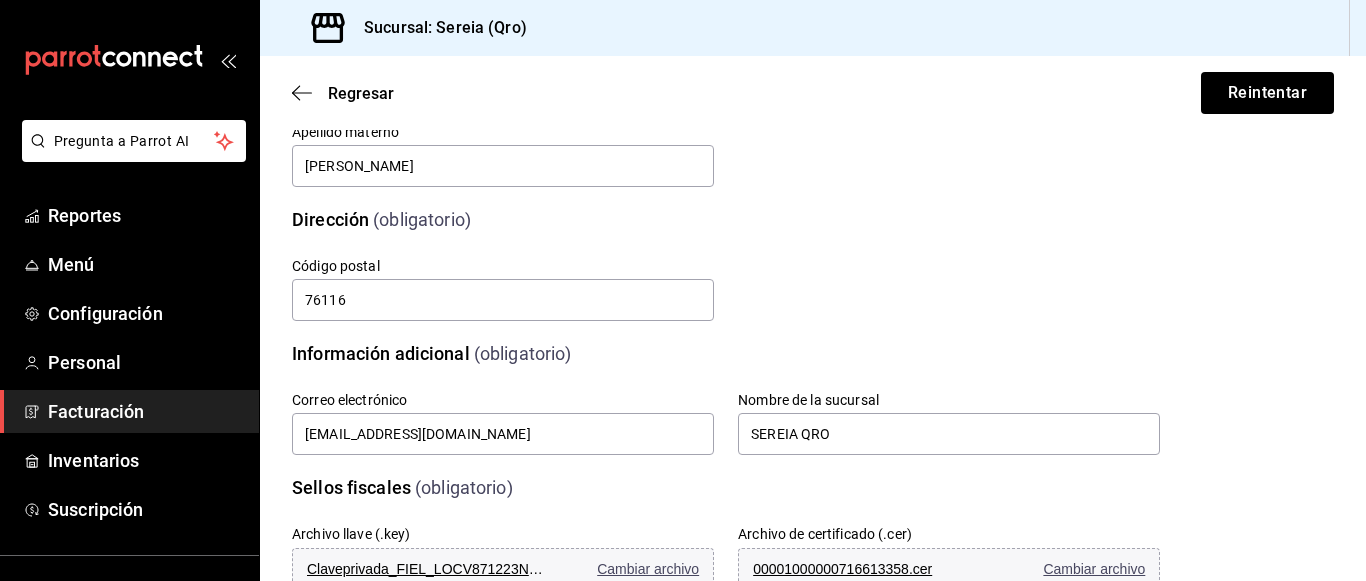 scroll, scrollTop: 170, scrollLeft: 0, axis: vertical 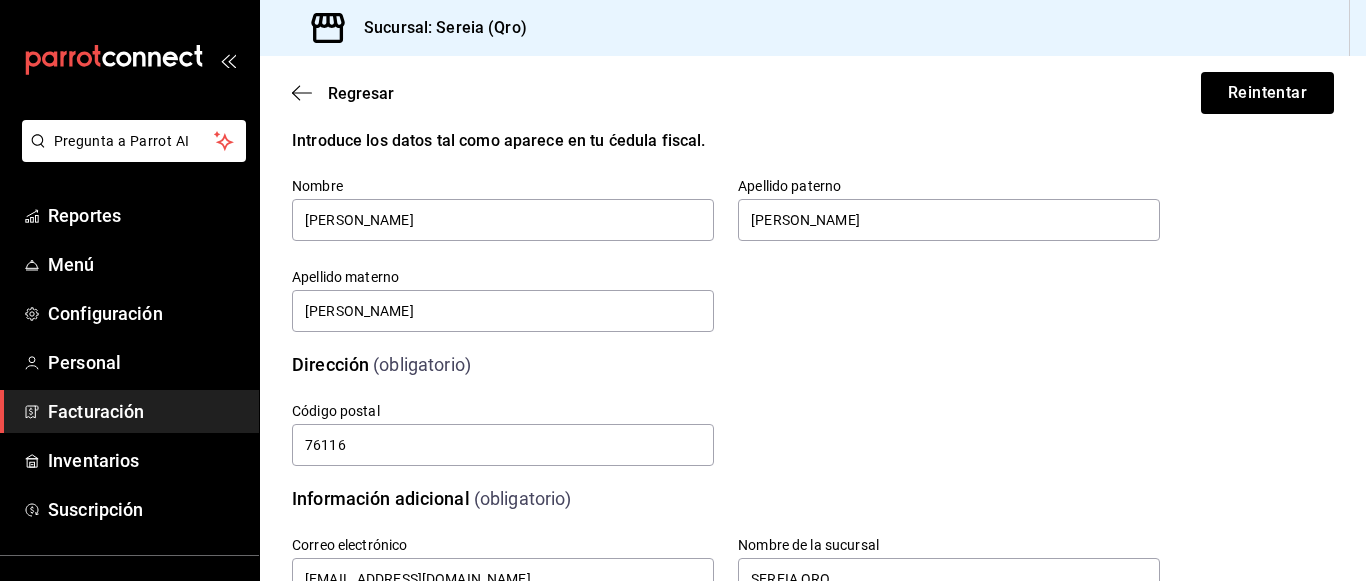 drag, startPoint x: 1338, startPoint y: 166, endPoint x: 1361, endPoint y: 254, distance: 90.95603 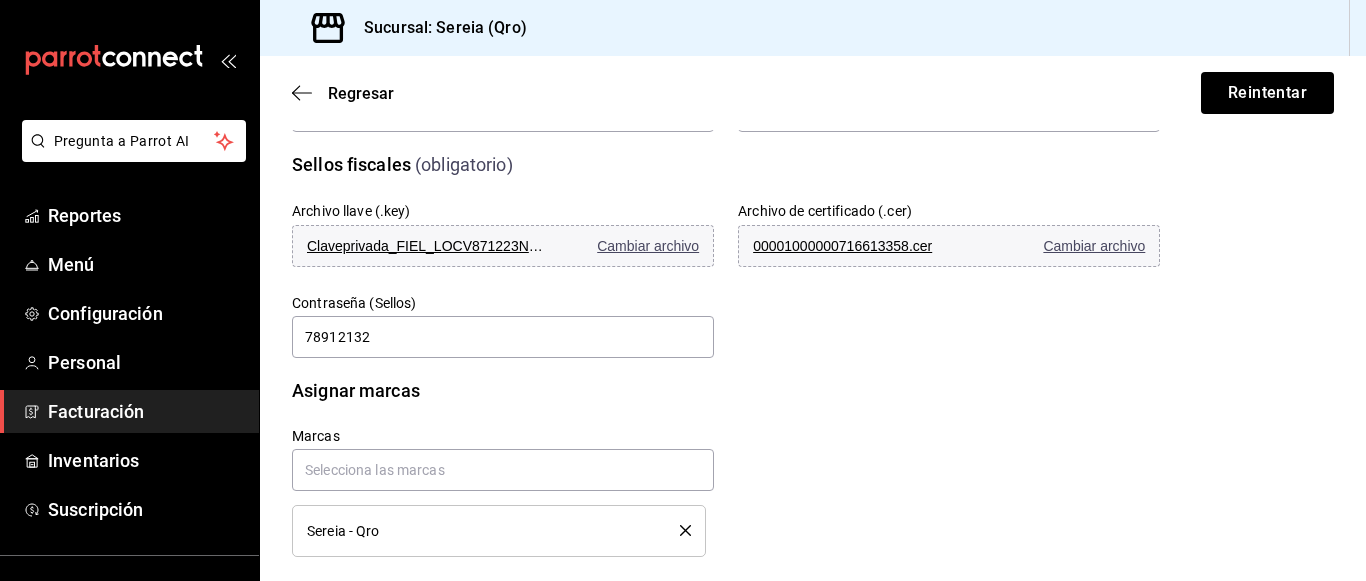 scroll, scrollTop: 663, scrollLeft: 0, axis: vertical 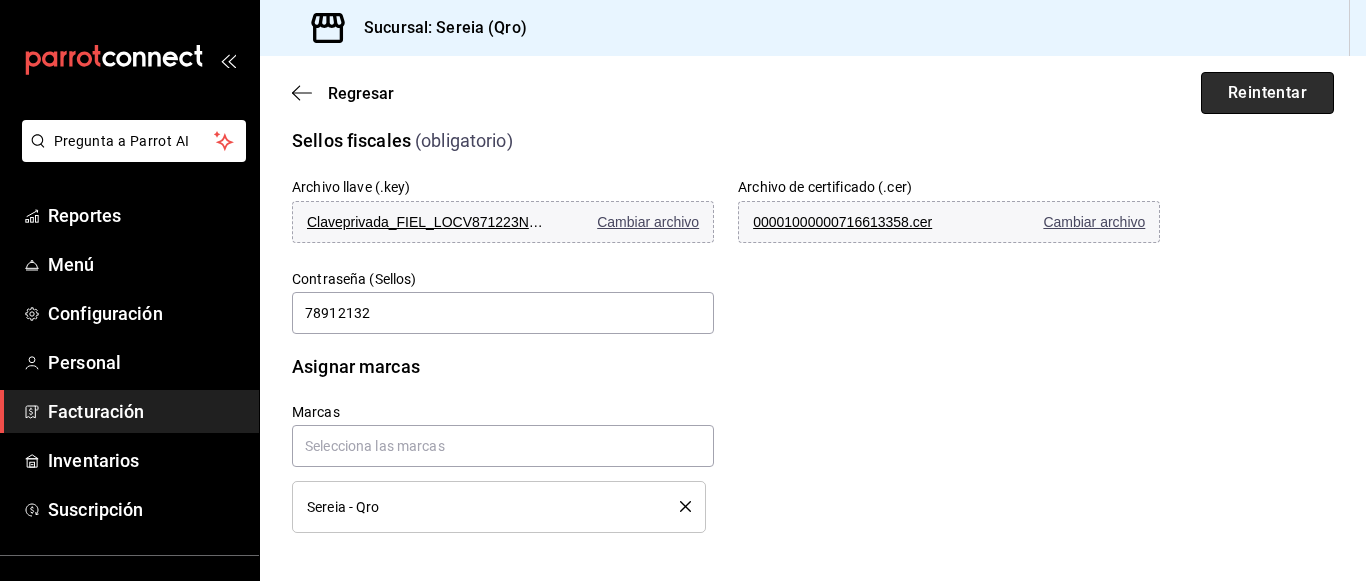 click on "Reintentar" at bounding box center (1267, 93) 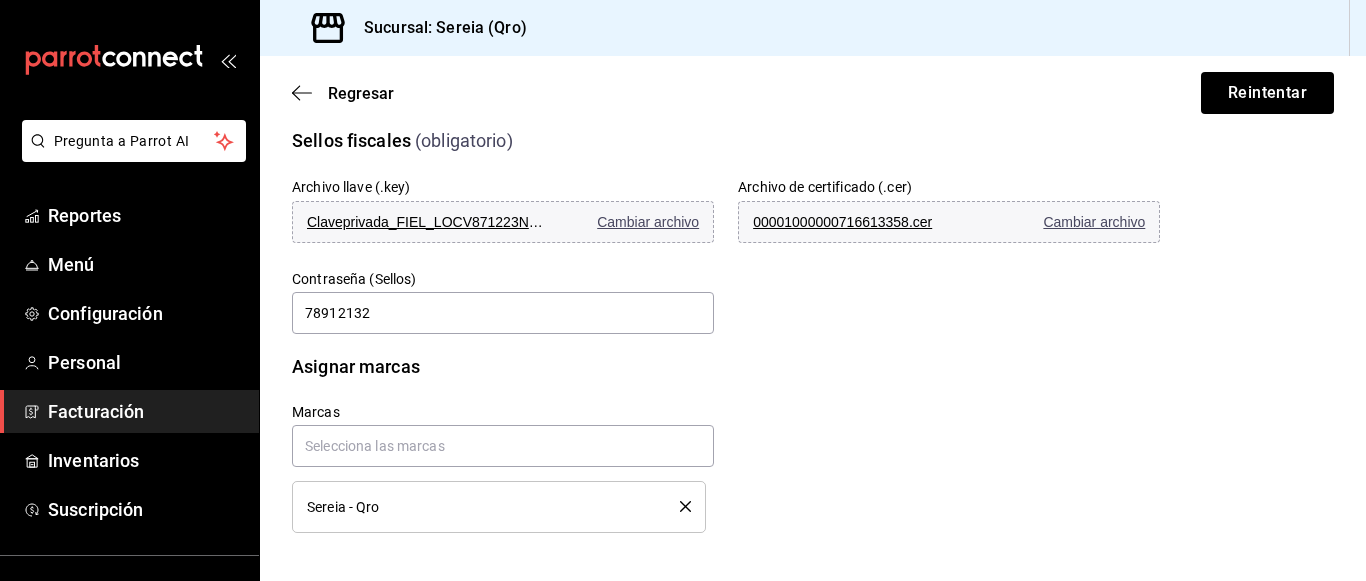 scroll, scrollTop: 174, scrollLeft: 0, axis: vertical 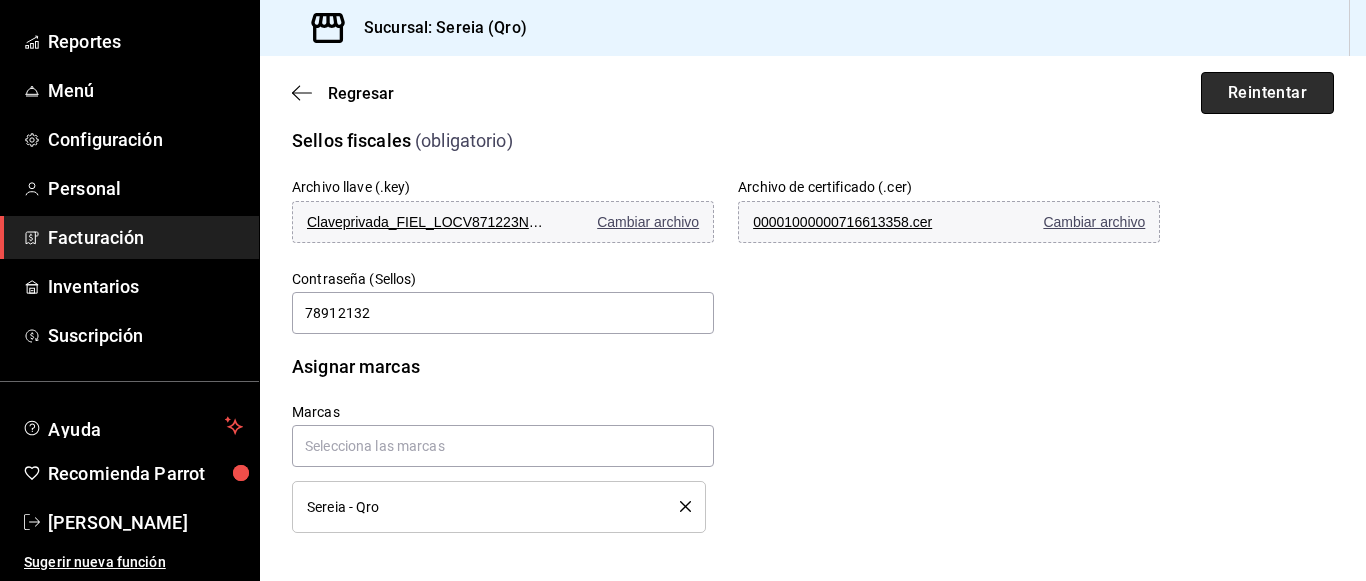 click on "Reintentar" at bounding box center (1267, 93) 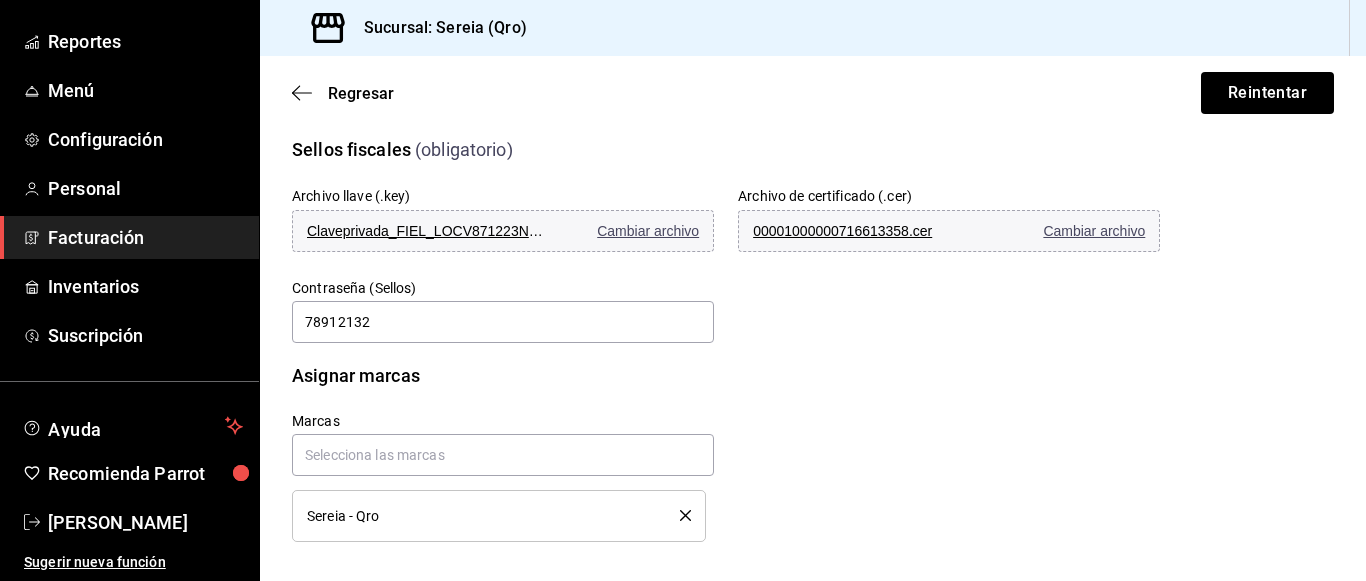 scroll, scrollTop: 663, scrollLeft: 0, axis: vertical 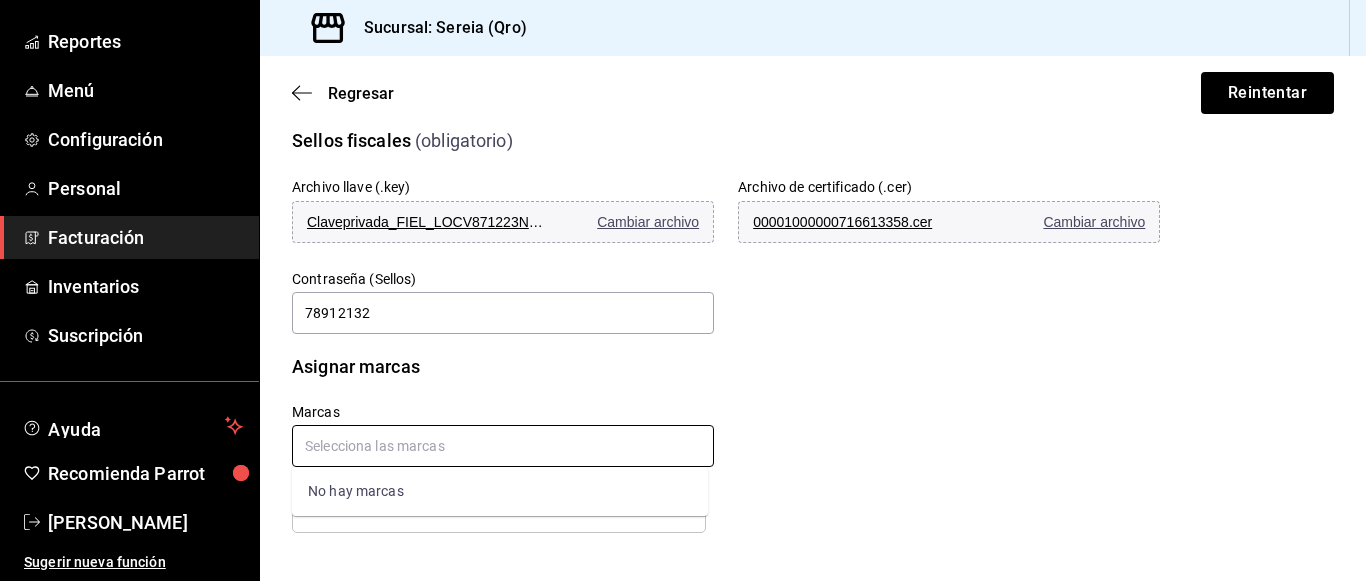 click at bounding box center [503, 446] 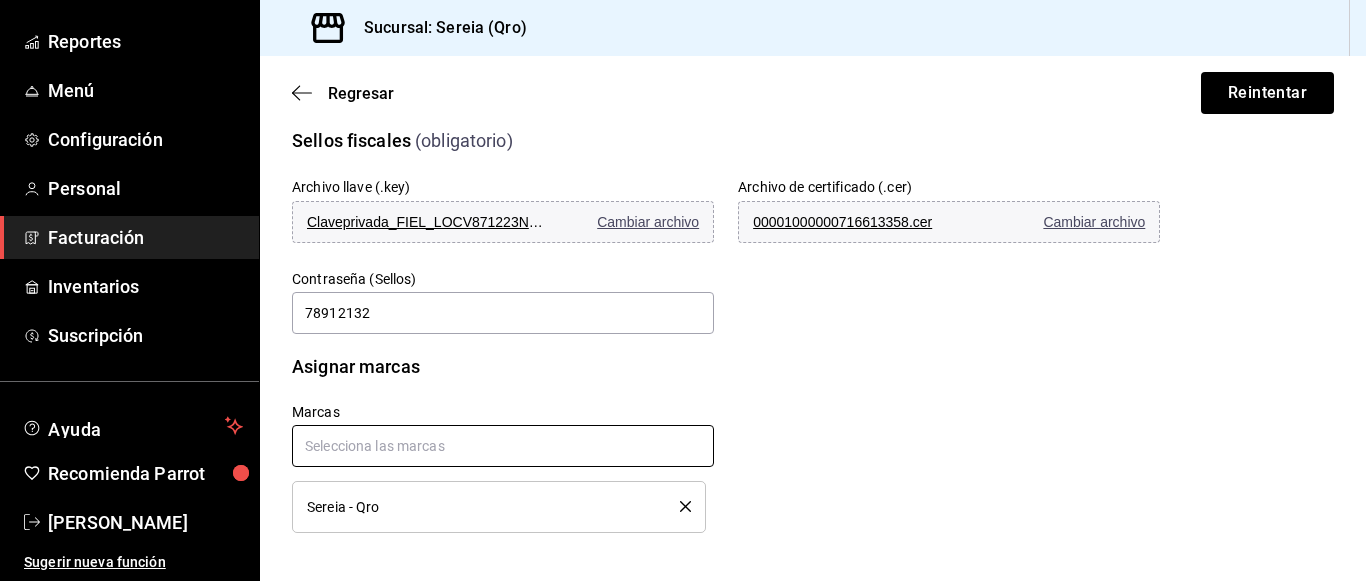 click at bounding box center (503, 446) 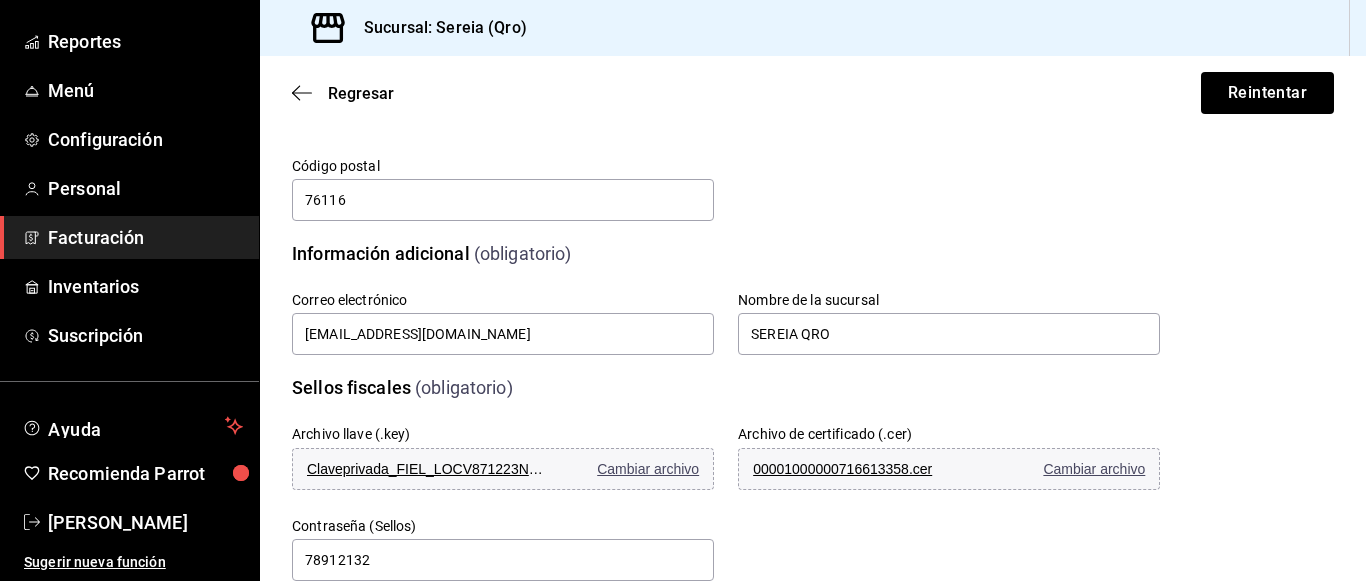 scroll, scrollTop: 418, scrollLeft: 0, axis: vertical 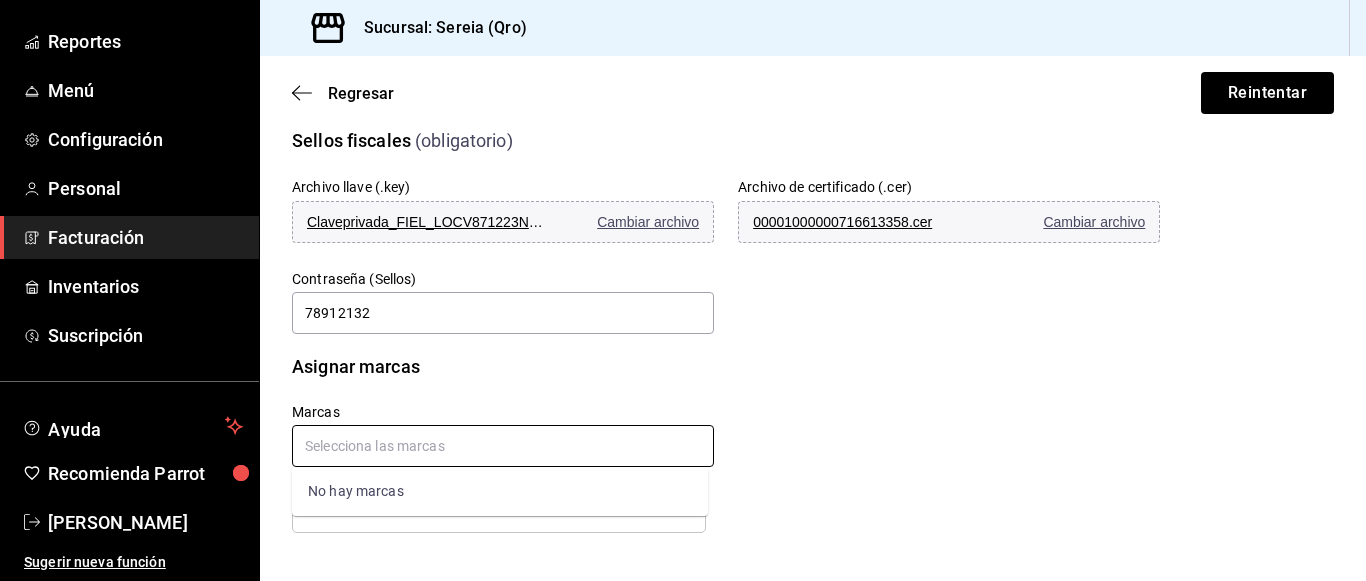 click at bounding box center [503, 446] 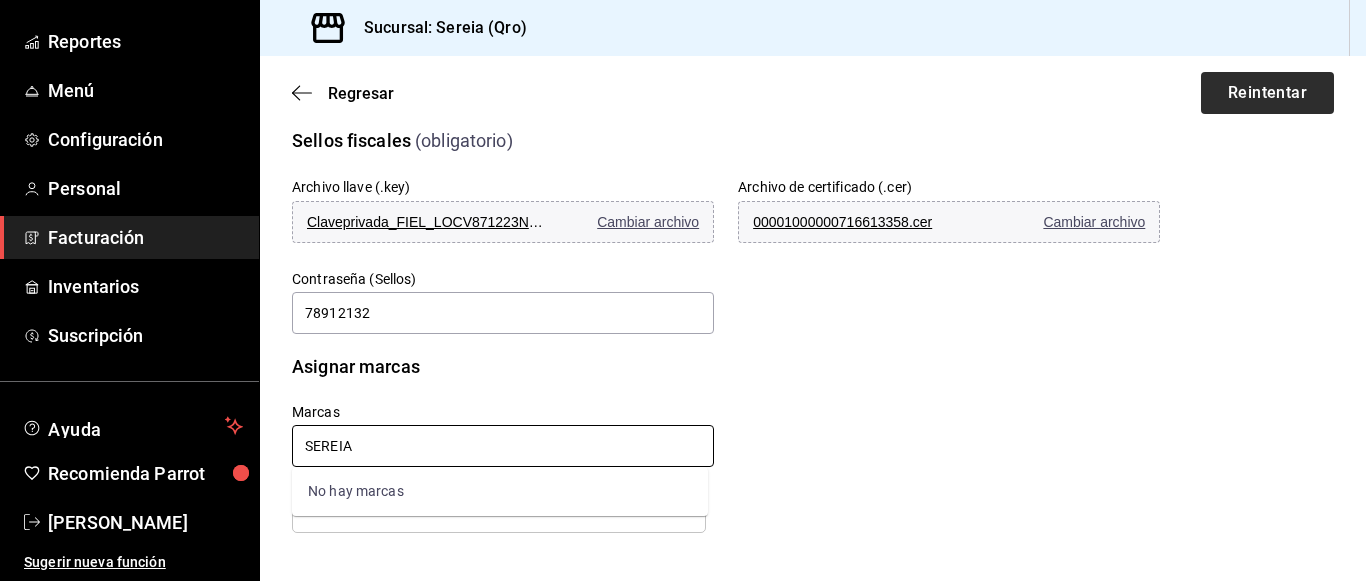 type on "SEREIA" 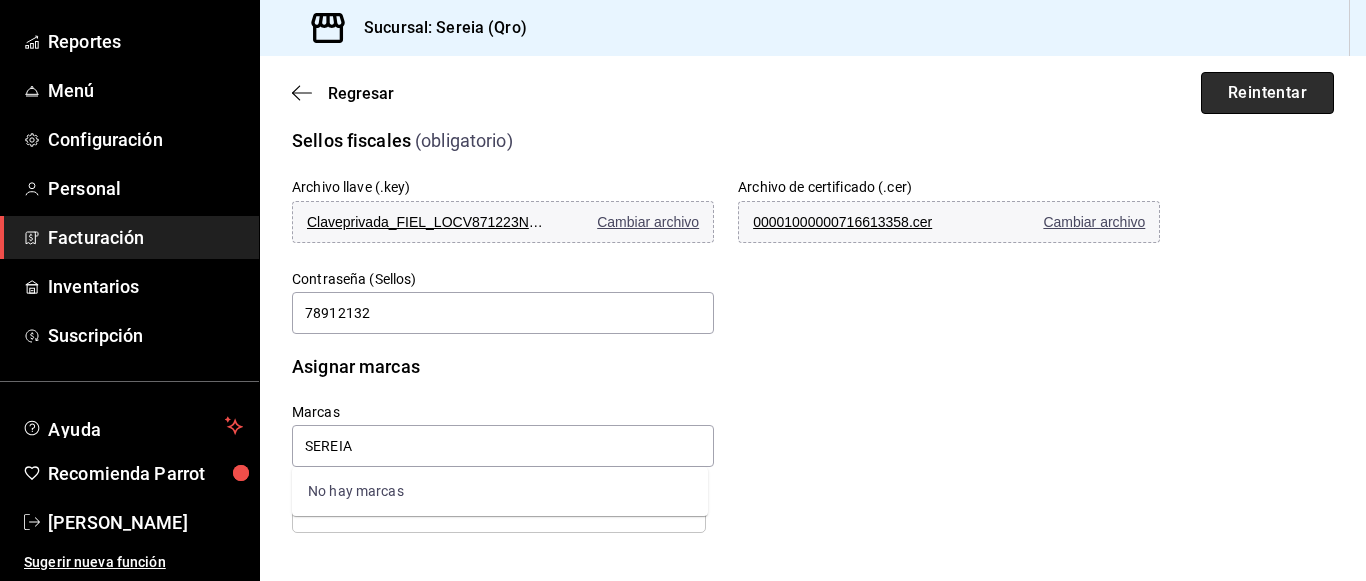 type 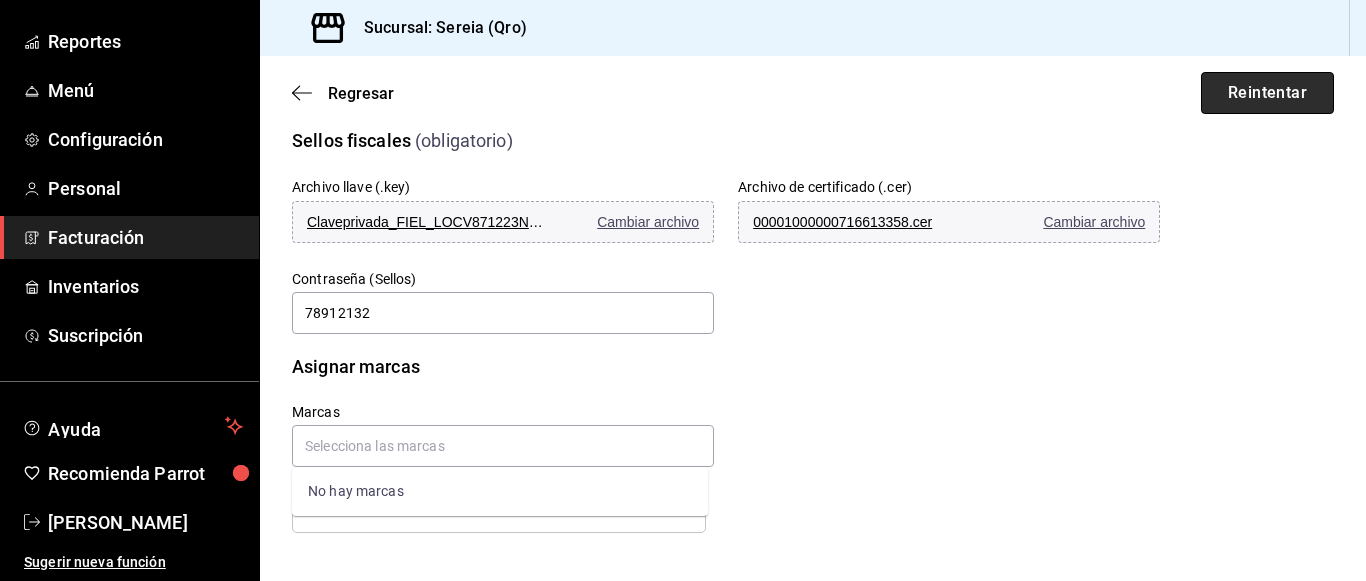 click on "Reintentar" at bounding box center [1267, 93] 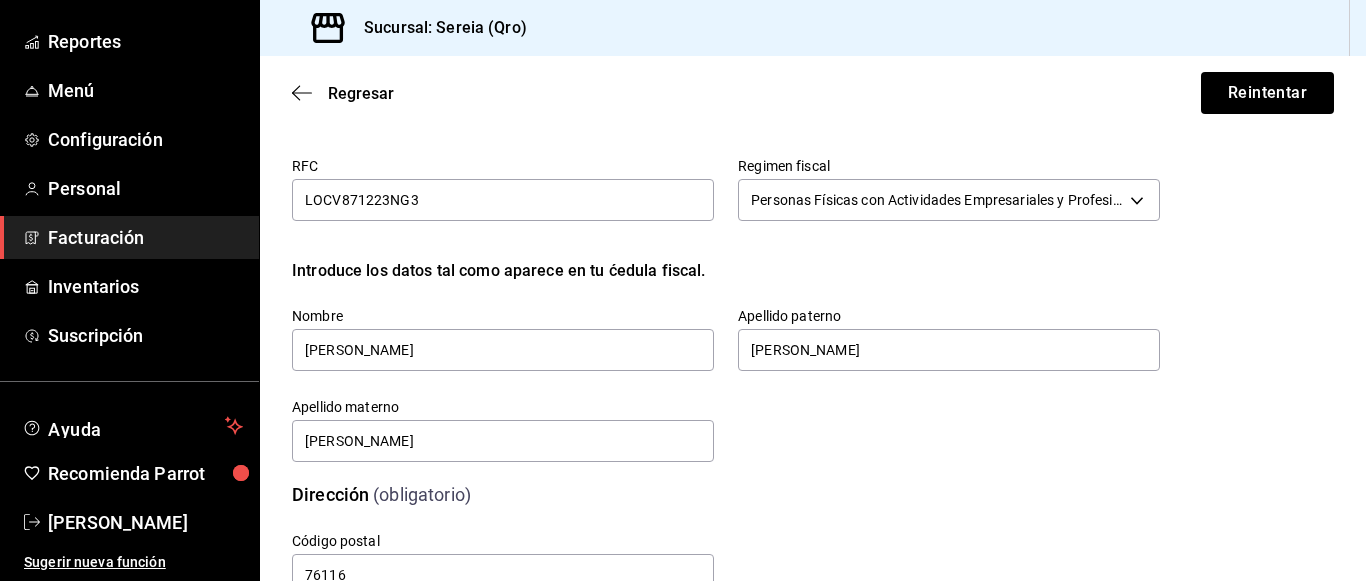 scroll, scrollTop: 0, scrollLeft: 0, axis: both 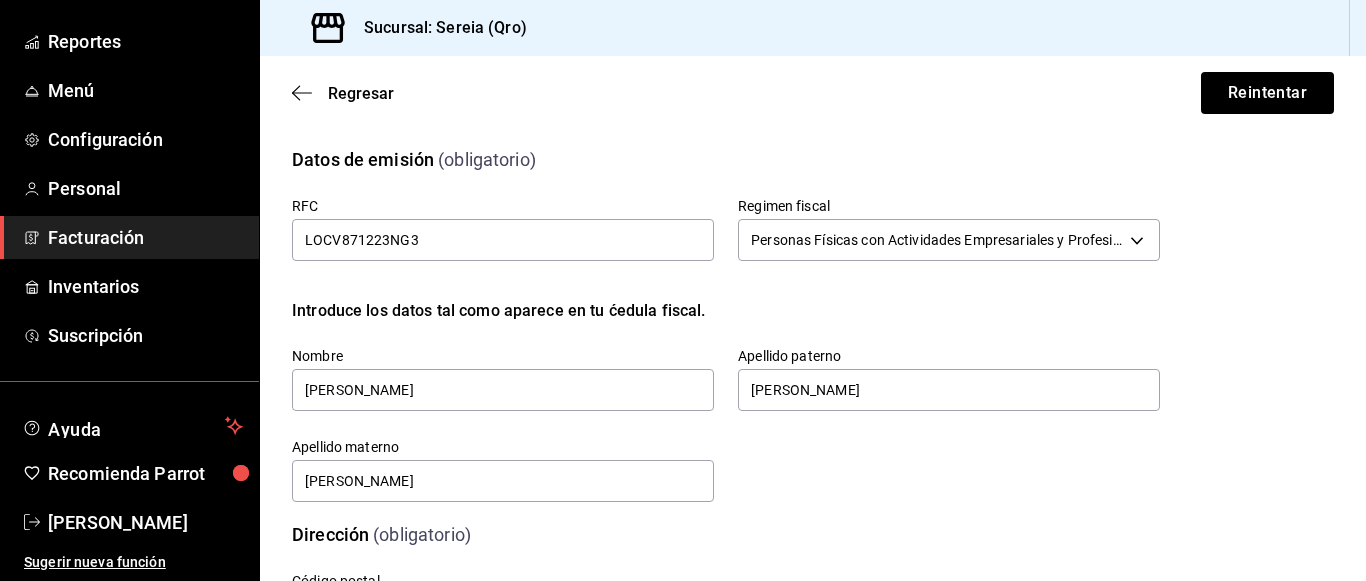 click on "Personas Físicas con Actividades Empresariales y Profesionales 612" at bounding box center (949, 237) 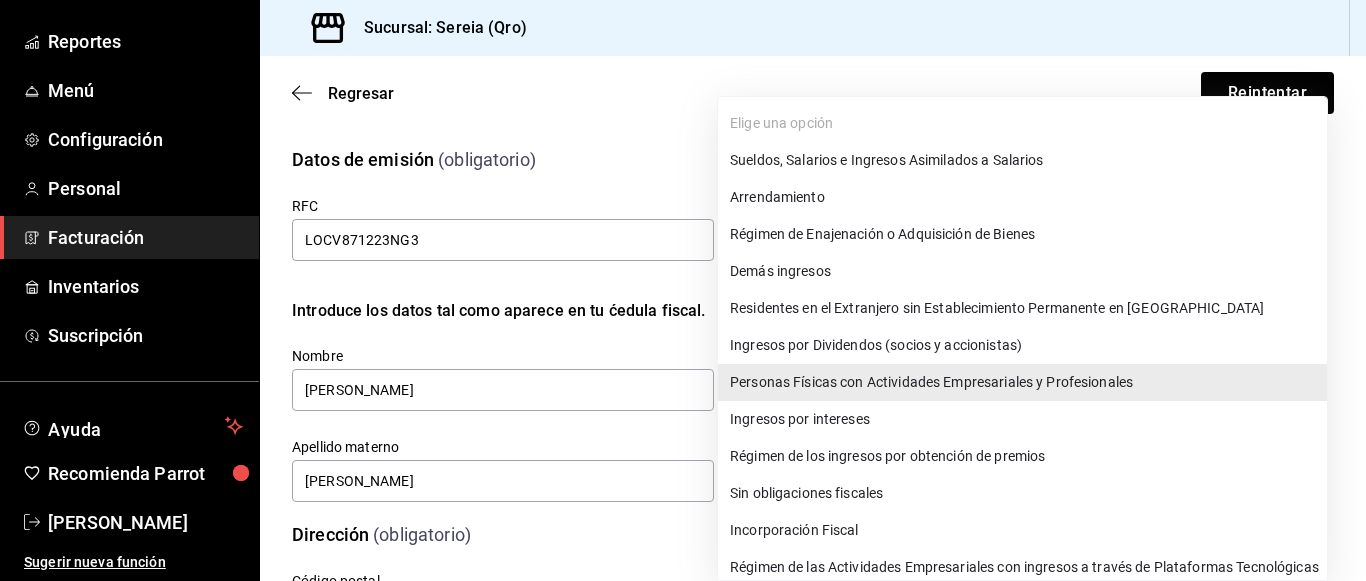 click on "Pregunta a Parrot AI Reportes   Menú   Configuración   Personal   Facturación   Inventarios   Suscripción   Ayuda Recomienda Parrot   Gerardo García   Sugerir nueva función   Sucursal: Sereia (Qro) Regresar Reintentar Datos de emisión (obligatorio) RFC LOCV871223NG3 Regimen fiscal Personas Físicas con Actividades Empresariales y Profesionales 612 Introduce los datos tal como aparece en tu ćedula fiscal. Nombre VICTOR MANUEL Apellido paterno LOPEZ Apellido materno CALVILLO Dirección (obligatorio) Calle # exterior # interior Código postal 76116 Estado Elige una opción 0 Municipio Elige una opción 0 Colonia Elige una opción 0 Información adicional (obligatorio) Correo electrónico facturacionsereia@gmail.com Nombre de la sucursal SEREIA QRO Sellos fiscales (obligatorio) Archivo llave (.key) Claveprivada_FIEL_LOCV871223NG3_20250618_143252.key Cambiar archivo Archivo de certificado (.cer) 00001000000716613358.cer Cambiar archivo Contraseña (Sellos) 78912132 Asignar marcas Marcas Sereia - Qro" at bounding box center (683, 290) 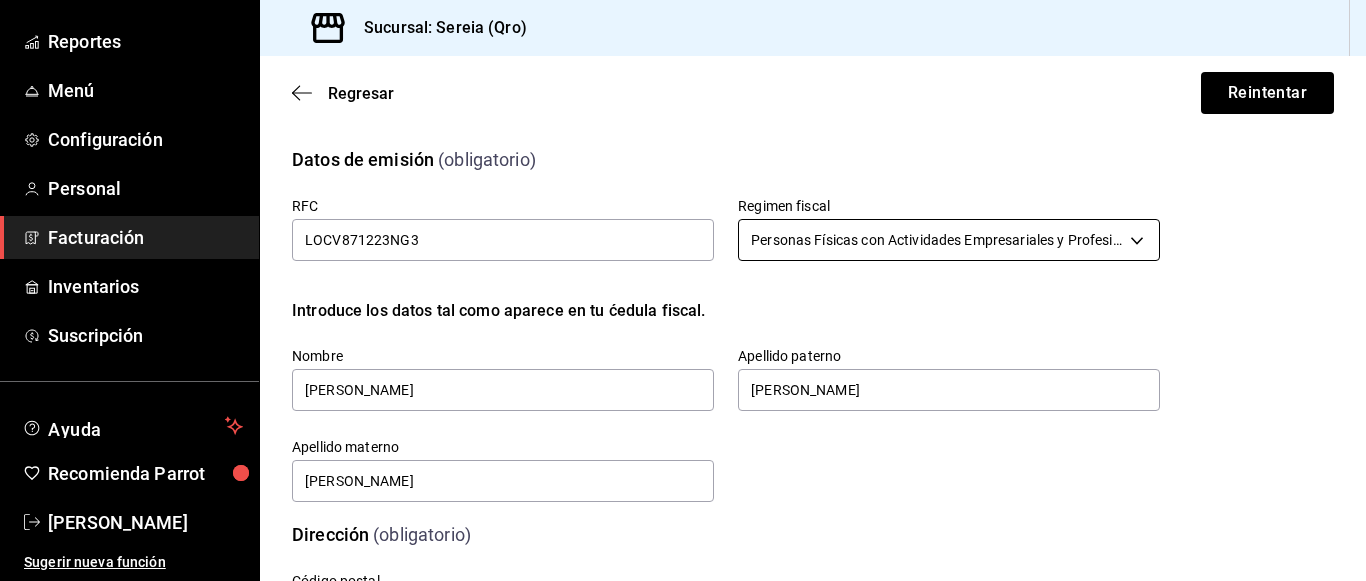 click on "Pregunta a Parrot AI Reportes   Menú   Configuración   Personal   Facturación   Inventarios   Suscripción   Ayuda Recomienda Parrot   Gerardo García   Sugerir nueva función   Sucursal: Sereia (Qro) Regresar Reintentar Datos de emisión (obligatorio) RFC LOCV871223NG3 Regimen fiscal Personas Físicas con Actividades Empresariales y Profesionales 612 Introduce los datos tal como aparece en tu ćedula fiscal. Nombre VICTOR MANUEL Apellido paterno LOPEZ Apellido materno CALVILLO Dirección (obligatorio) Calle # exterior # interior Código postal 76116 Estado Elige una opción 0 Municipio Elige una opción 0 Colonia Elige una opción 0 Información adicional (obligatorio) Correo electrónico facturacionsereia@gmail.com Nombre de la sucursal SEREIA QRO Sellos fiscales (obligatorio) Archivo llave (.key) Claveprivada_FIEL_LOCV871223NG3_20250618_143252.key Cambiar archivo Archivo de certificado (.cer) 00001000000716613358.cer Cambiar archivo Contraseña (Sellos) 78912132 Asignar marcas Marcas Sereia - Qro" at bounding box center (683, 290) 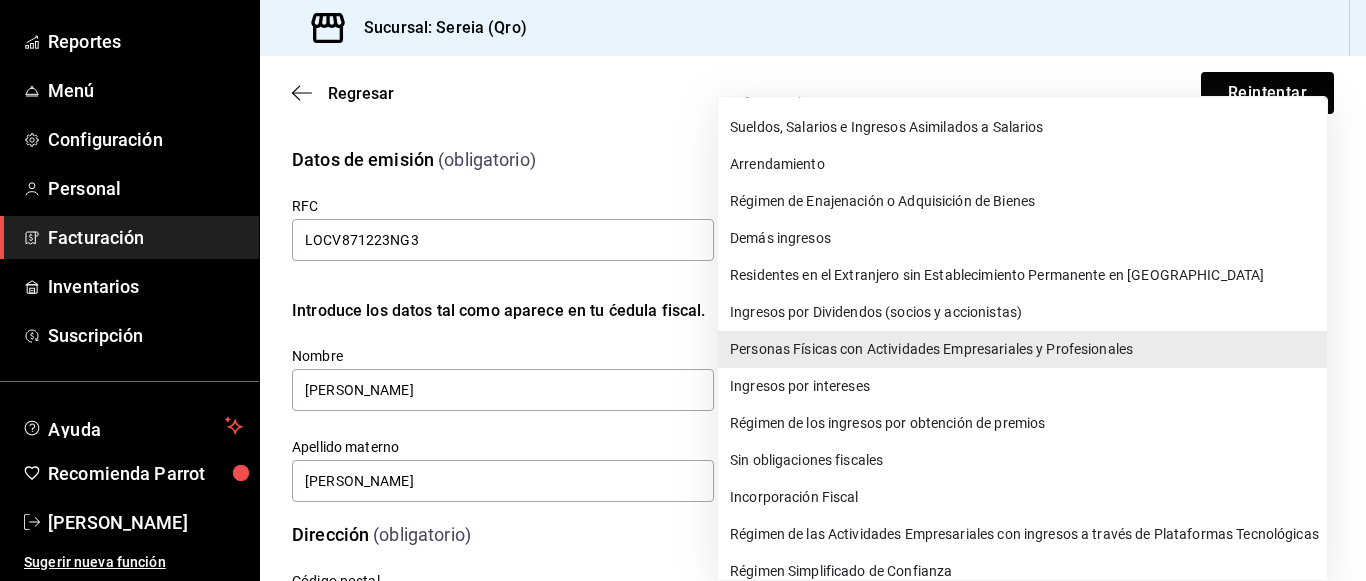 scroll, scrollTop: 51, scrollLeft: 0, axis: vertical 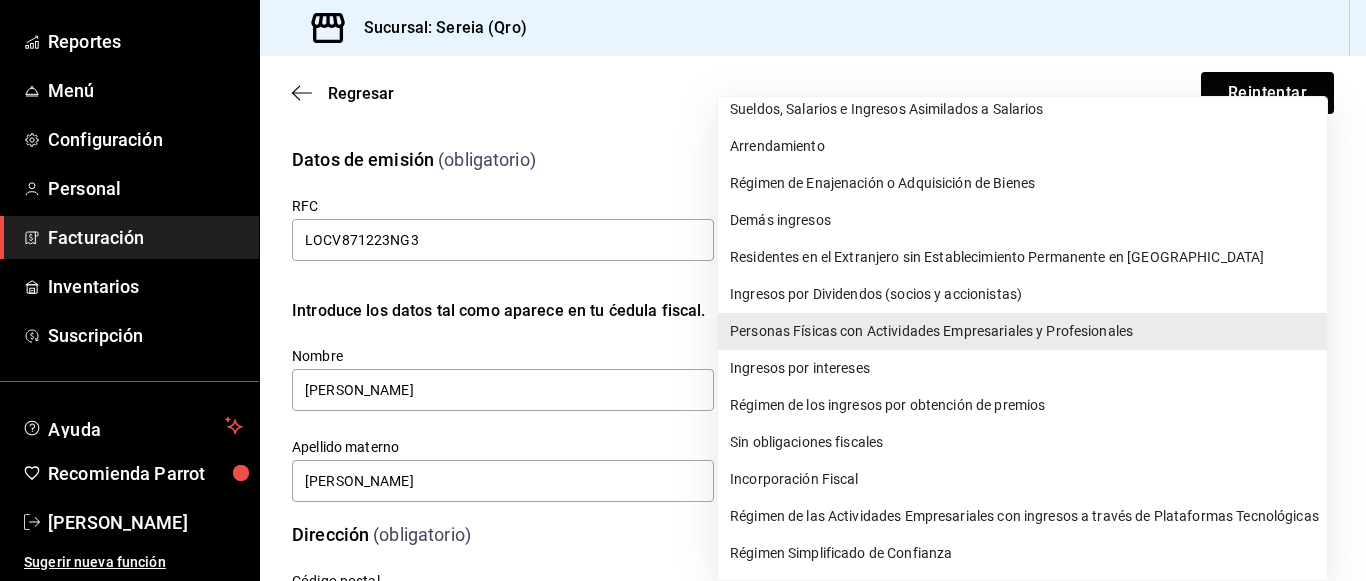 click on "Personas Físicas con Actividades Empresariales y Profesionales" at bounding box center [1022, 331] 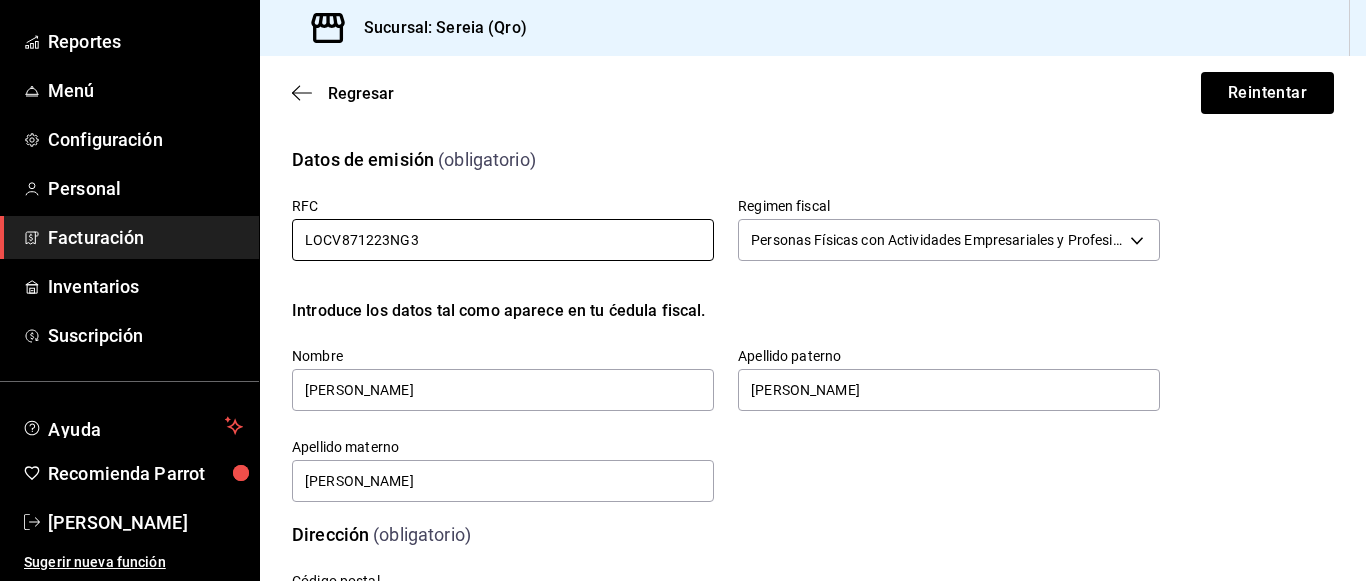 click on "LOCV871223NG3" at bounding box center [503, 240] 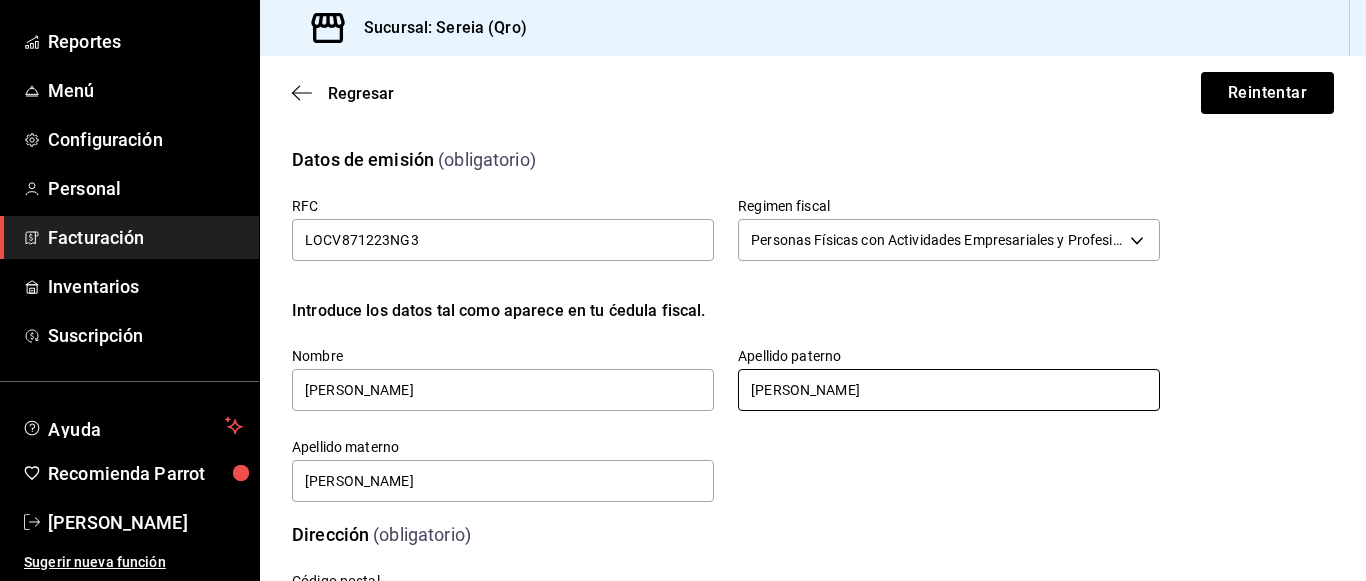drag, startPoint x: 840, startPoint y: 417, endPoint x: 827, endPoint y: 399, distance: 22.203604 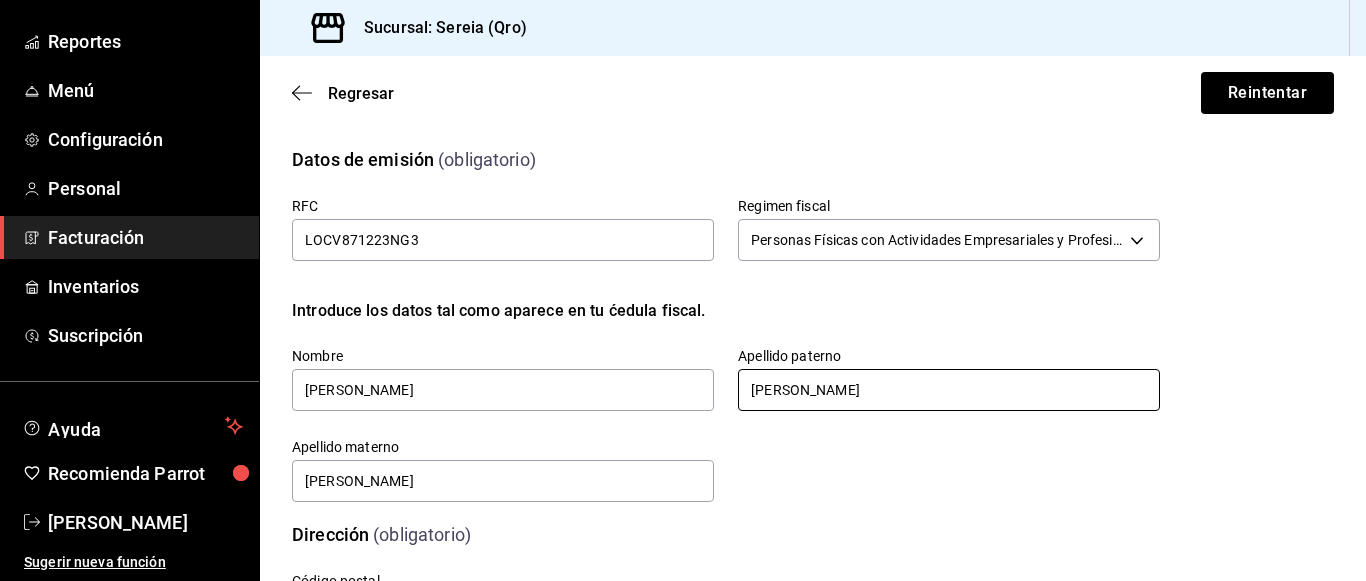 click on "RFC LOCV871223NG3 Regimen fiscal Personas Físicas con Actividades Empresariales y Profesionales 612 Introduce los datos tal como aparece en tu ćedula fiscal. Nombre VICTOR MANUEL Apellido paterno LOPEZ Apellido materno CALVILLO" at bounding box center (702, 327) 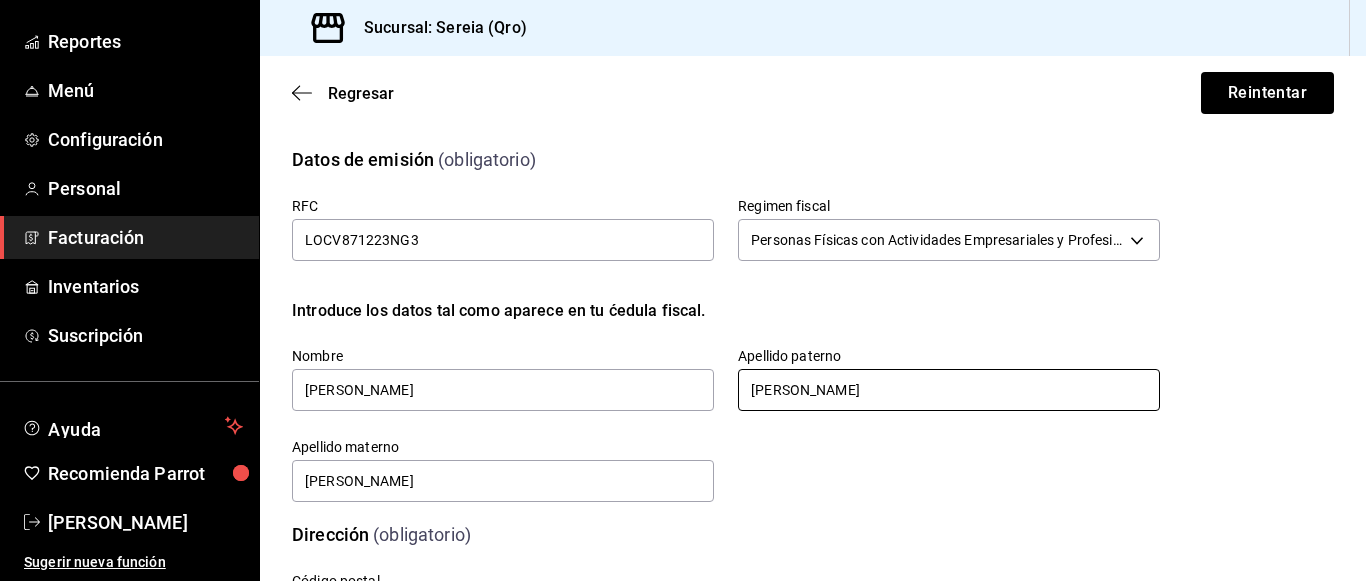 click on "LOPEZ" at bounding box center [949, 390] 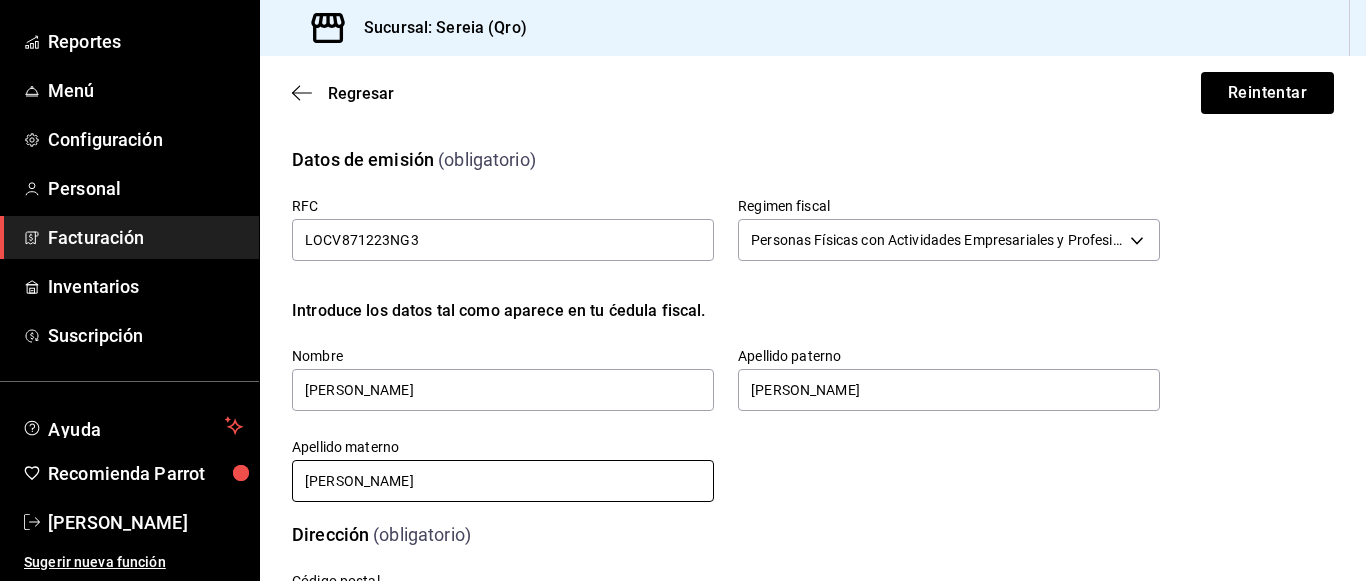 click on "CALVILLO" at bounding box center [503, 481] 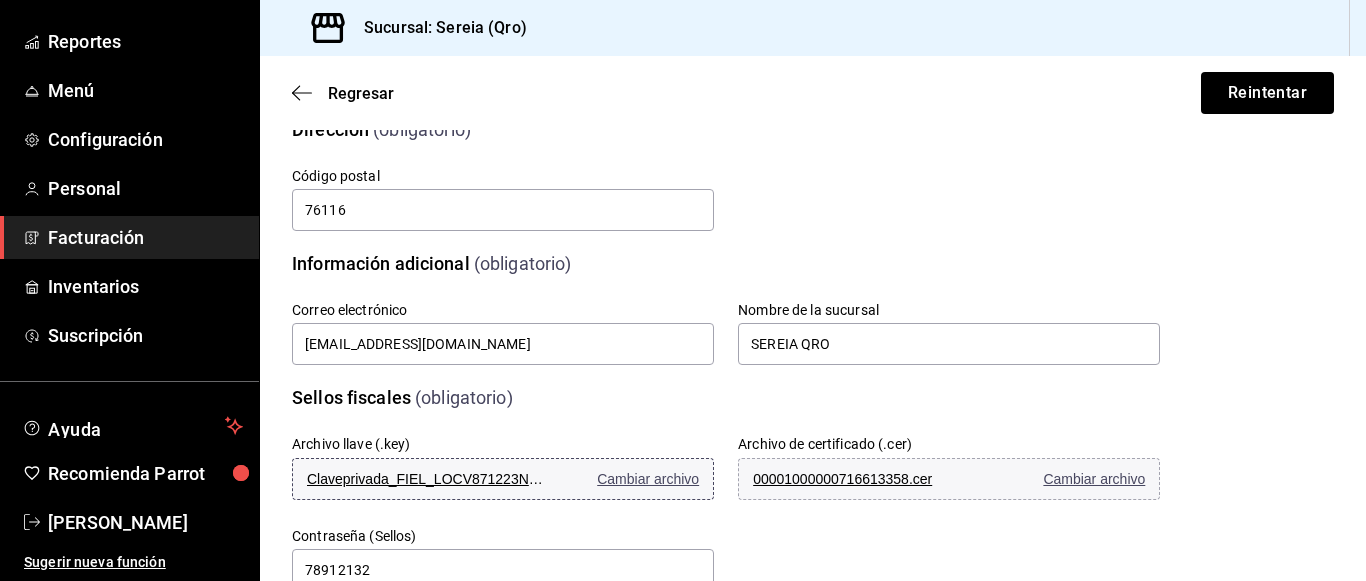 scroll, scrollTop: 500, scrollLeft: 0, axis: vertical 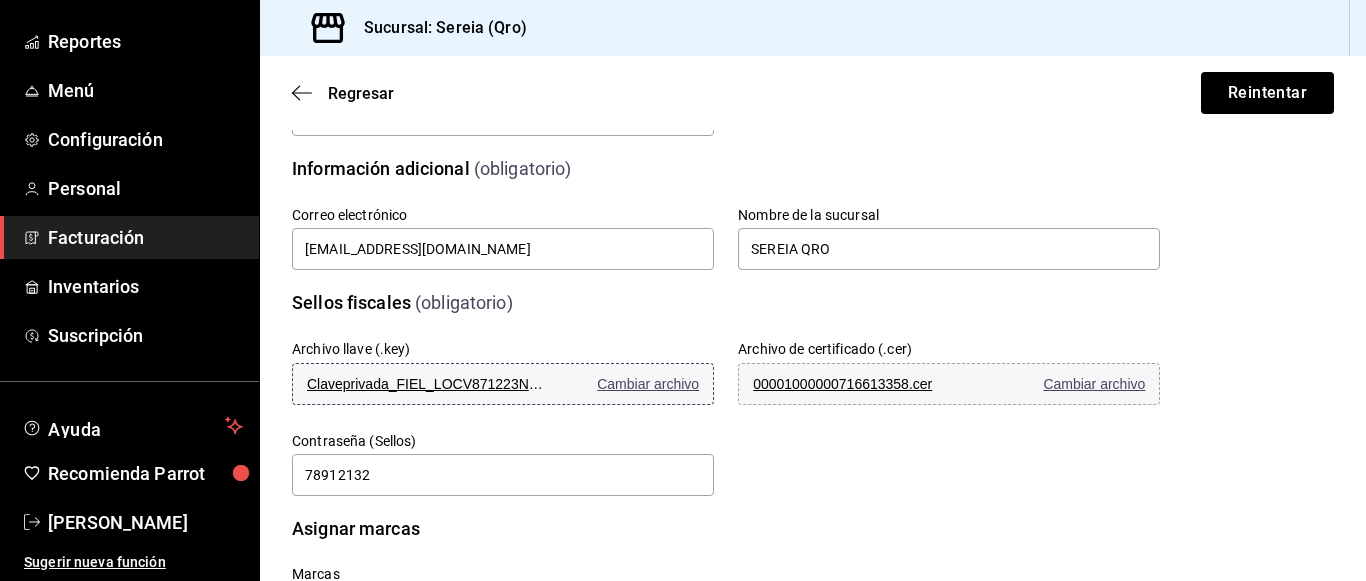 click on "Cambiar archivo" at bounding box center [648, 384] 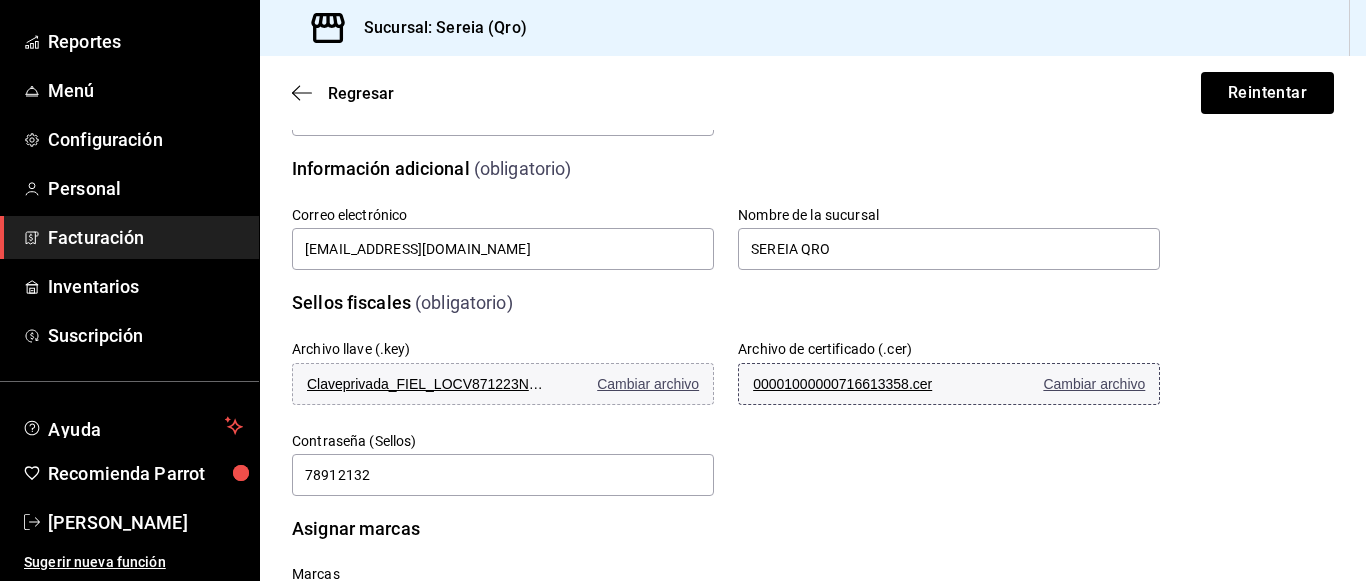click on "Cambiar archivo" at bounding box center [1094, 384] 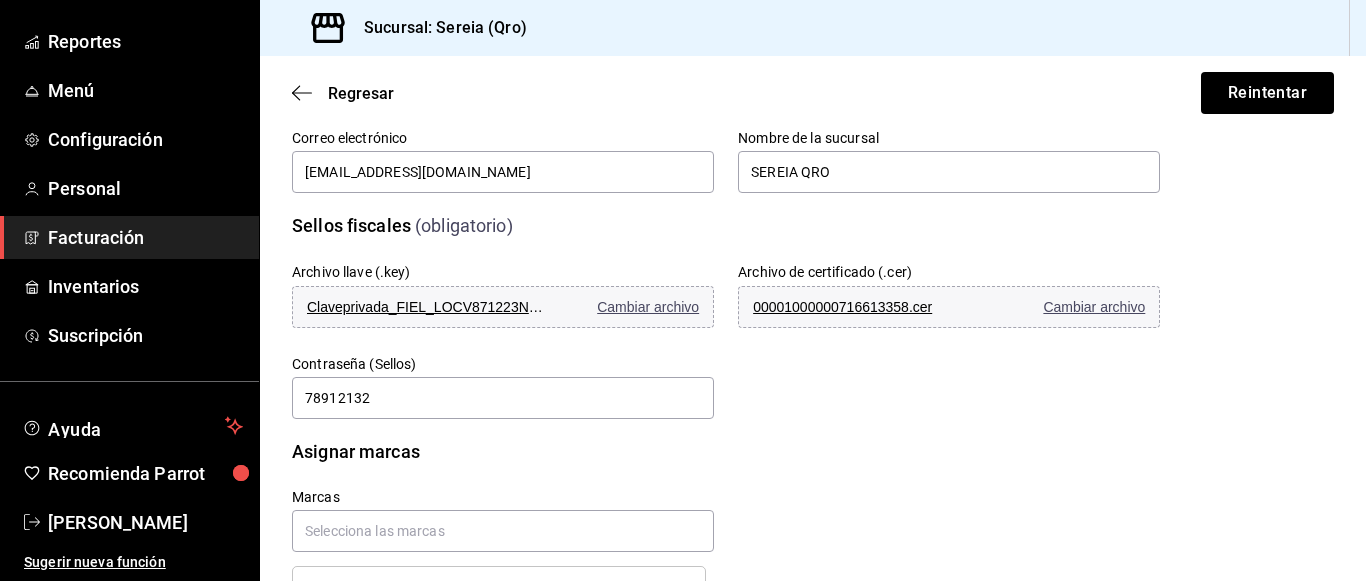 scroll, scrollTop: 600, scrollLeft: 0, axis: vertical 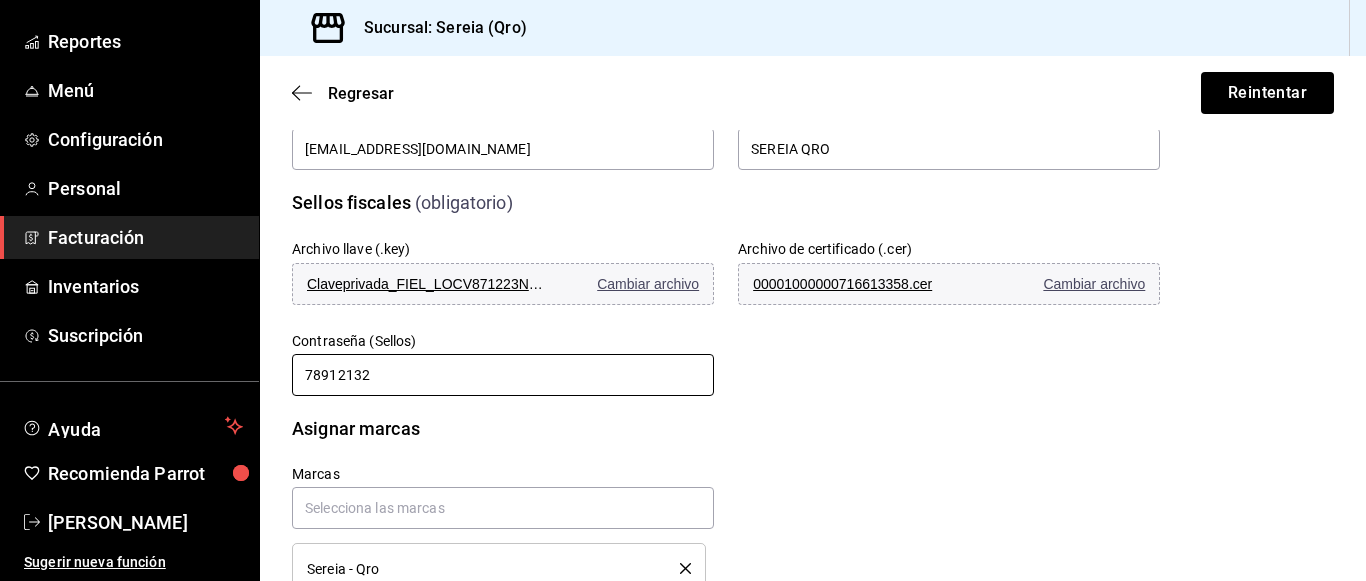 drag, startPoint x: 383, startPoint y: 373, endPoint x: 243, endPoint y: 376, distance: 140.03214 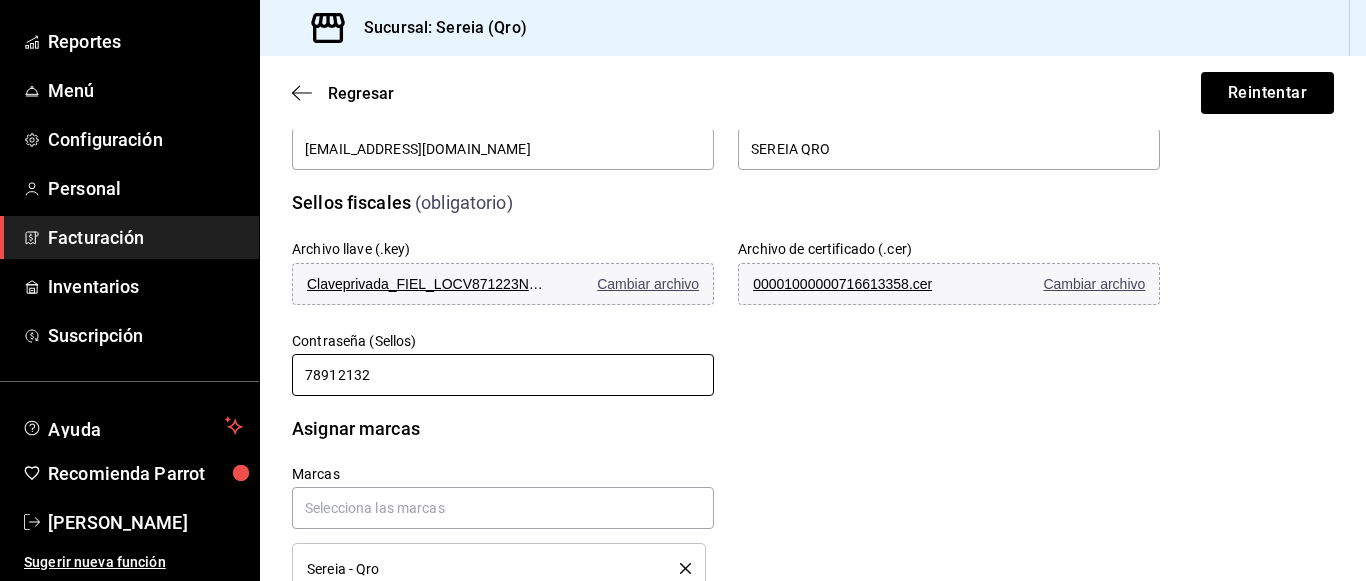 click on "Pregunta a Parrot AI Reportes   Menú   Configuración   Personal   Facturación   Inventarios   Suscripción   Ayuda Recomienda Parrot   Gerardo García   Sugerir nueva función   Sucursal: Sereia (Qro) Regresar Reintentar Datos de emisión (obligatorio) RFC LOCV871223NG3 Regimen fiscal Personas Físicas con Actividades Empresariales y Profesionales 612 Introduce los datos tal como aparece en tu ćedula fiscal. Nombre VICTOR MANUEL Apellido paterno LOPEZ Apellido materno CALVILLO Dirección (obligatorio) Calle # exterior # interior Código postal 76116 Estado Elige una opción 0 Municipio Elige una opción 0 Colonia Elige una opción 0 Información adicional (obligatorio) Correo electrónico facturacionsereia@gmail.com Nombre de la sucursal SEREIA QRO Sellos fiscales (obligatorio) Archivo llave (.key) Claveprivada_FIEL_LOCV871223NG3_20250618_143252.key Cambiar archivo Archivo de certificado (.cer) 00001000000716613358.cer Cambiar archivo Contraseña (Sellos) 78912132 Asignar marcas Marcas Sereia - Qro" at bounding box center (683, 290) 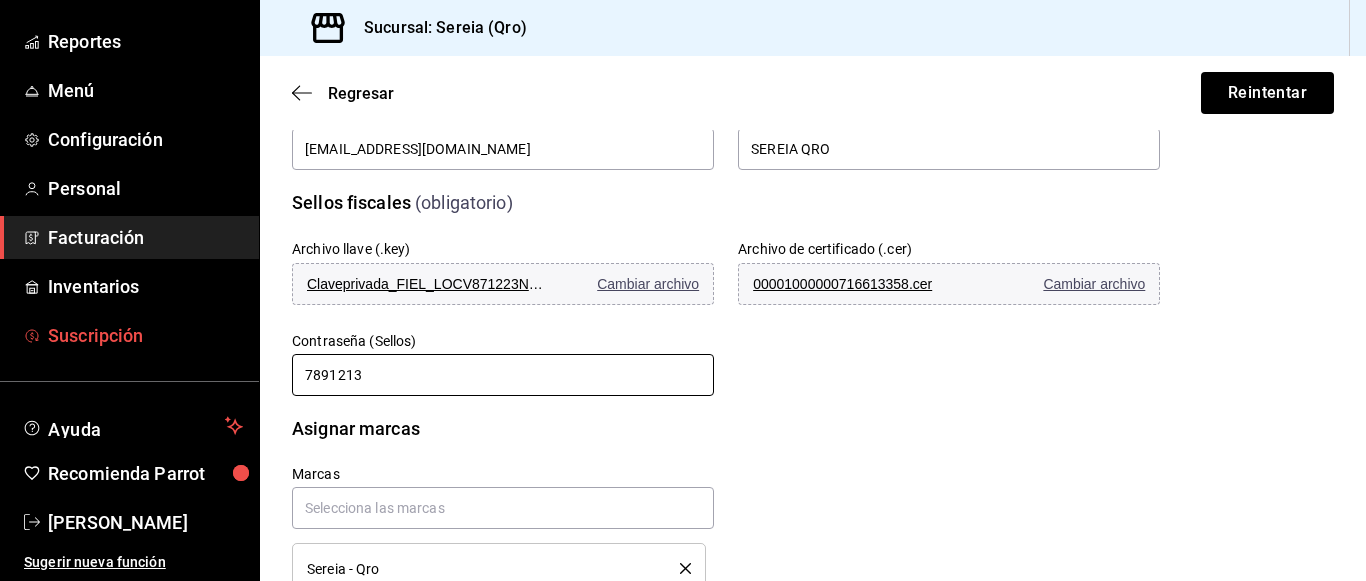 type on "78912132" 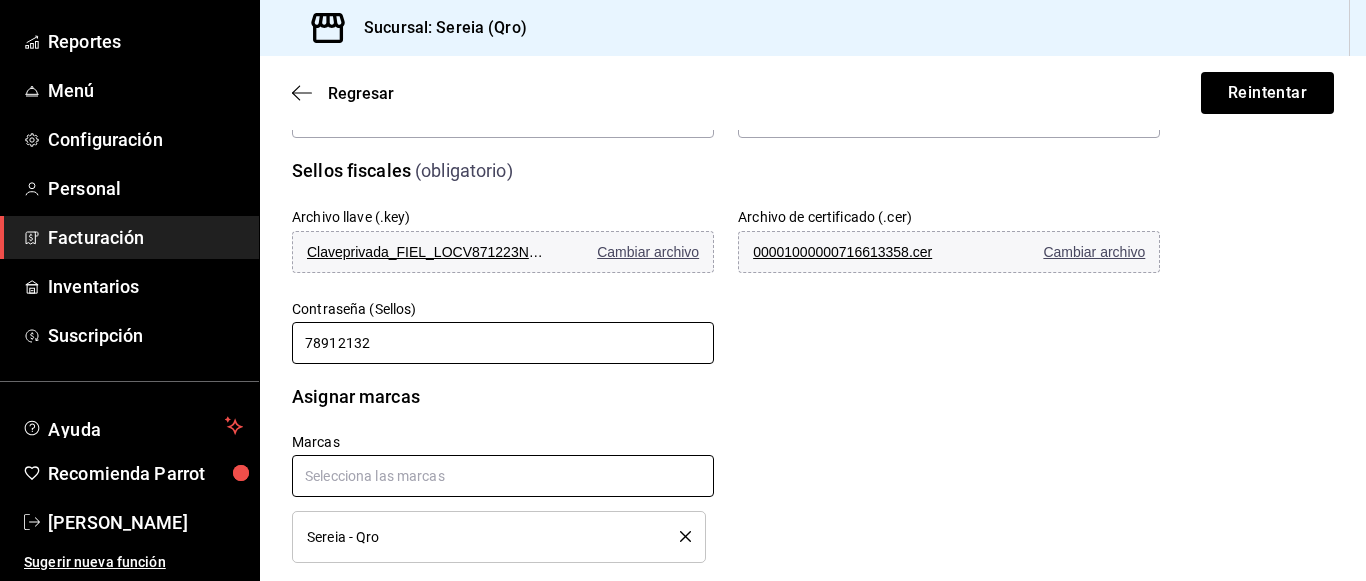 scroll, scrollTop: 663, scrollLeft: 0, axis: vertical 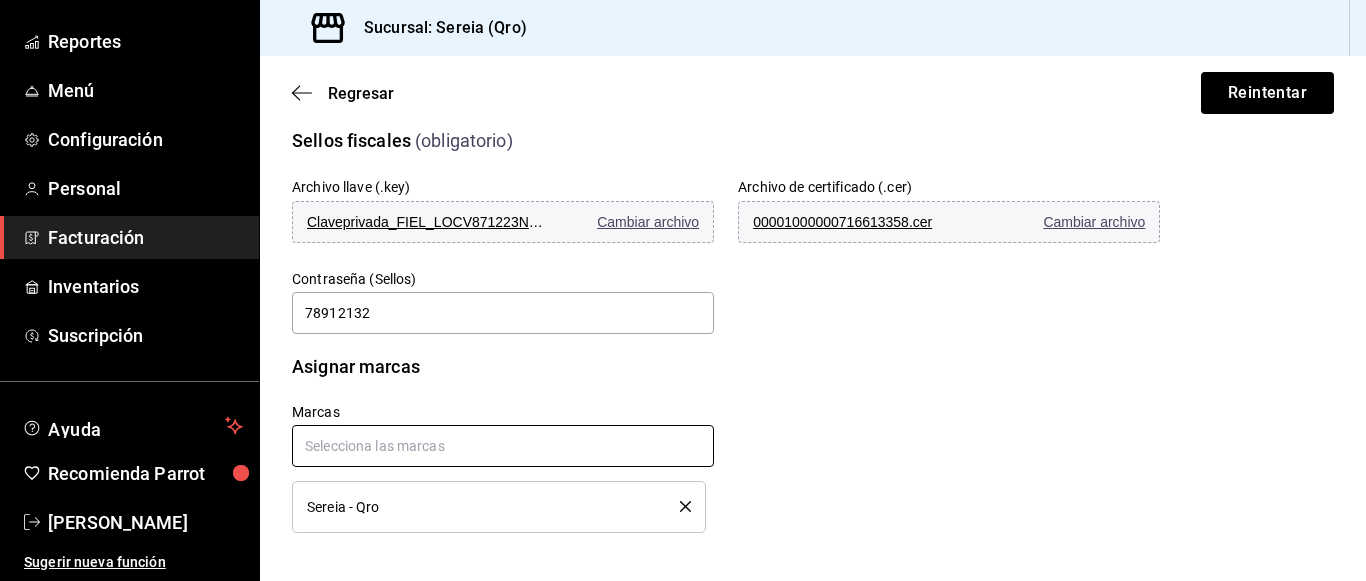 click at bounding box center (503, 446) 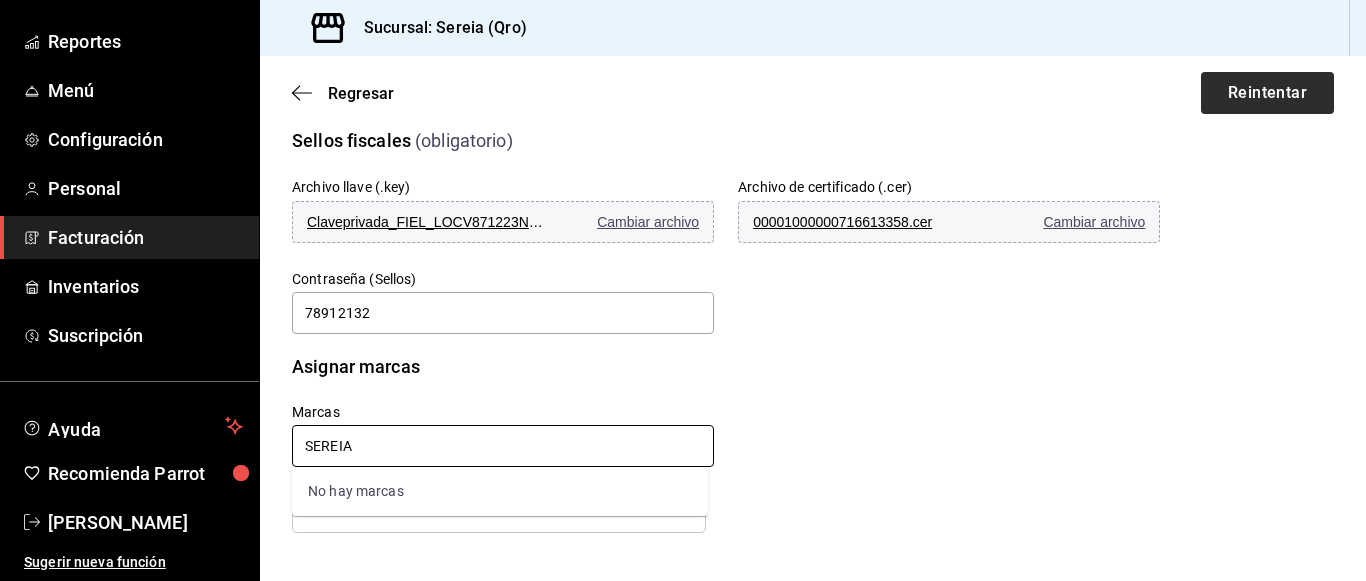 type on "SEREIA" 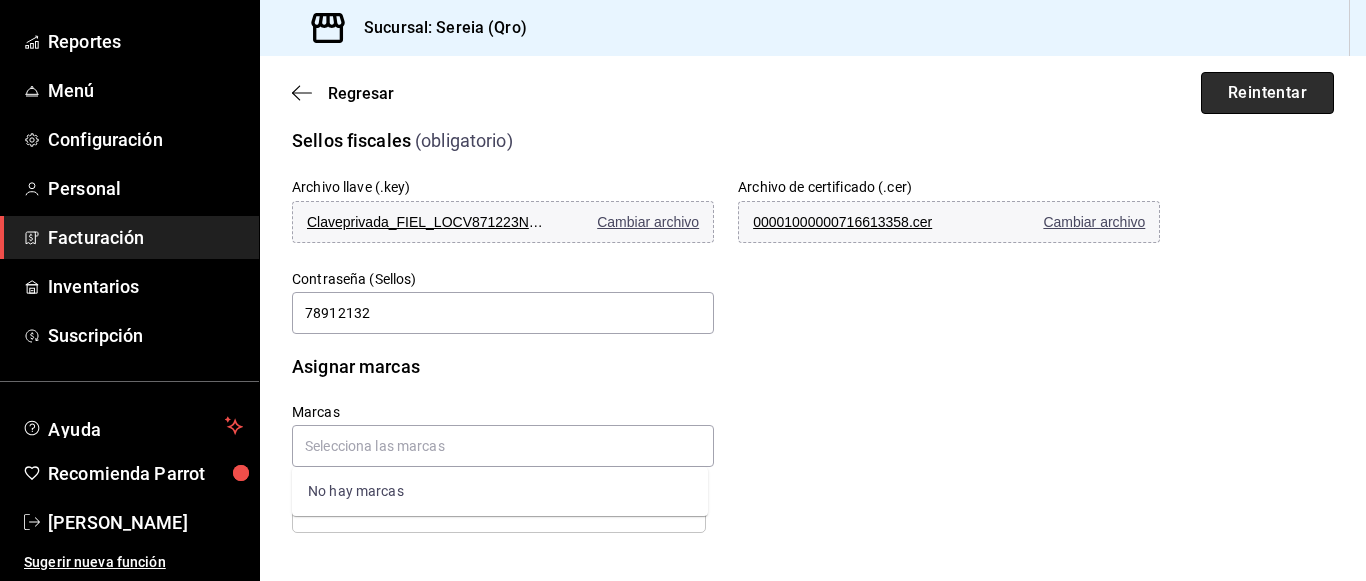 click on "Reintentar" at bounding box center (1267, 93) 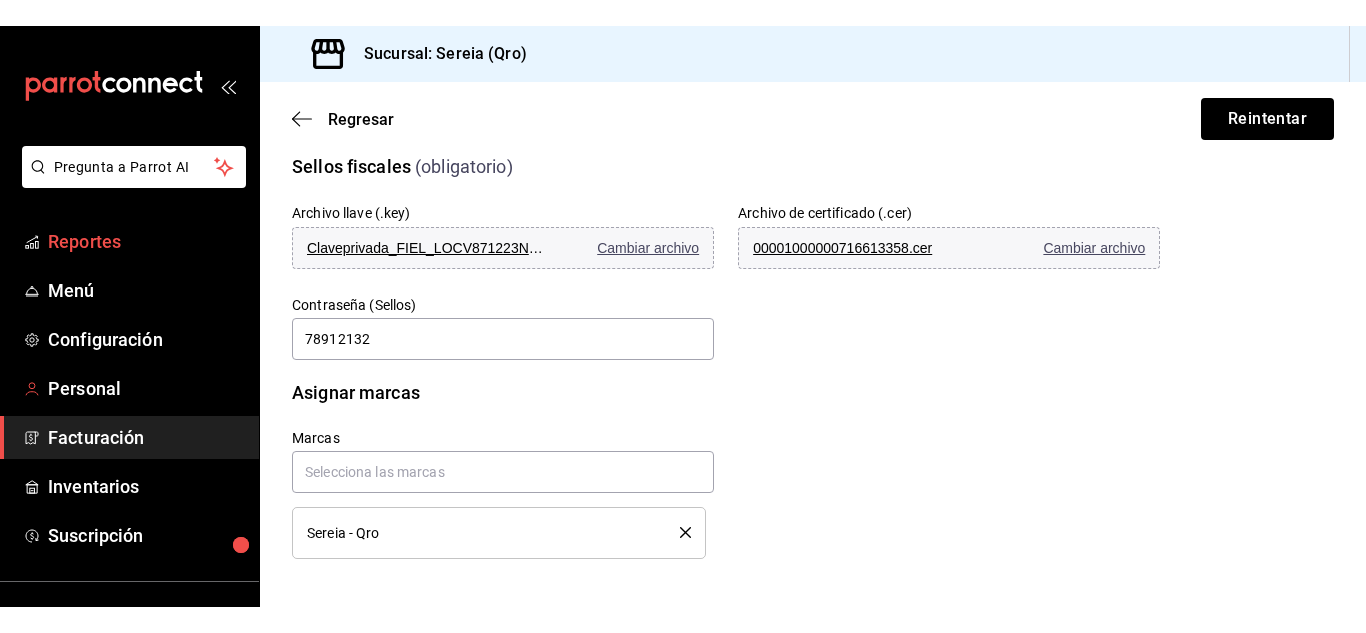 scroll, scrollTop: 174, scrollLeft: 0, axis: vertical 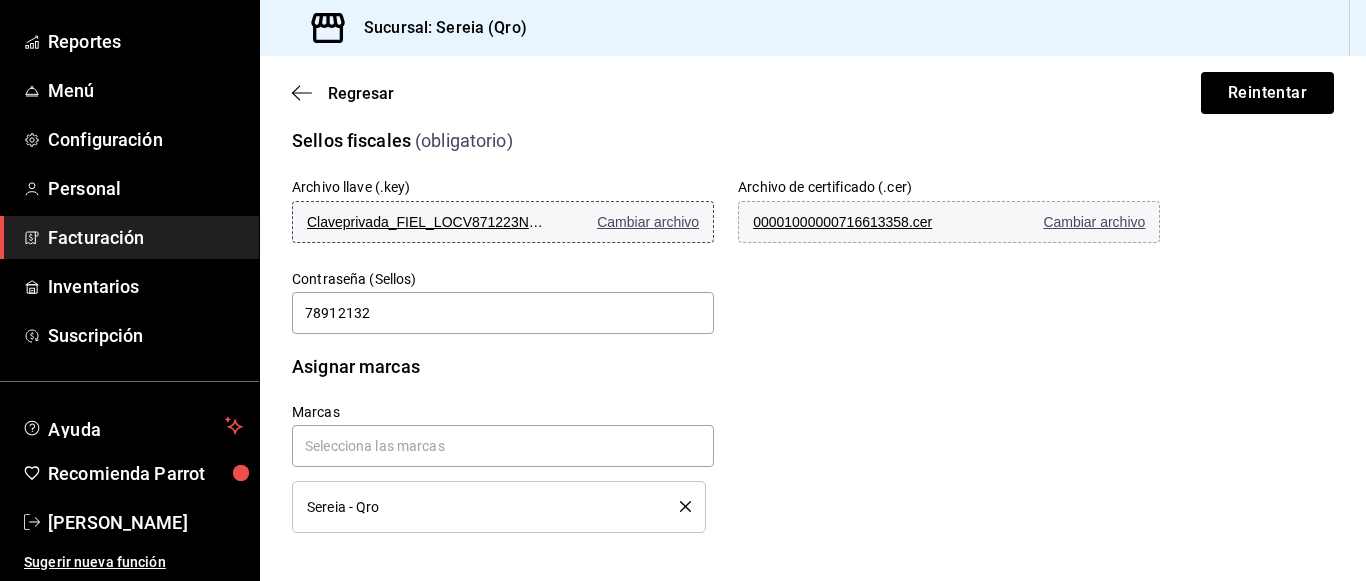 click on "Cambiar archivo" at bounding box center (648, 222) 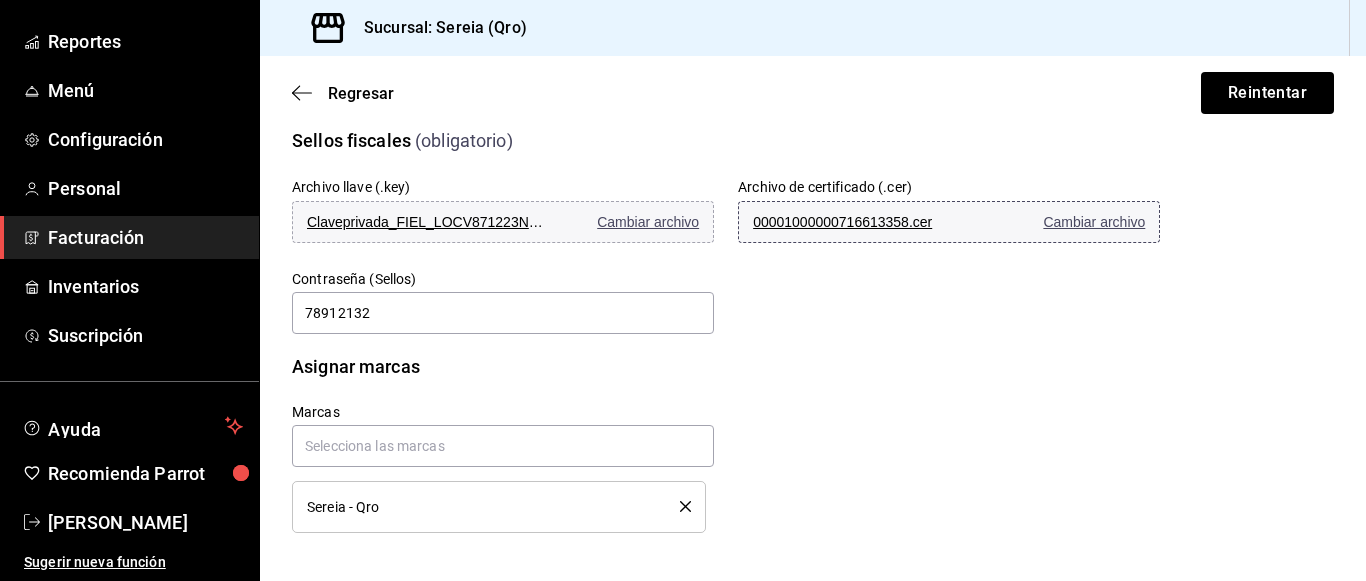 click on "00001000000716613358.cer Cambiar archivo" at bounding box center (949, 222) 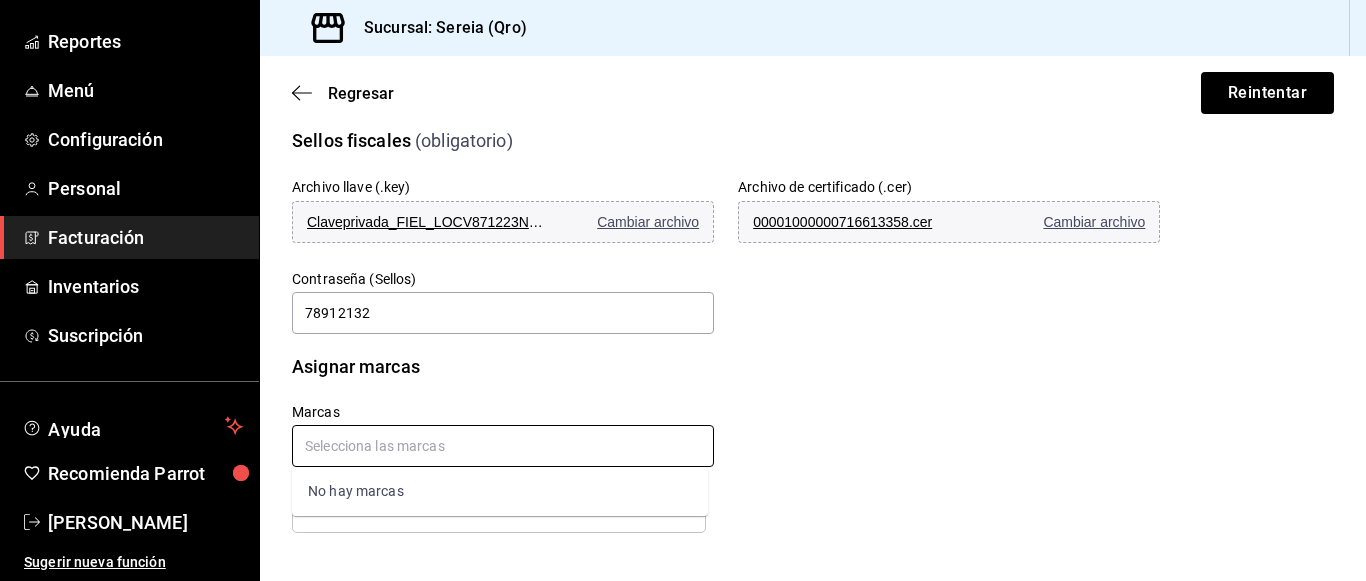 click at bounding box center [503, 446] 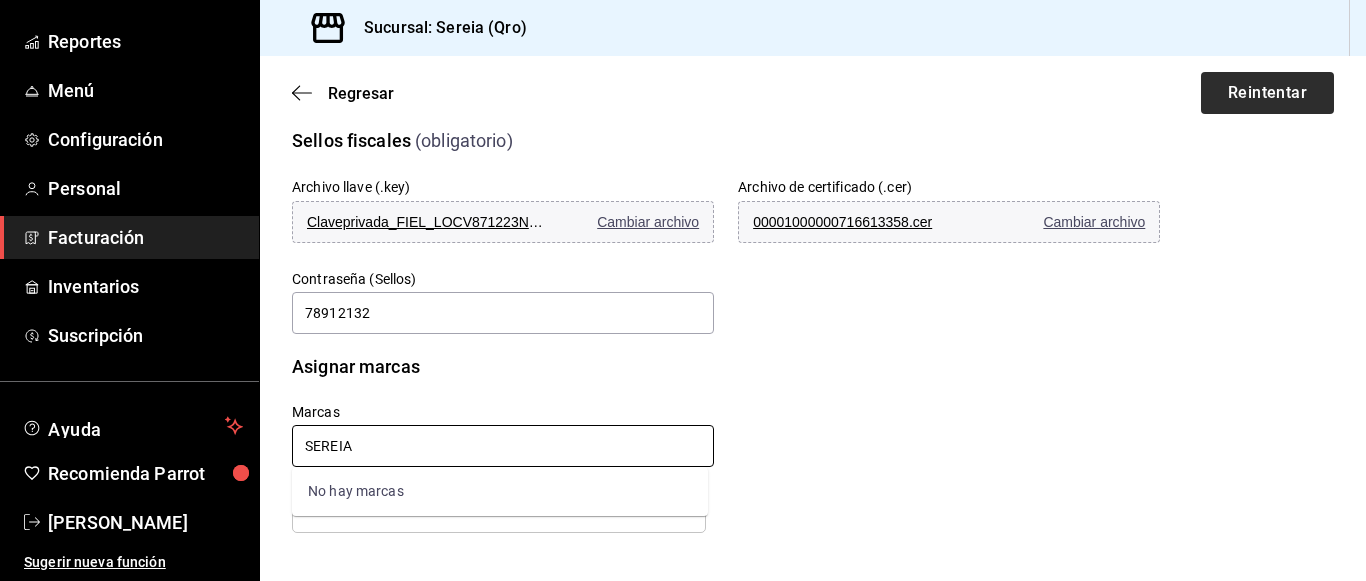 type on "SEREIA" 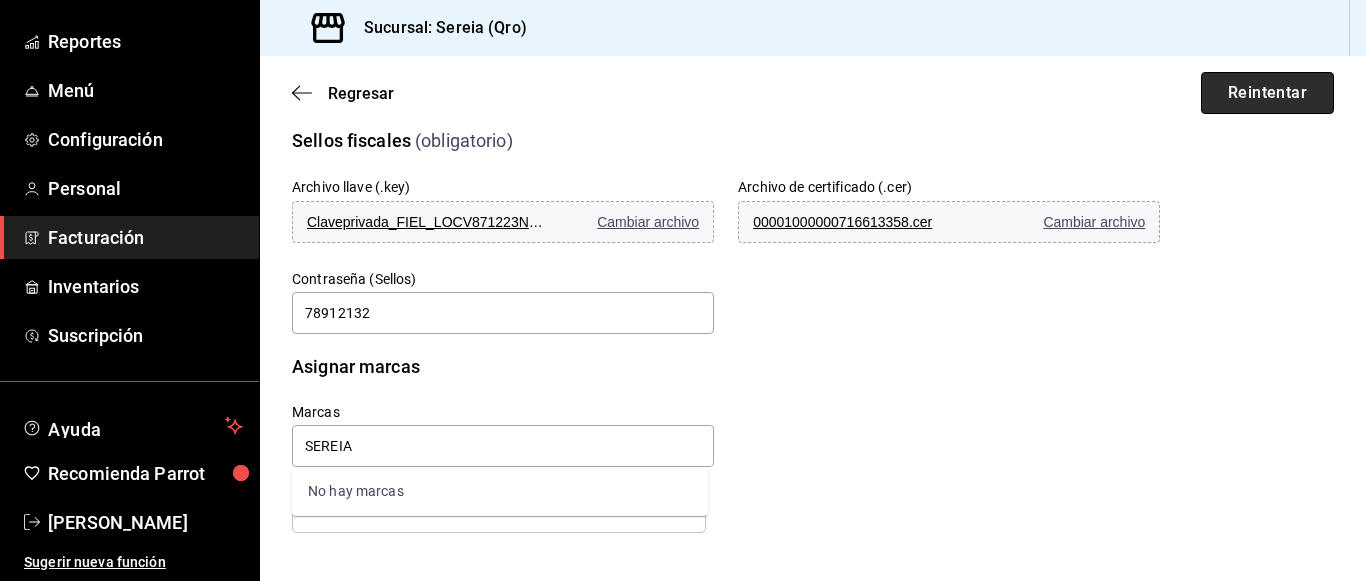 type 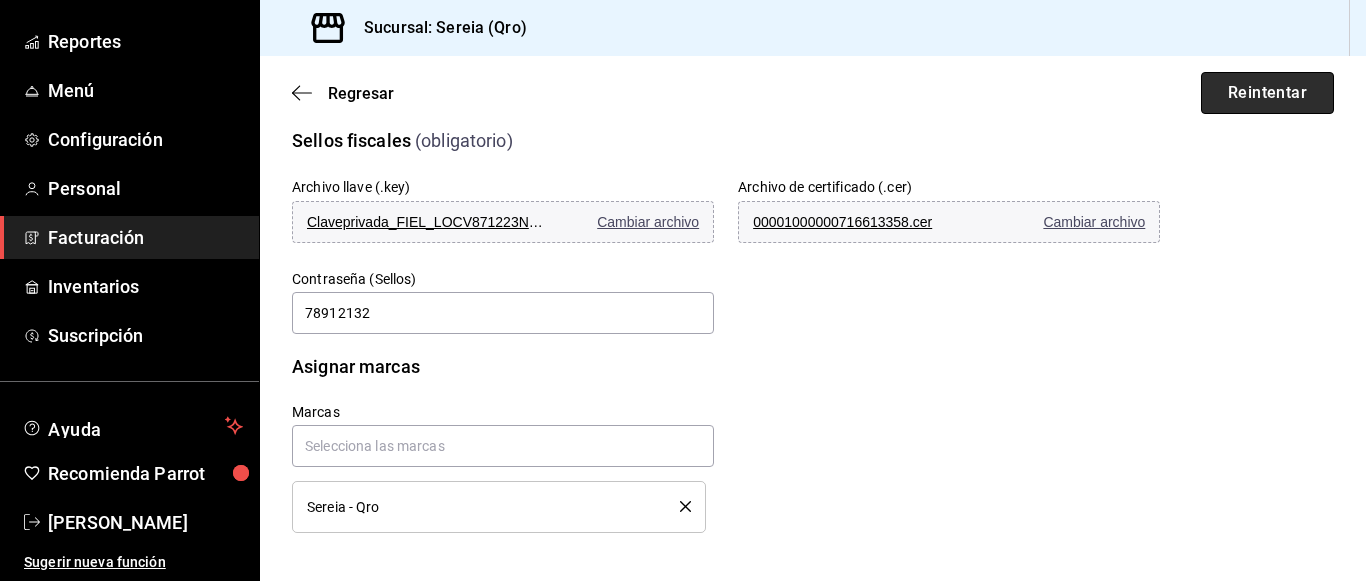 click on "Reintentar" at bounding box center (1267, 93) 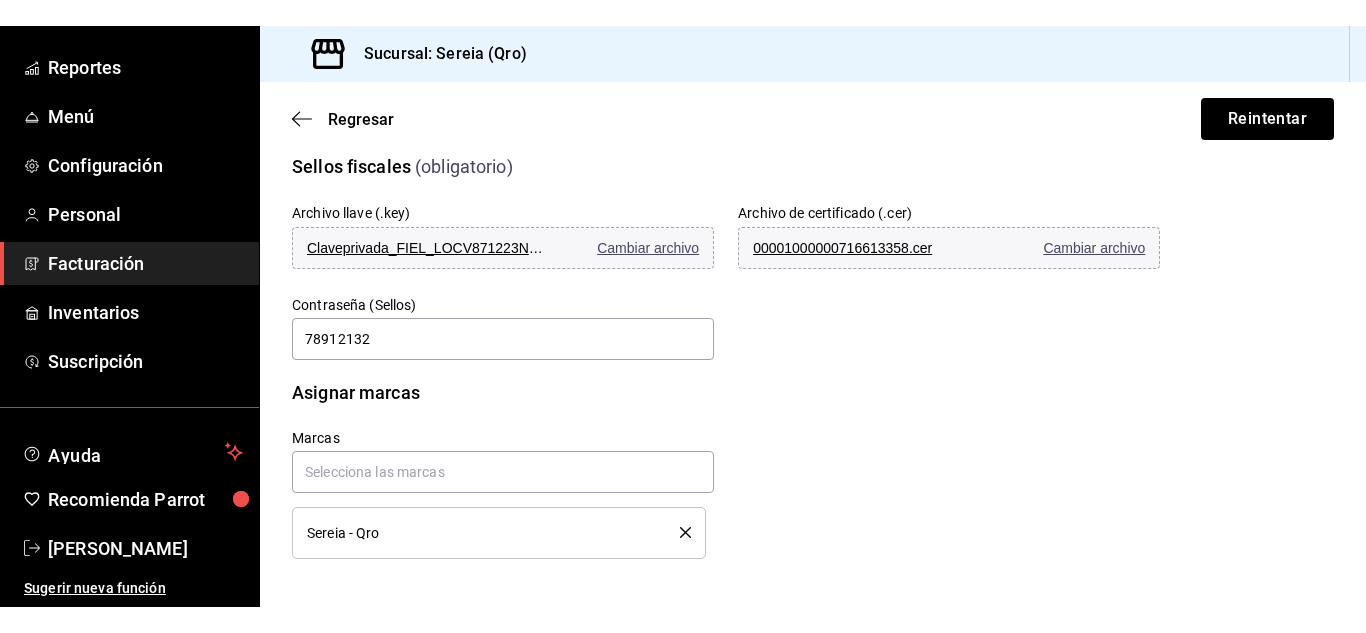 scroll, scrollTop: 611, scrollLeft: 0, axis: vertical 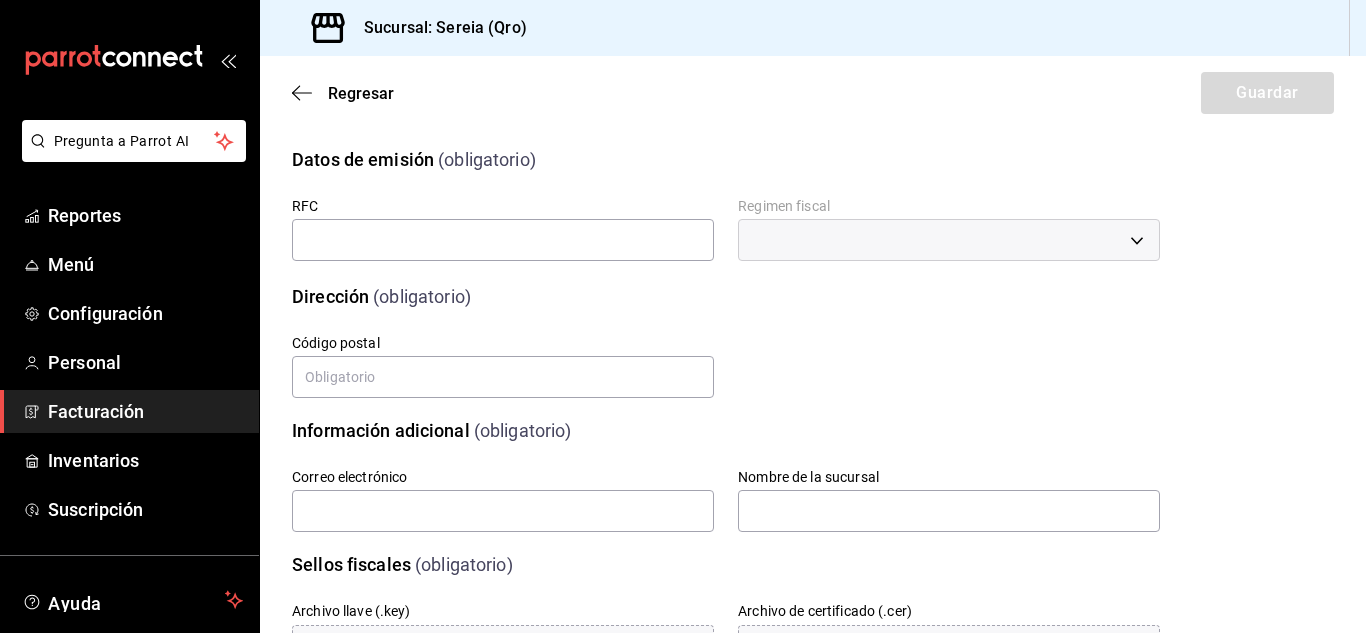 click on "Facturación" at bounding box center (145, 411) 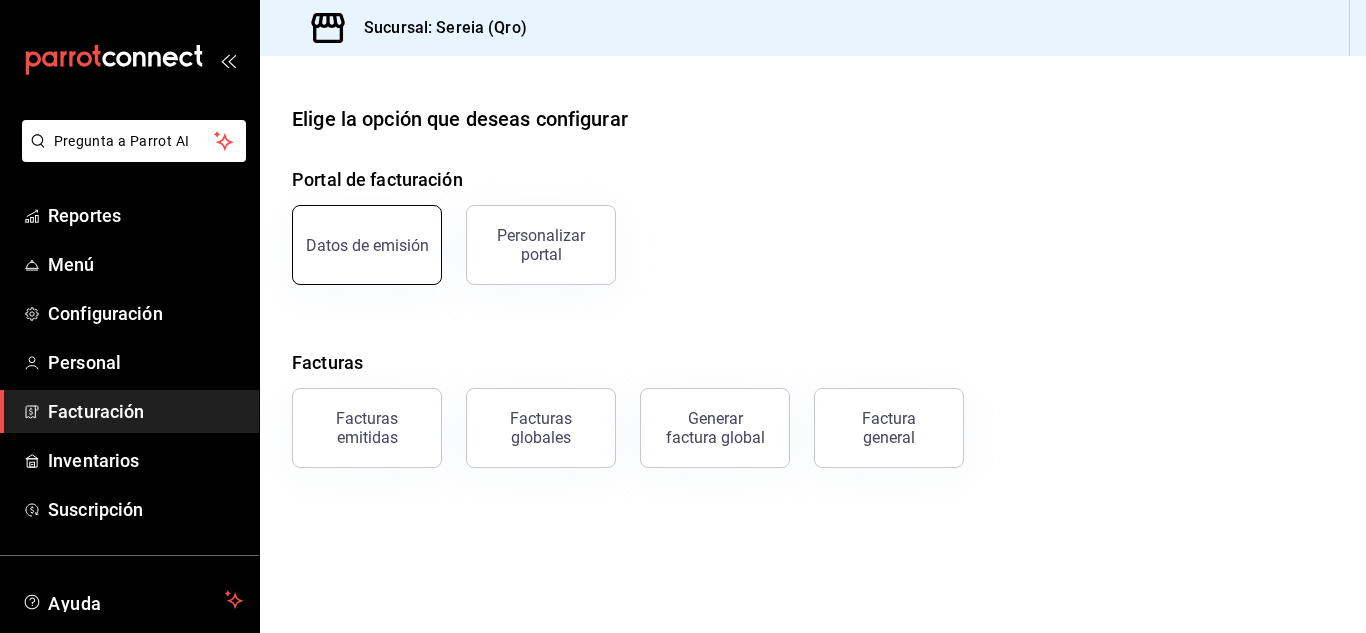 click on "Datos de emisión" at bounding box center (367, 245) 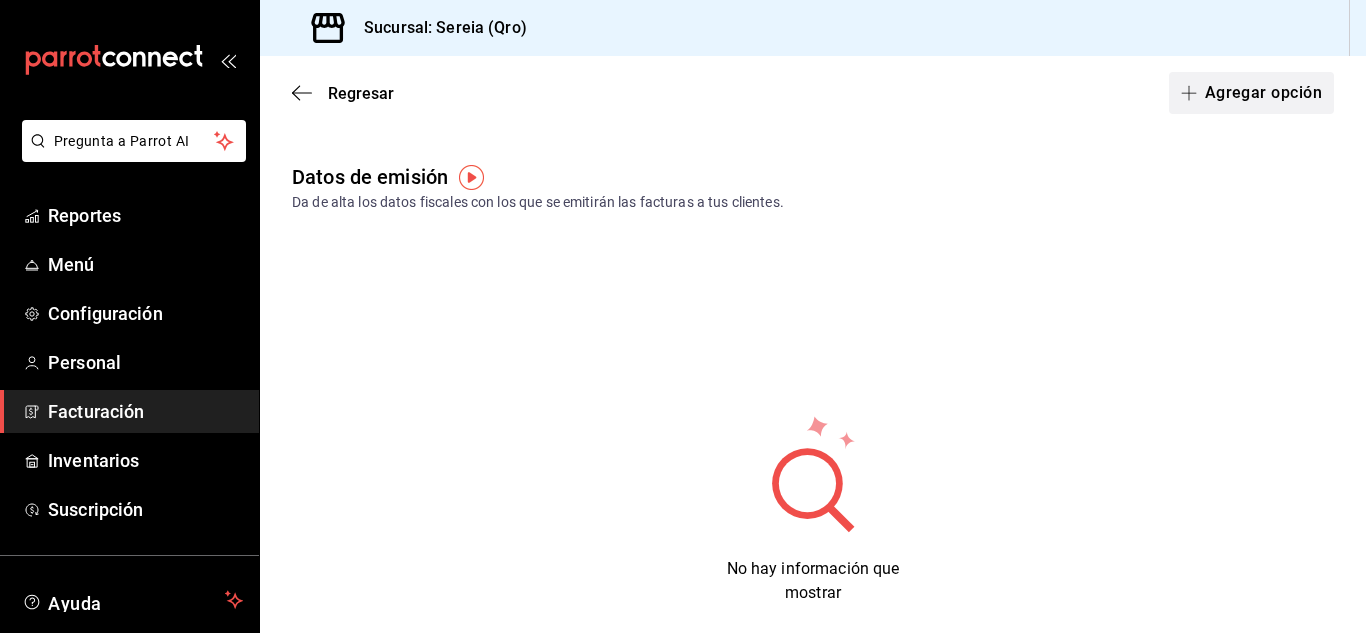 click on "Agregar opción" at bounding box center (1251, 93) 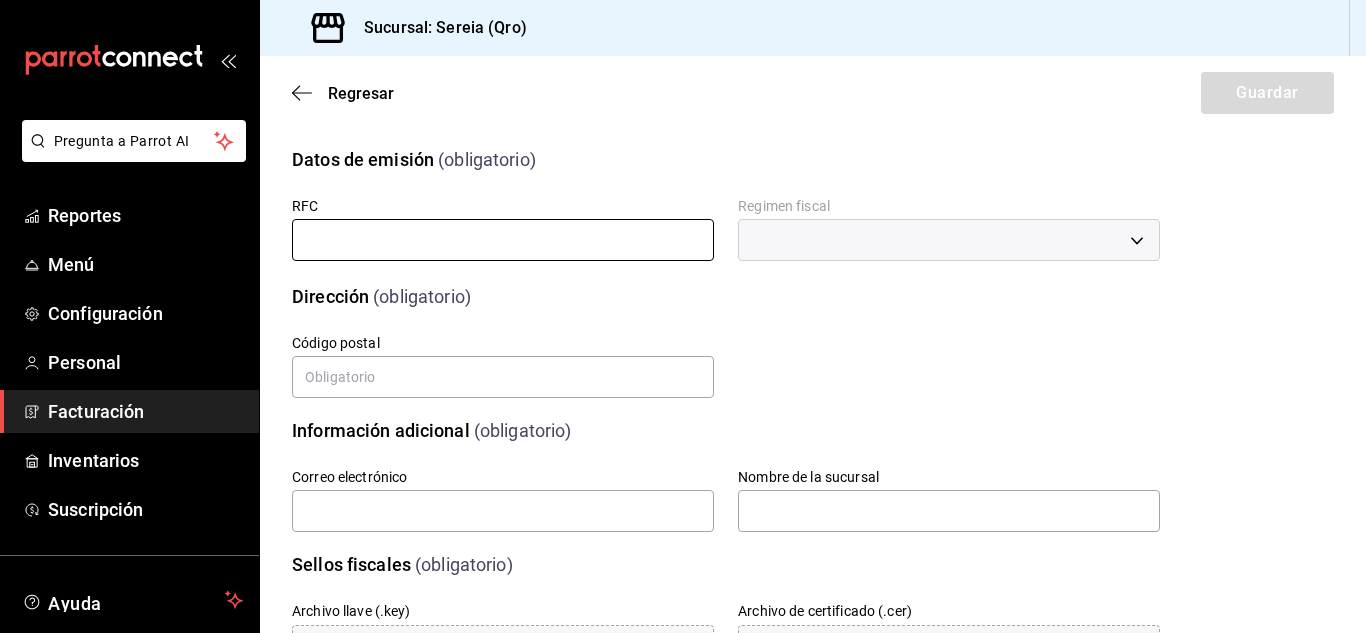 click at bounding box center [503, 240] 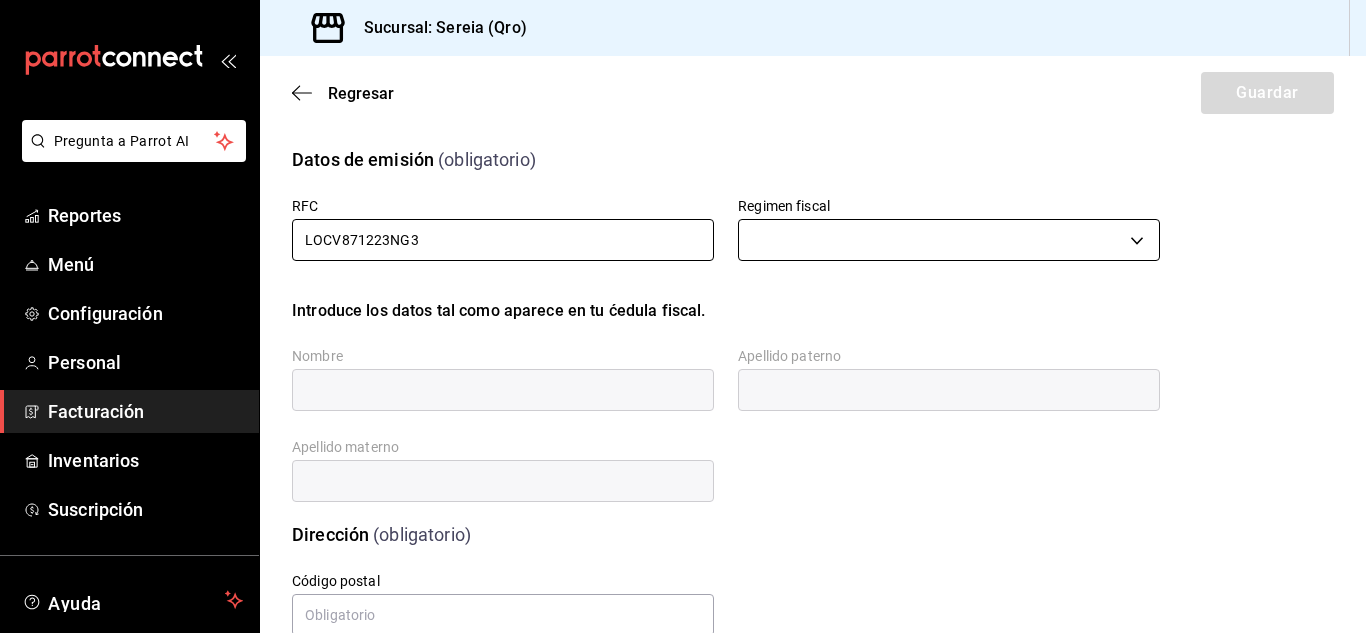 type on "LOCV871223NG3" 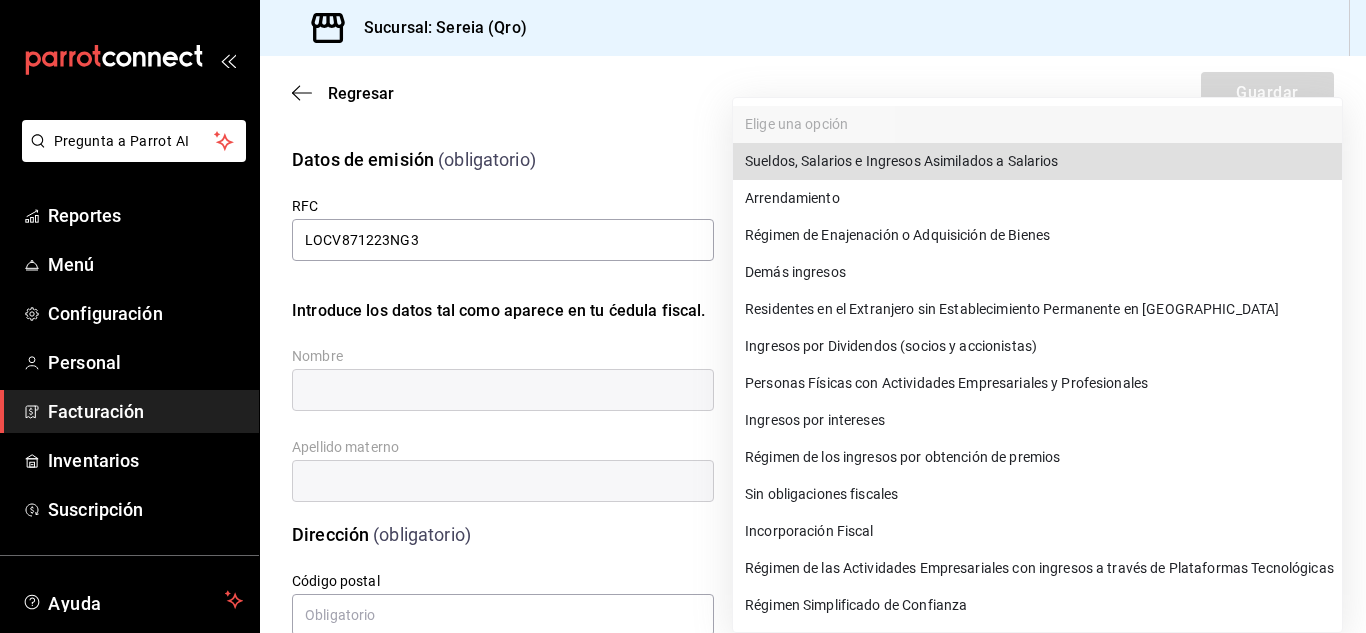 click on "Pregunta a Parrot AI Reportes   Menú   Configuración   Personal   Facturación   Inventarios   Suscripción   Ayuda Recomienda Parrot   Gerardo García   Sugerir nueva función   Sucursal: Sereia (Qro) Regresar Guardar Datos de emisión (obligatorio) RFC LOCV871223NG3 Regimen fiscal ​ Introduce los datos tal como aparece en tu ćedula fiscal. Nombre Apellido paterno Apellido materno Dirección (obligatorio) Calle # exterior # interior Código postal Estado Elige una opción 0 Municipio Elige una opción 0 Colonia Elige una opción 0 Información adicional (obligatorio) Correo electrónico Nombre de la sucursal Sellos fiscales (obligatorio) Archivo llave (.key) Elige un archivo Archivo de certificado (.cer) Elige un archivo Contraseña (Sellos) Asignar marcas Marcas Pregunta a Parrot AI Reportes   Menú   Configuración   Personal   Facturación   Inventarios   Suscripción   Ayuda Recomienda Parrot   Gerardo García   Sugerir nueva función   GANA 1 MES GRATIS EN TU SUSCRIPCIÓN AQUÍ Ver video tutorial" at bounding box center (683, 316) 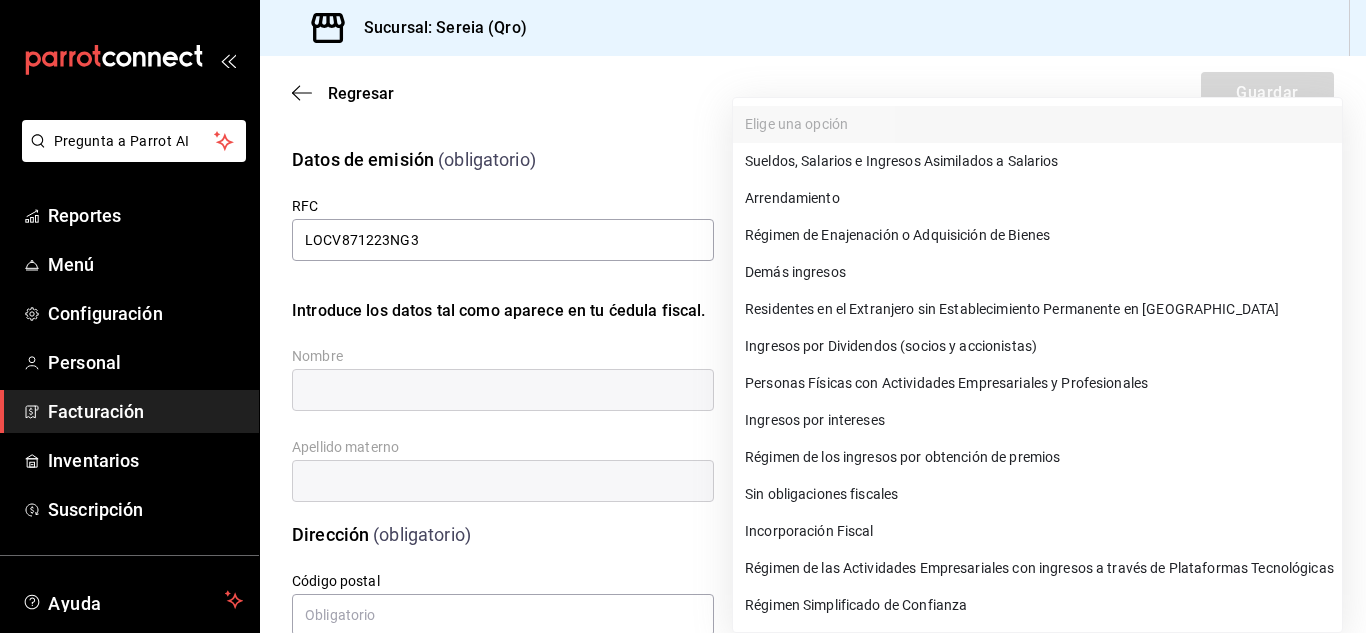 click on "Personas Físicas con Actividades Empresariales y Profesionales" at bounding box center (1037, 383) 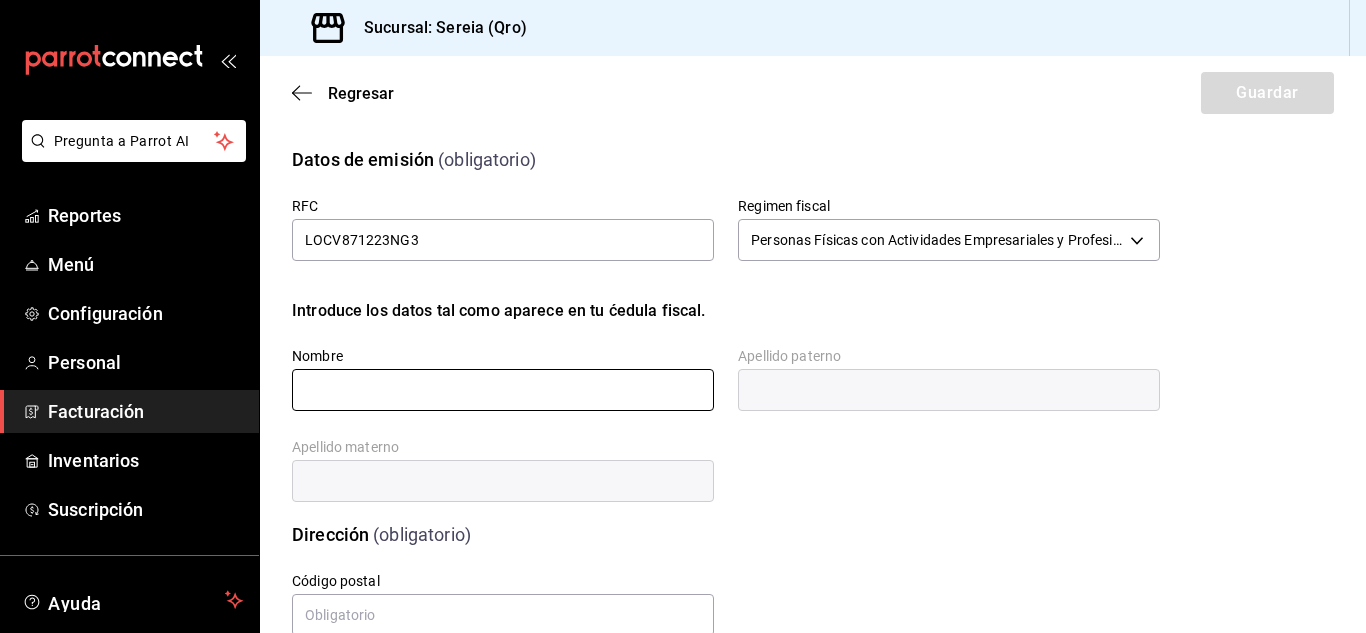 click at bounding box center (503, 390) 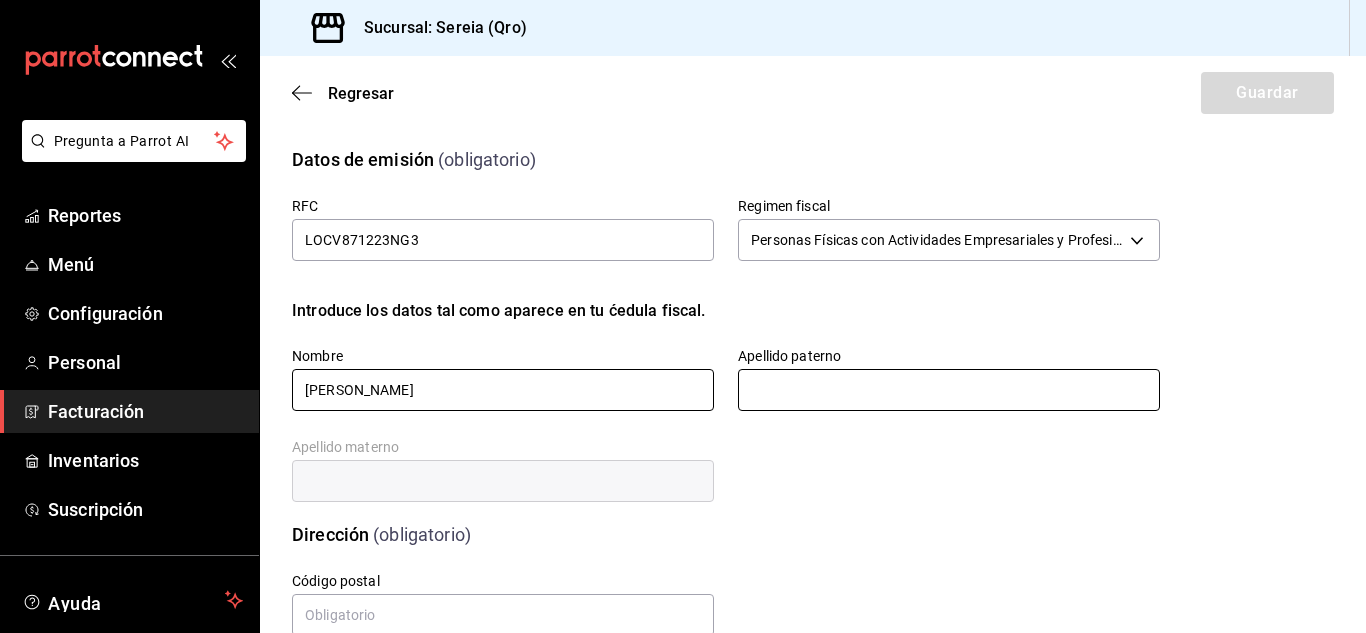 type on "VICTOR MANUEL" 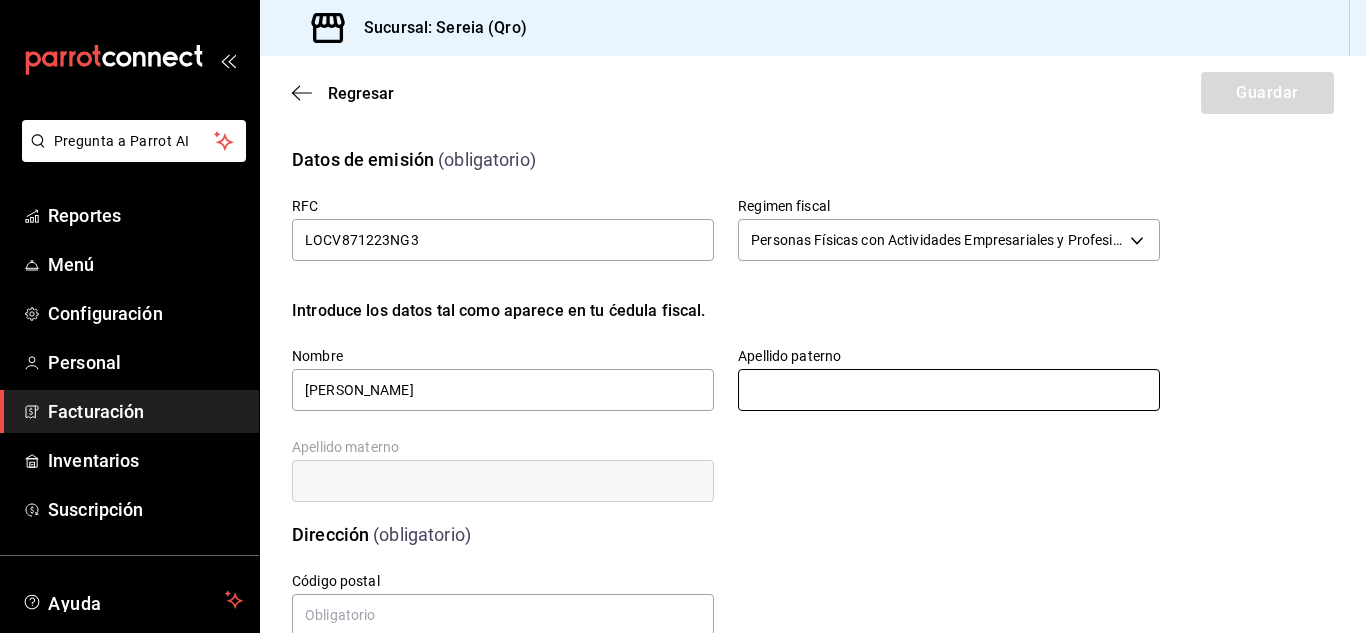 click at bounding box center (949, 390) 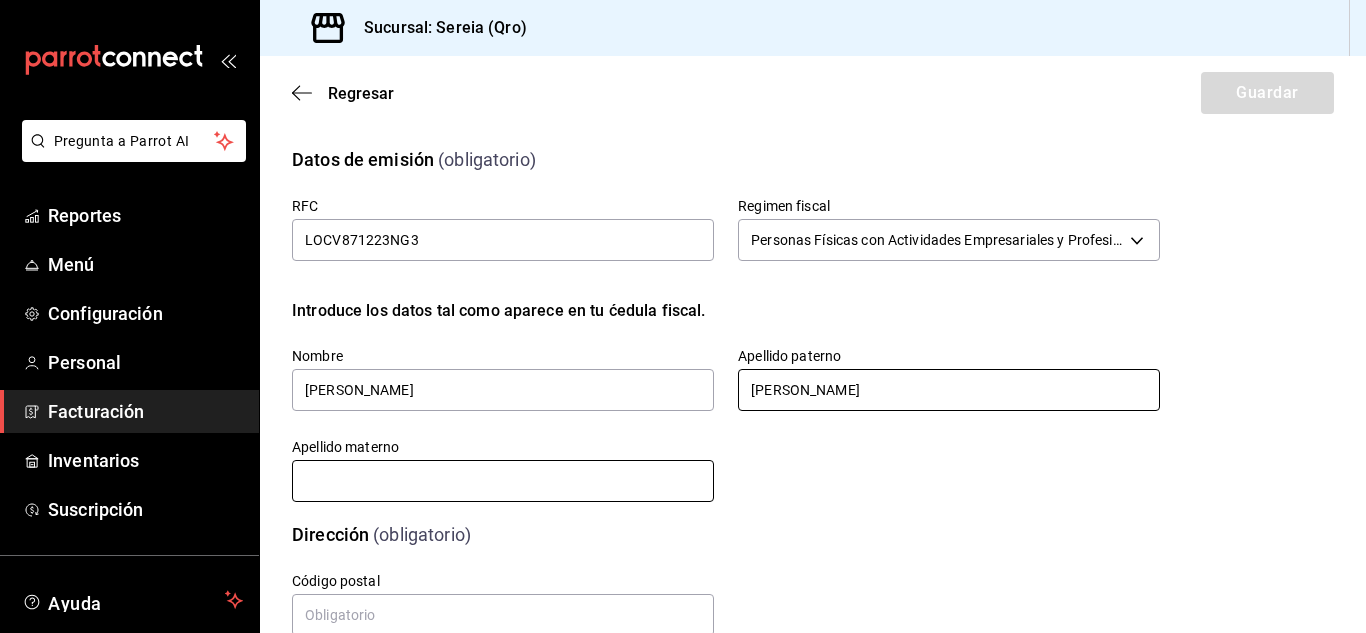 type on "LOPEZ" 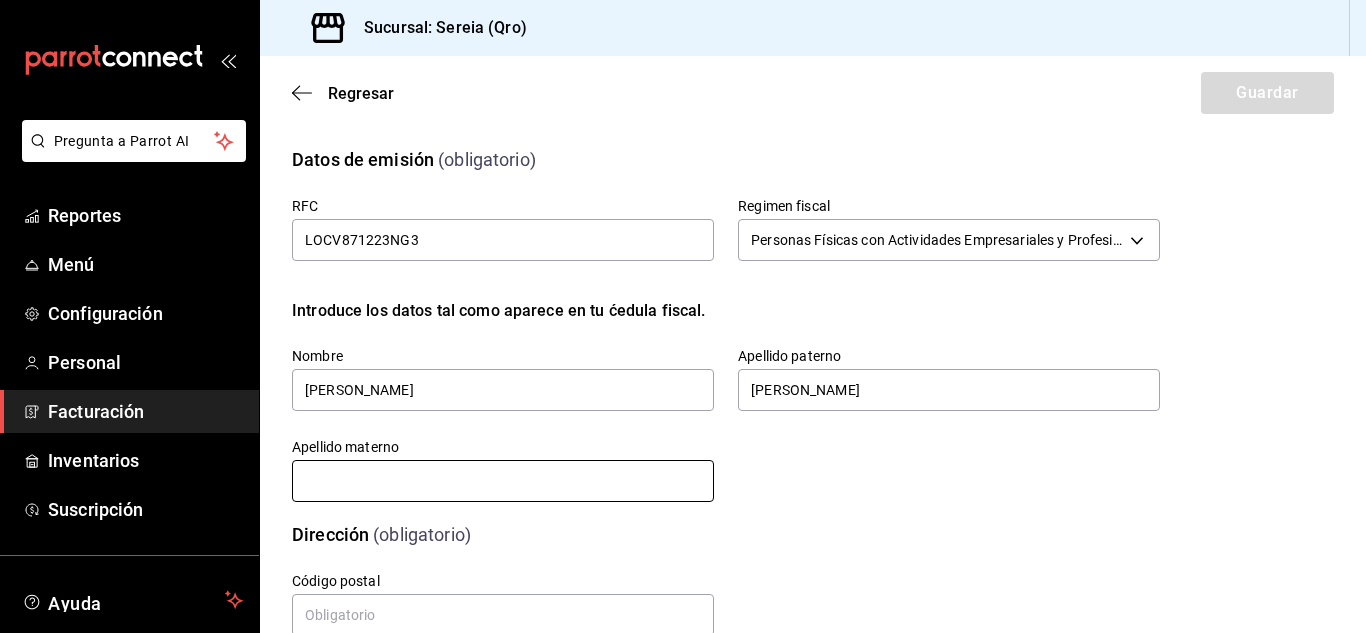 click at bounding box center [503, 481] 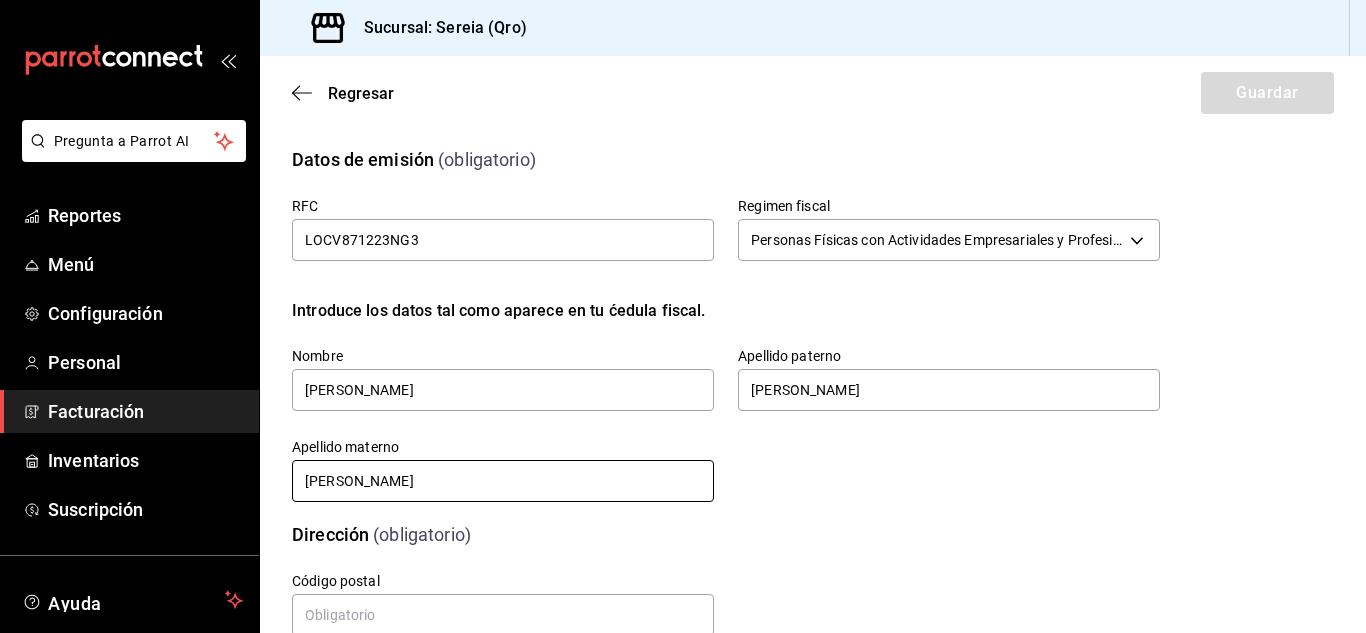 scroll, scrollTop: 100, scrollLeft: 0, axis: vertical 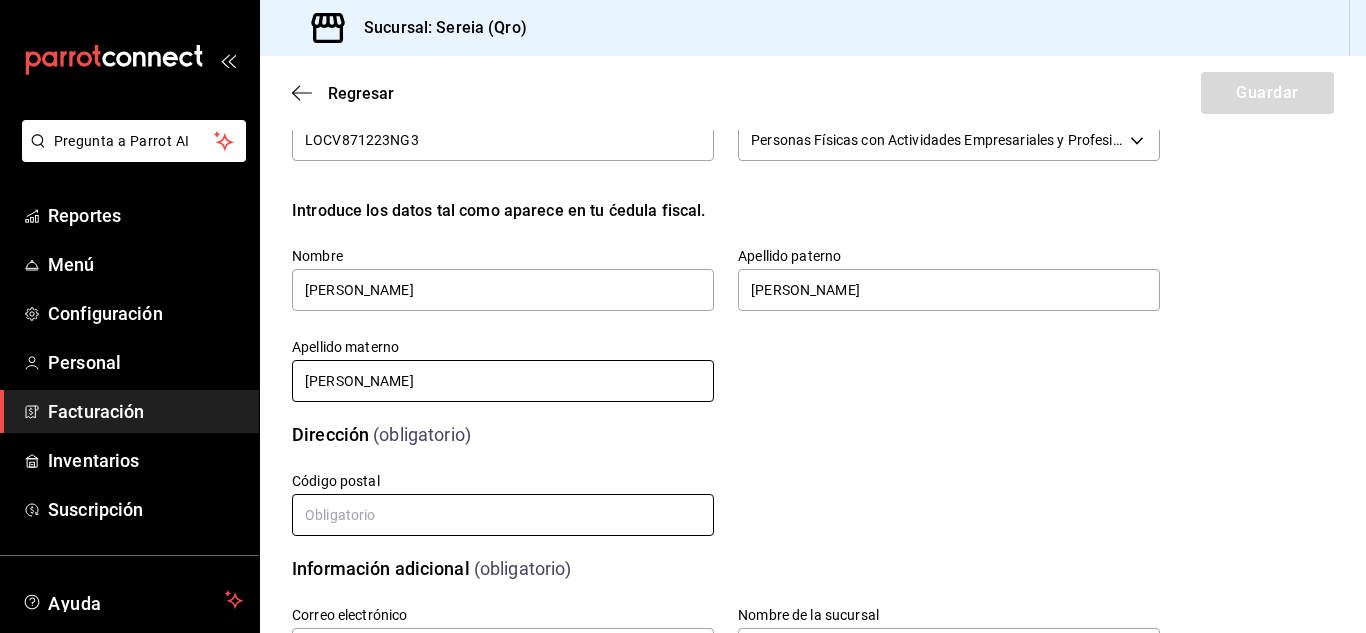 type on "CALVILLO" 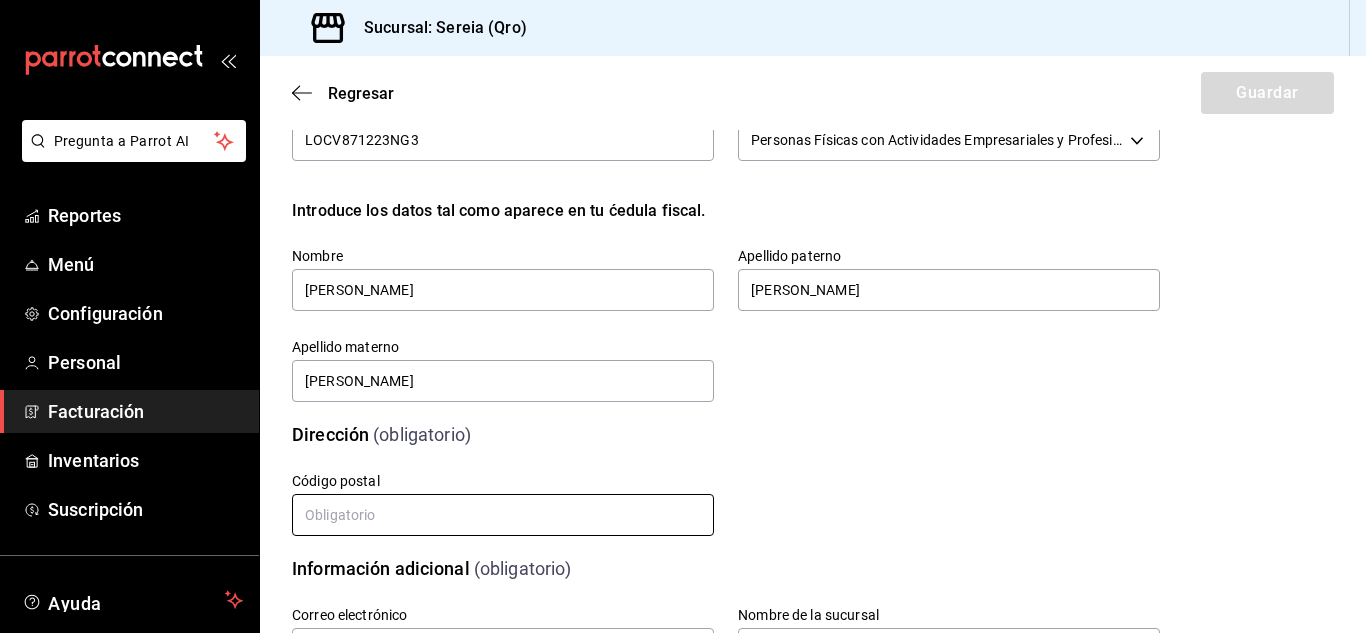 click at bounding box center (503, 515) 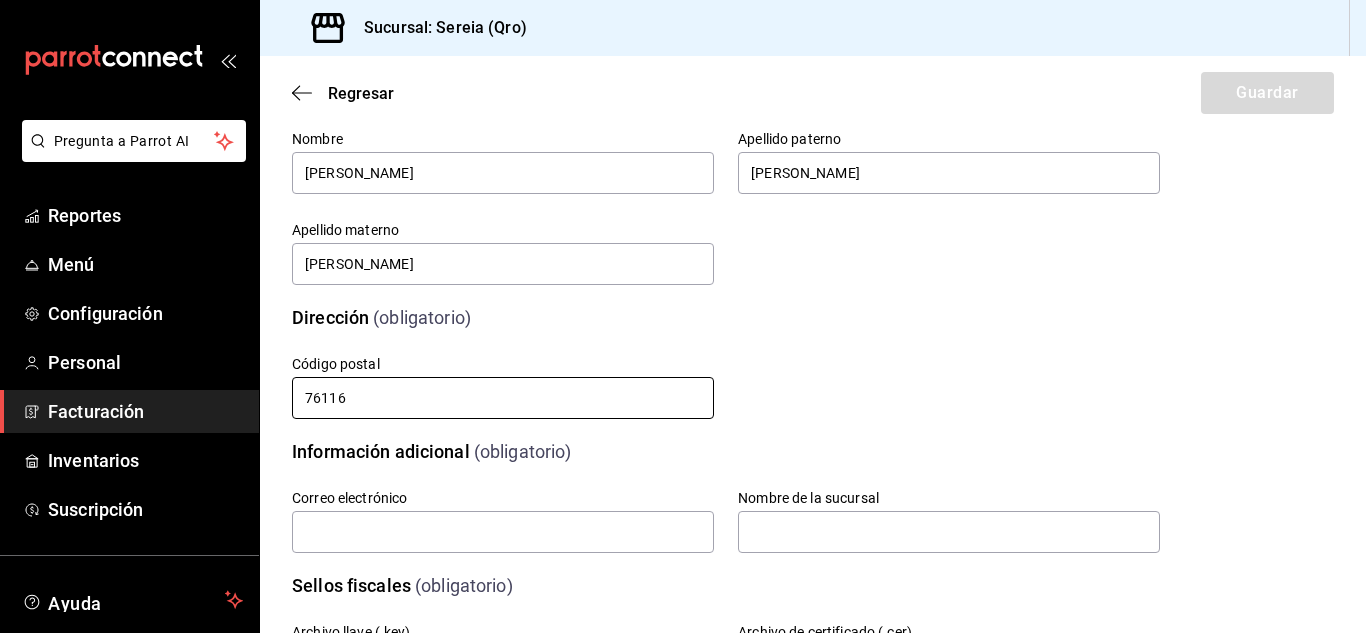 scroll, scrollTop: 400, scrollLeft: 0, axis: vertical 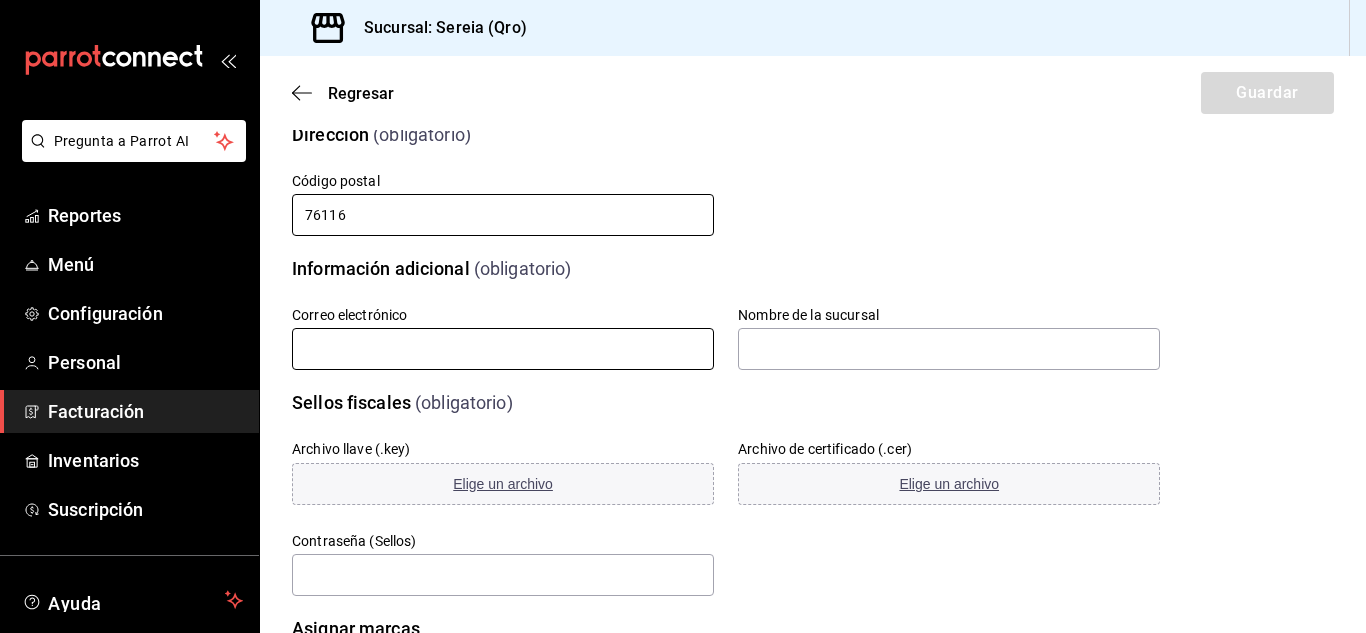 type on "76116" 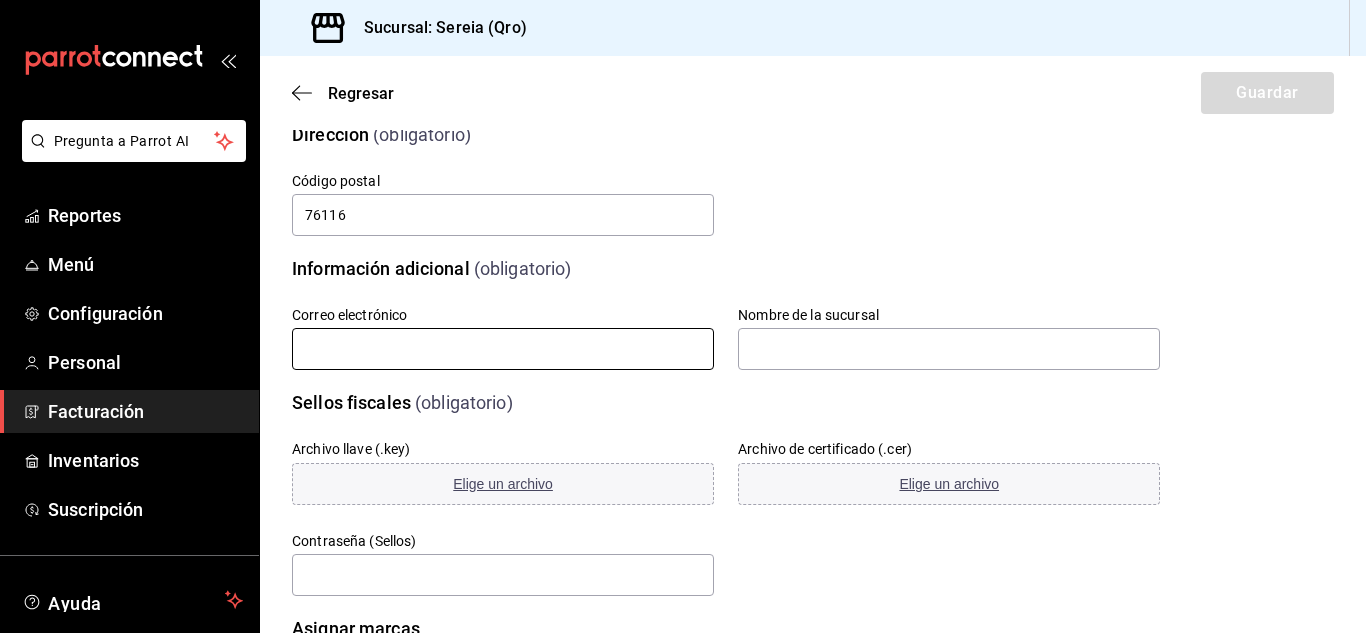 click at bounding box center (503, 349) 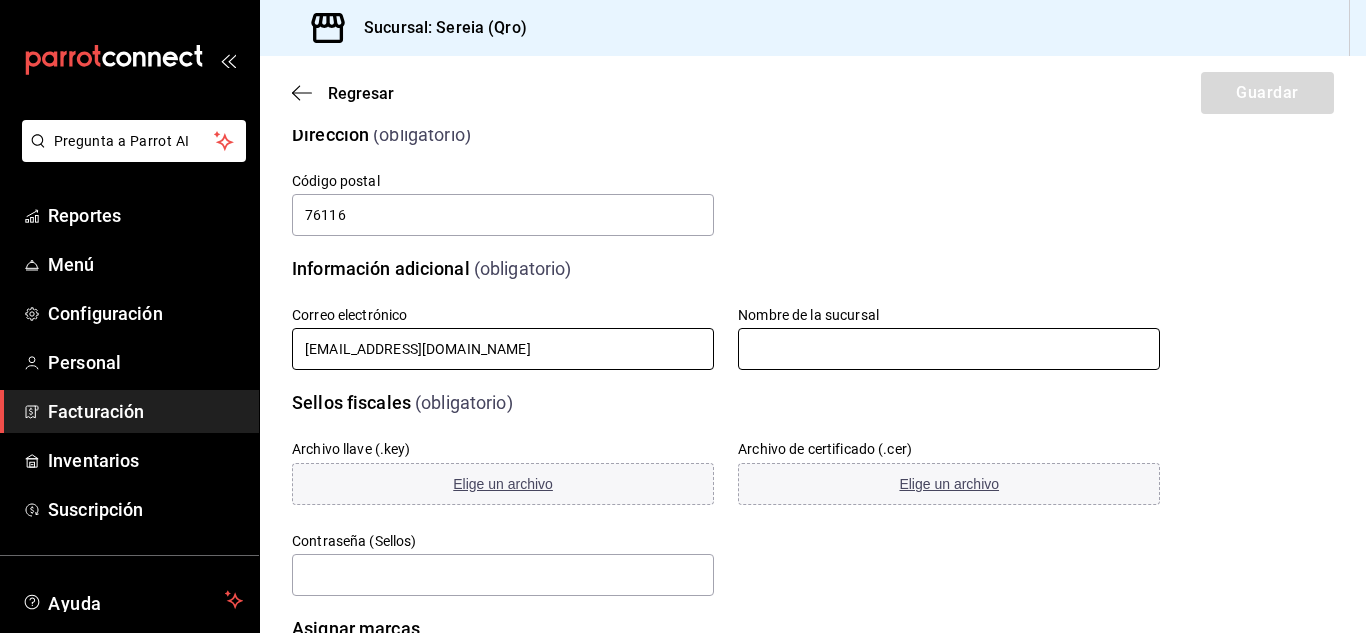 type on "facturacionsereia@gmail.com" 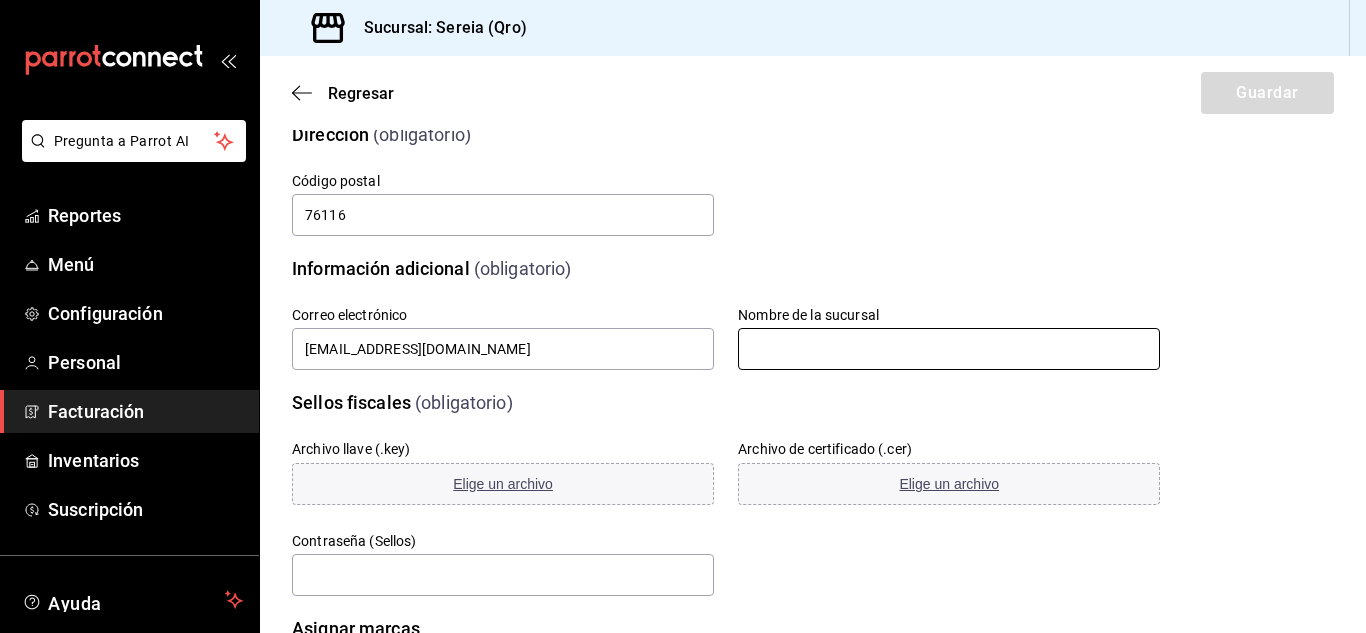 click at bounding box center [949, 349] 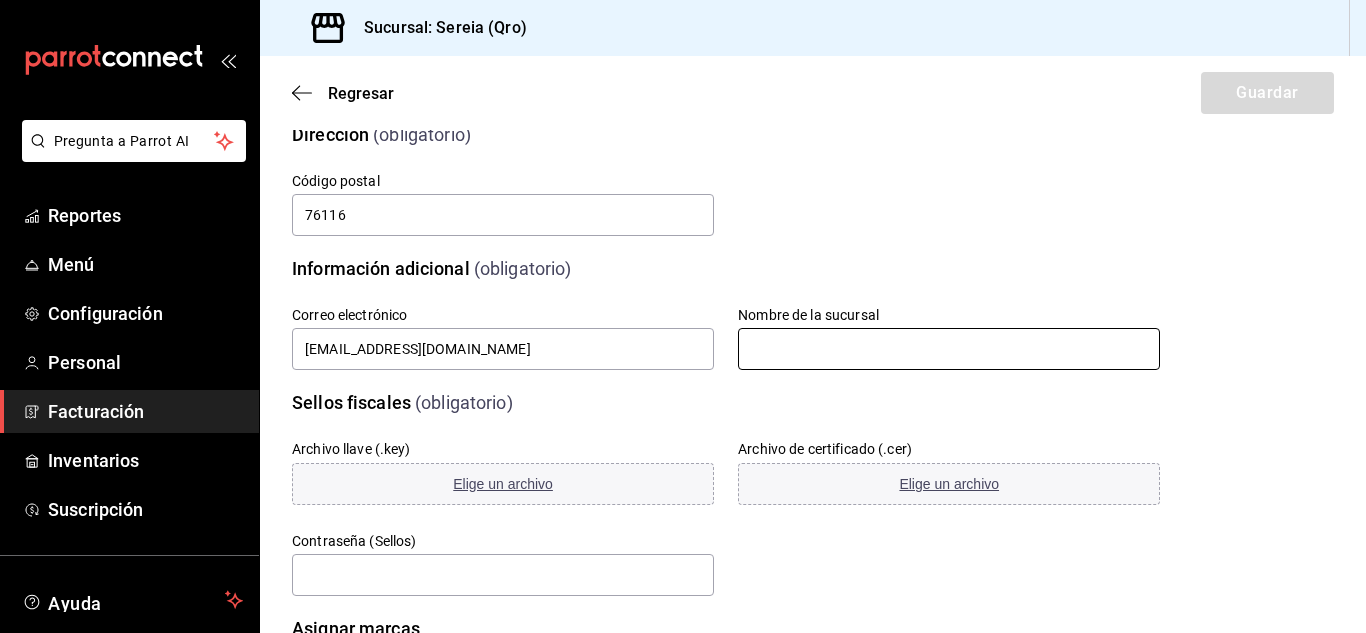 type on "SEREIA QRO" 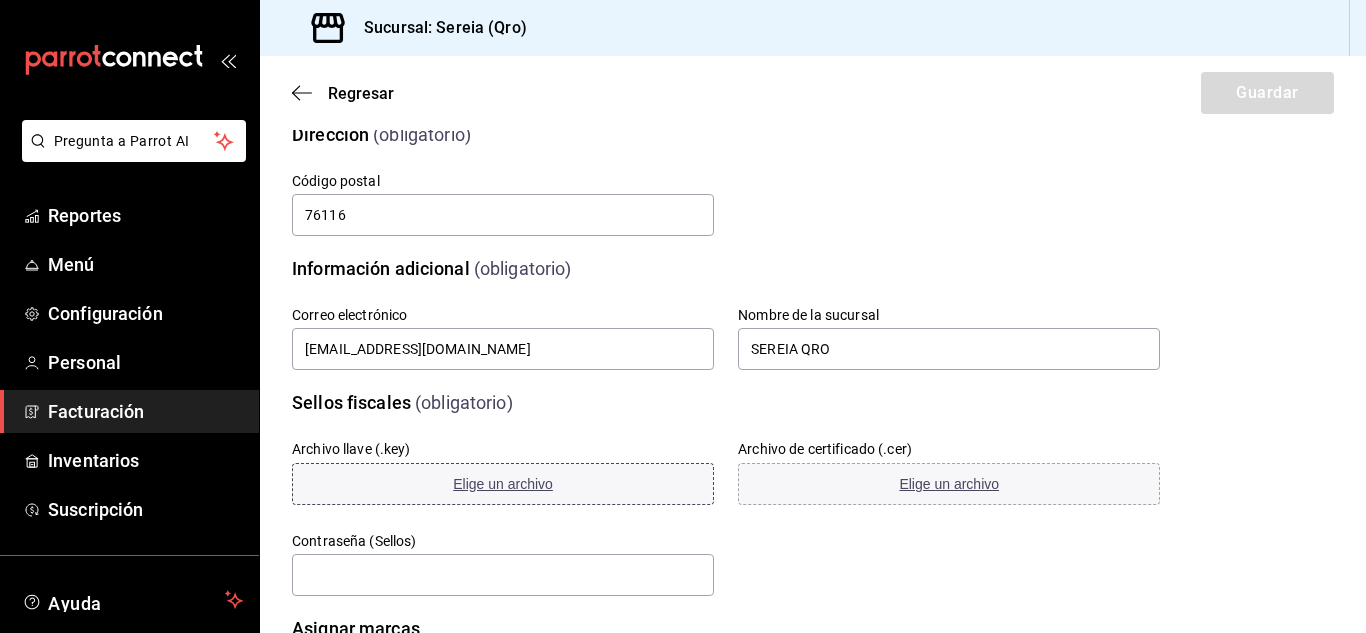 click on "Elige un archivo" at bounding box center [503, 484] 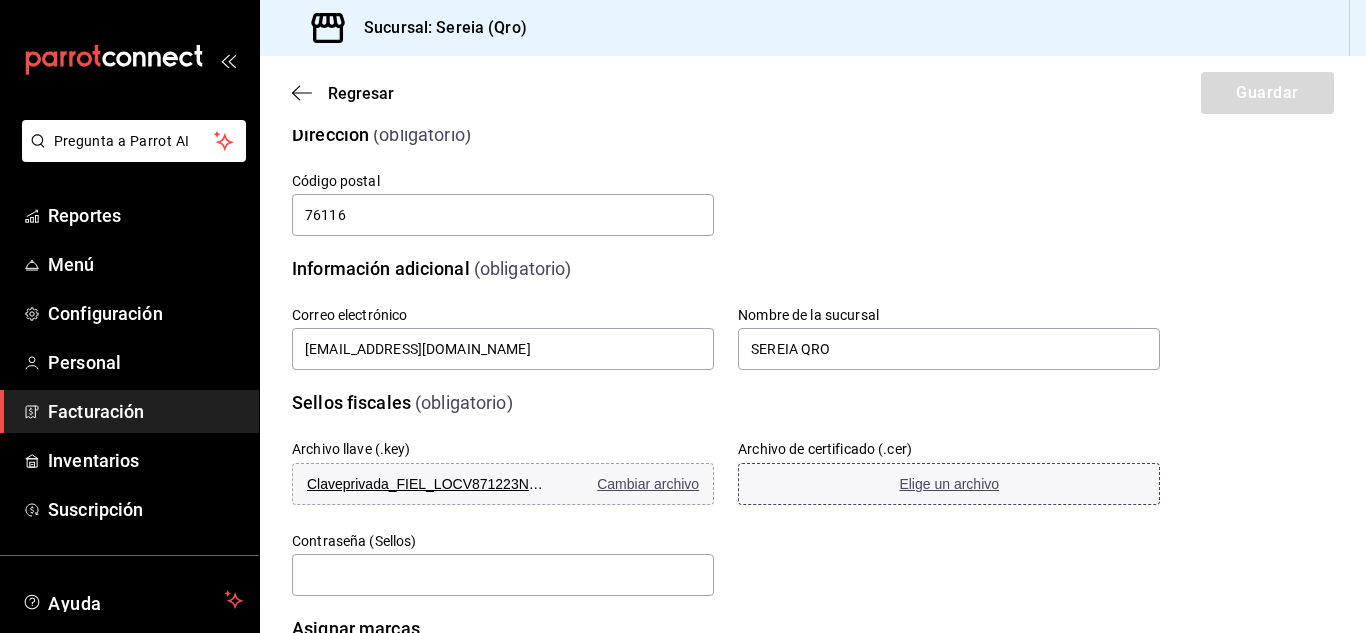 click on "Elige un archivo" at bounding box center [949, 484] 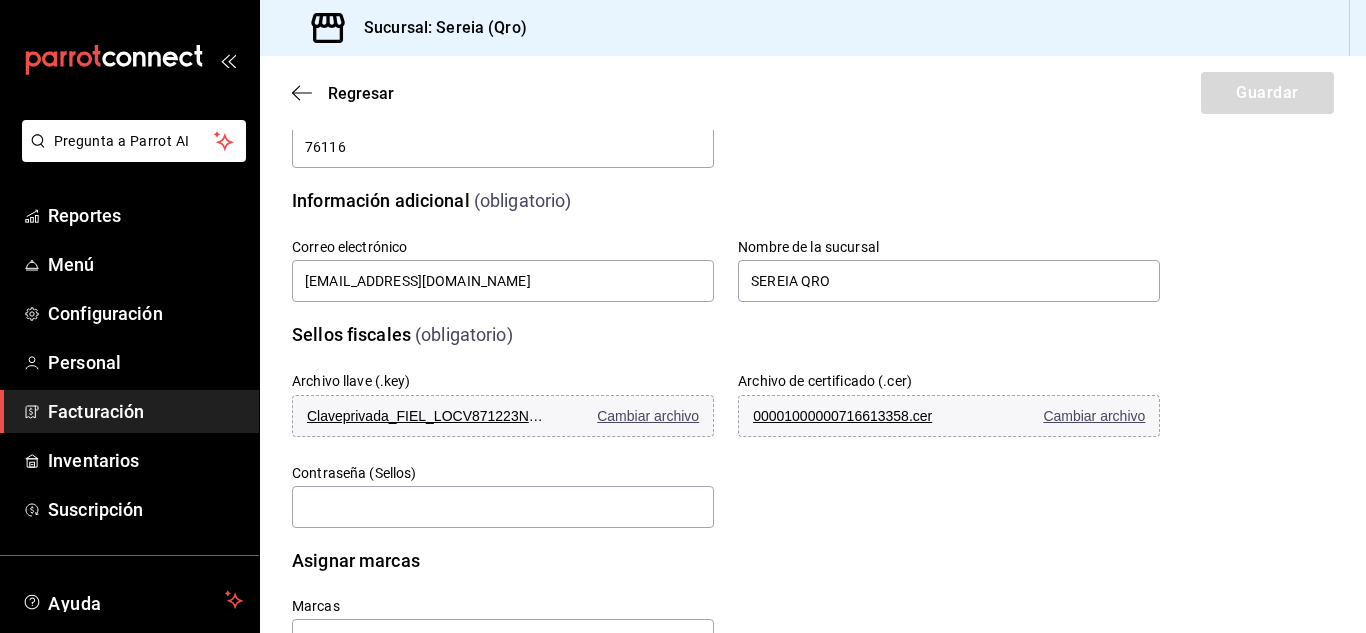 scroll, scrollTop: 545, scrollLeft: 0, axis: vertical 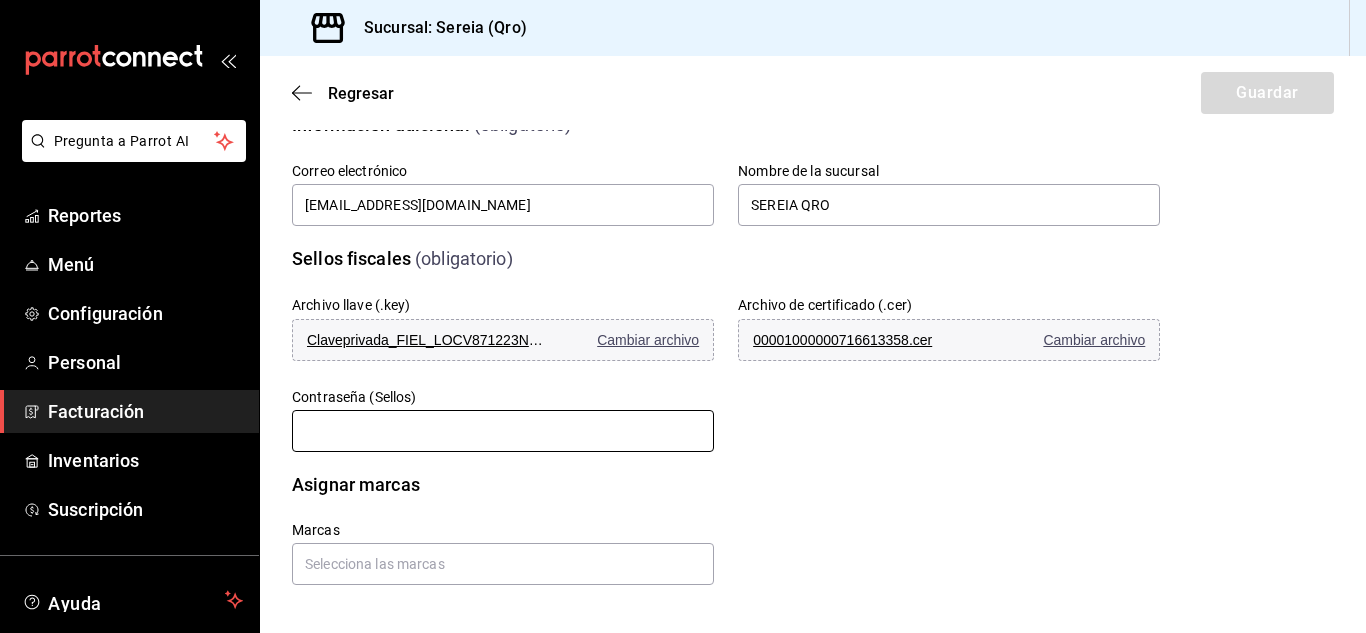 click at bounding box center (503, 431) 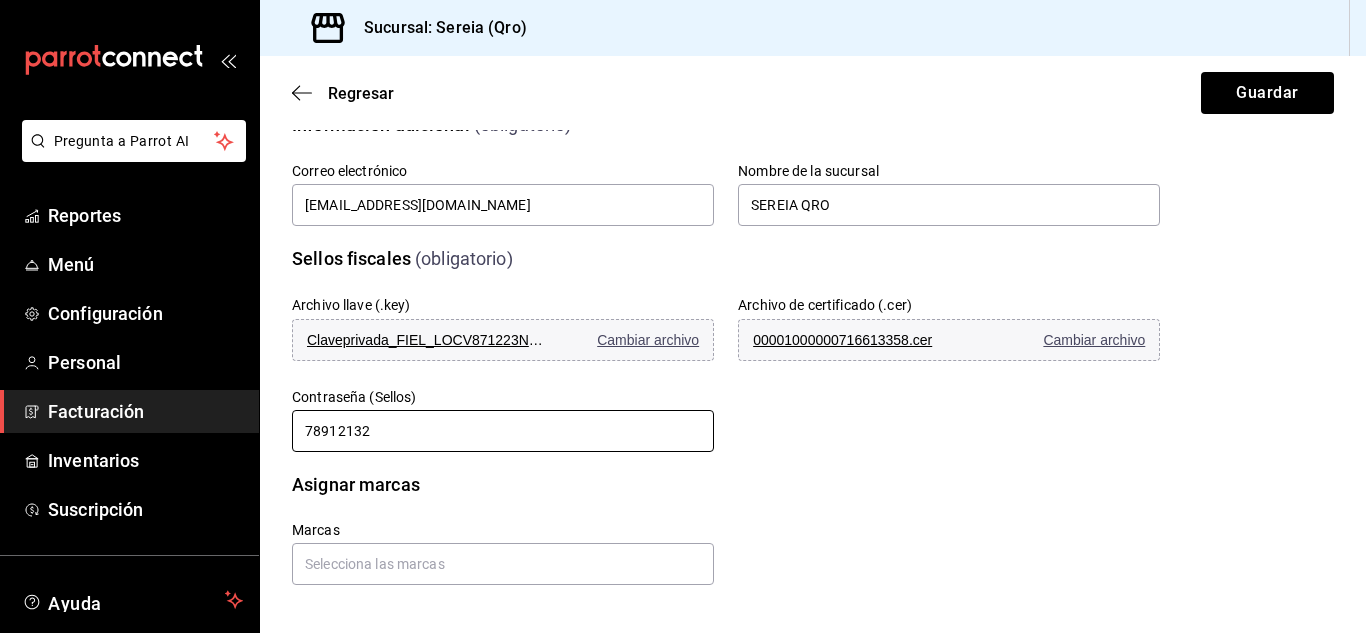 type on "78912132" 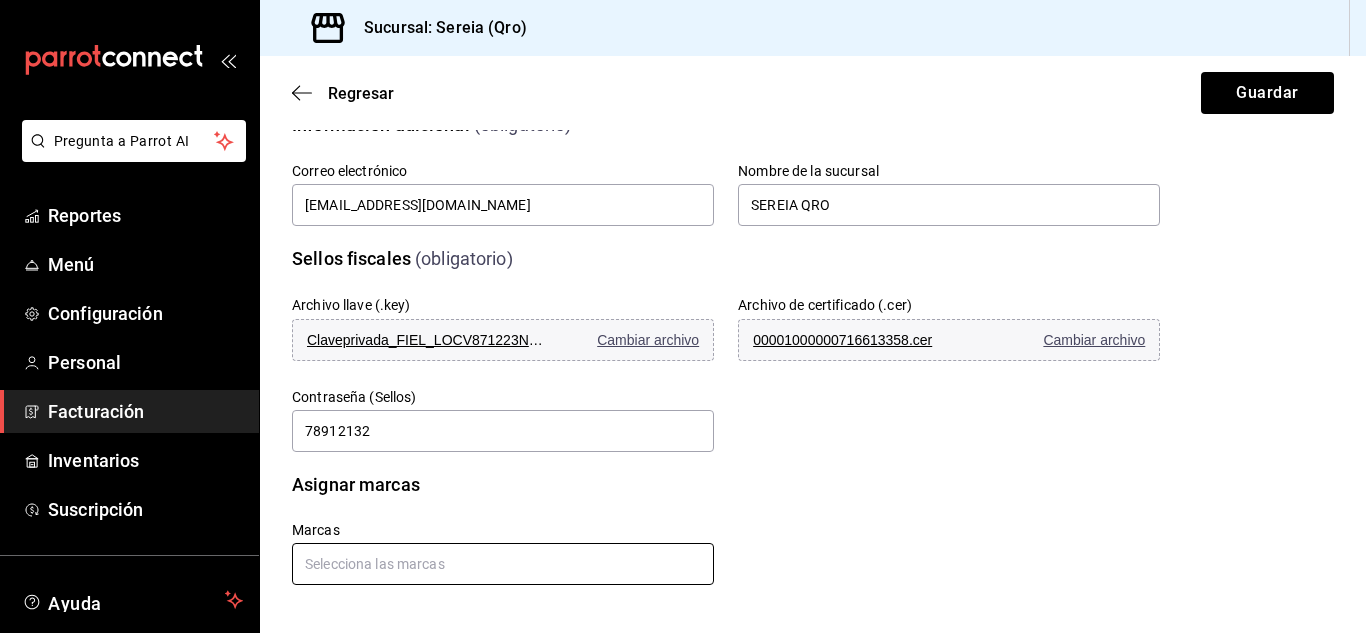 drag, startPoint x: 388, startPoint y: 531, endPoint x: 377, endPoint y: 553, distance: 24.596748 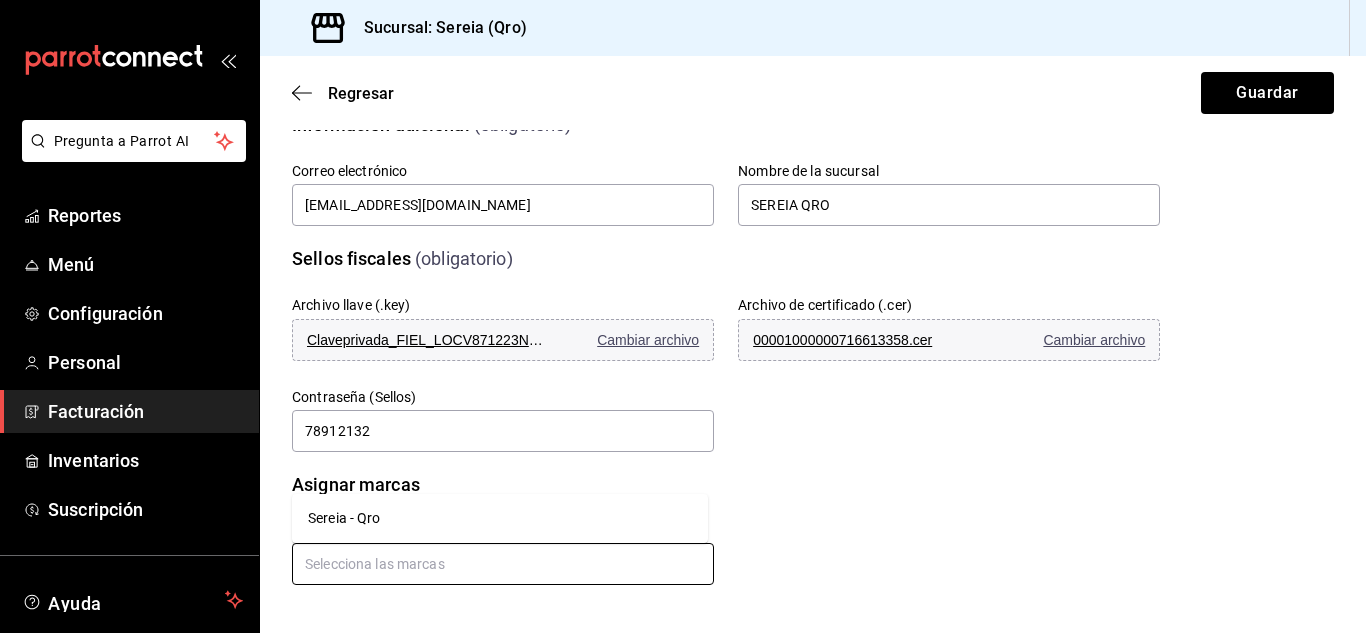 click at bounding box center (503, 564) 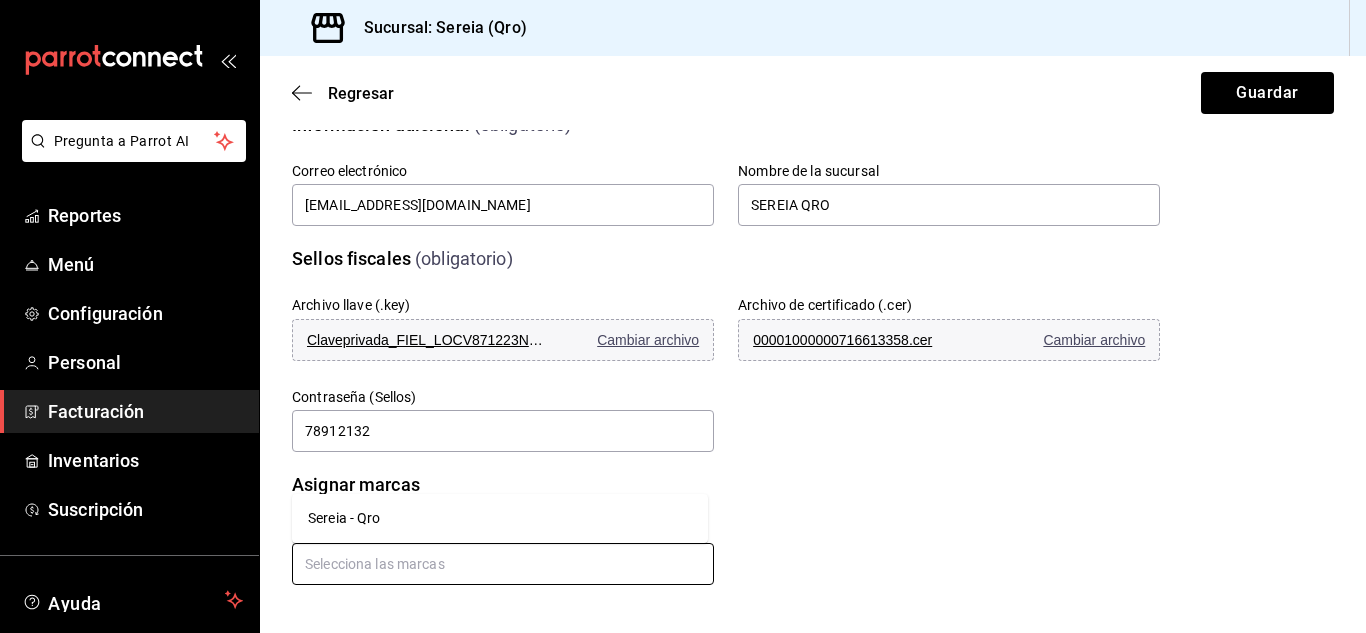 click on "Sereia - Qro" at bounding box center [500, 518] 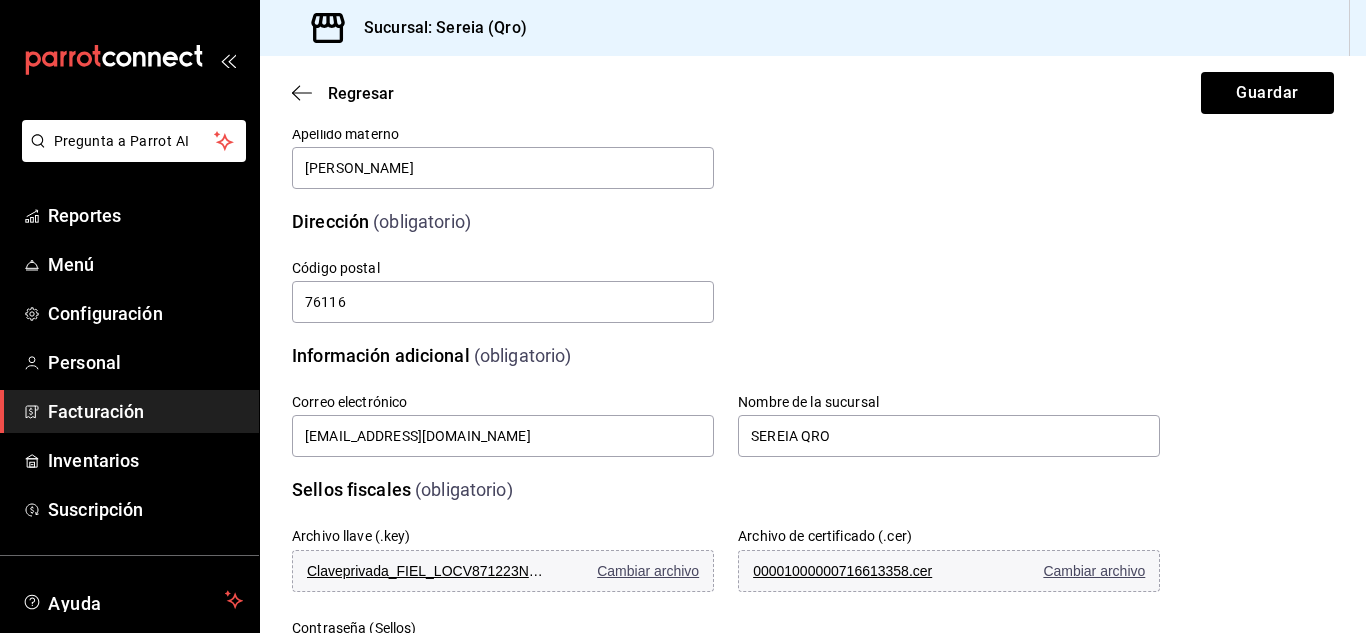 scroll, scrollTop: 311, scrollLeft: 0, axis: vertical 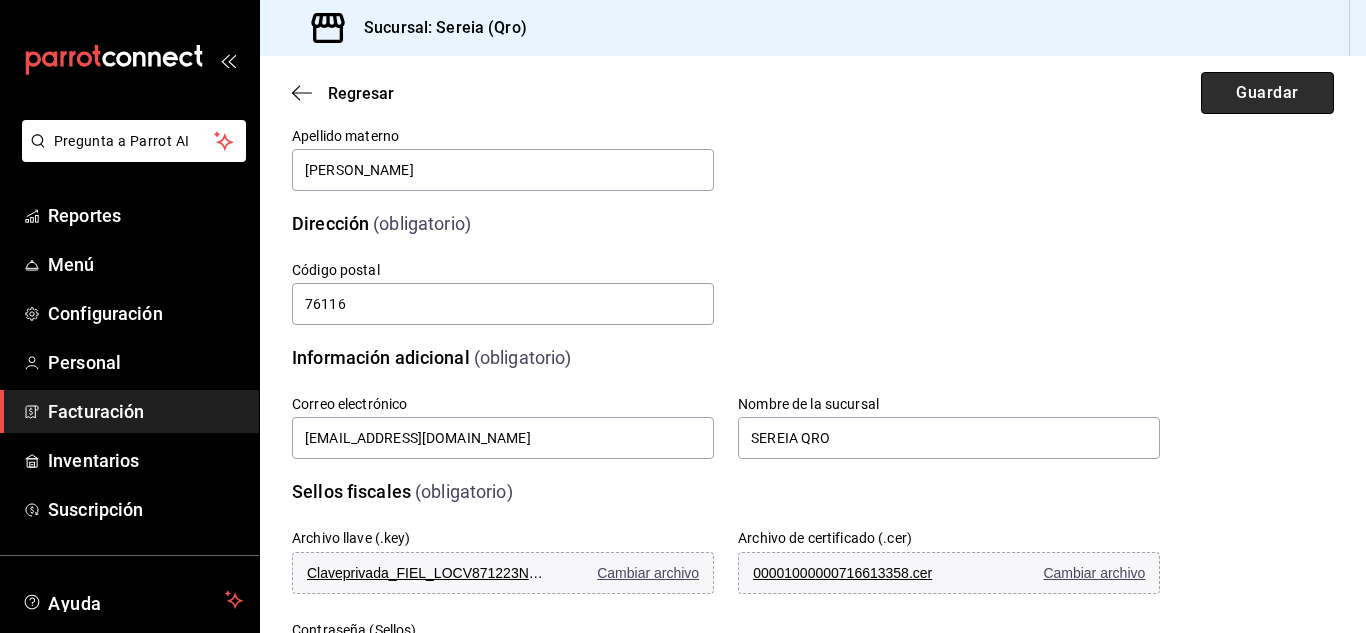 click on "Guardar" at bounding box center [1267, 93] 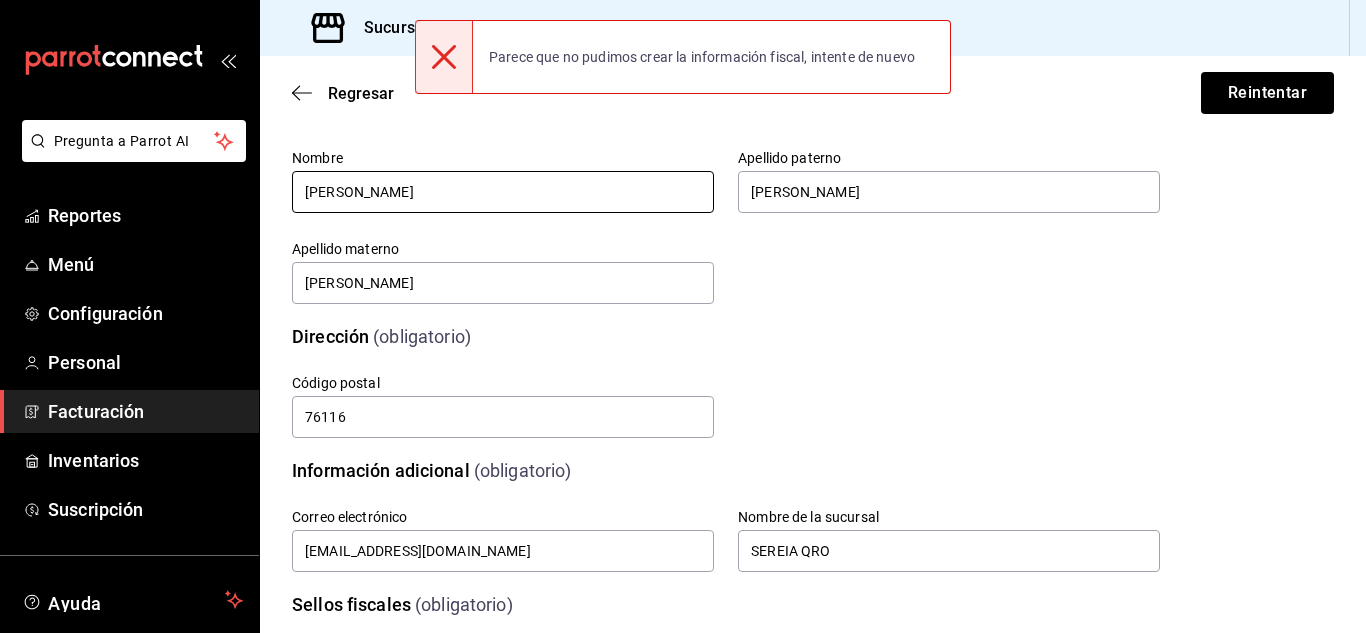 scroll, scrollTop: 111, scrollLeft: 0, axis: vertical 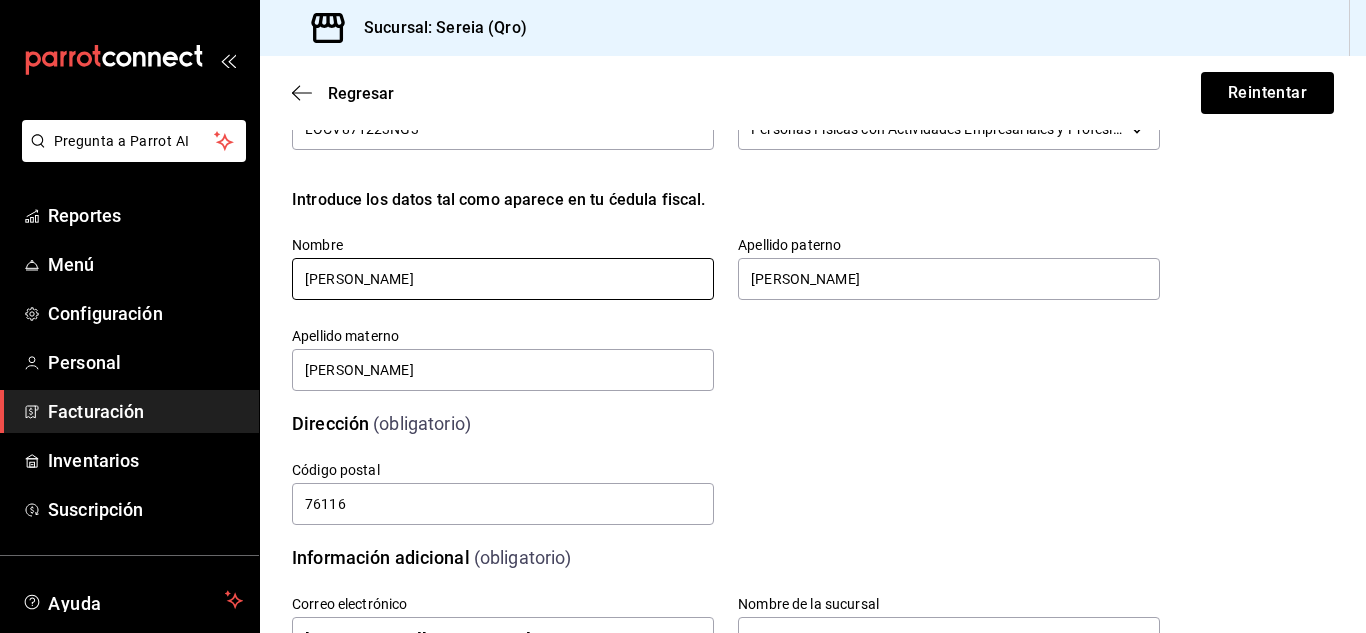 drag, startPoint x: 358, startPoint y: 287, endPoint x: 385, endPoint y: 300, distance: 29.966648 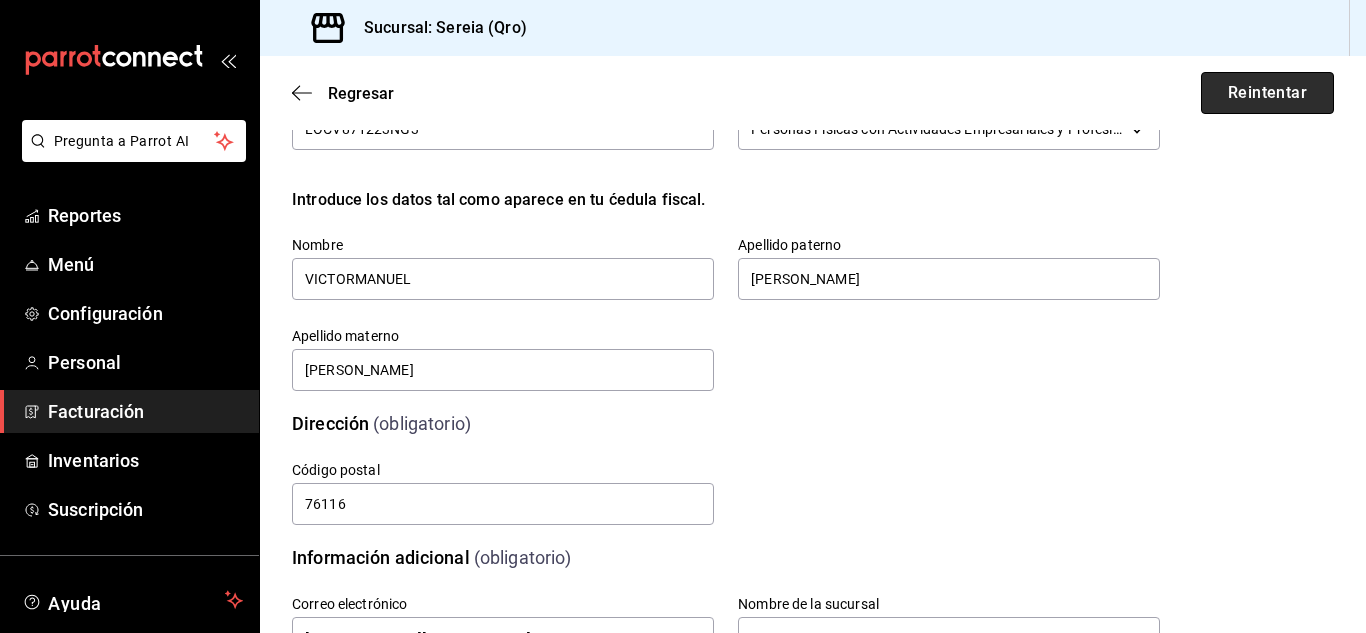 click on "Reintentar" at bounding box center [1267, 93] 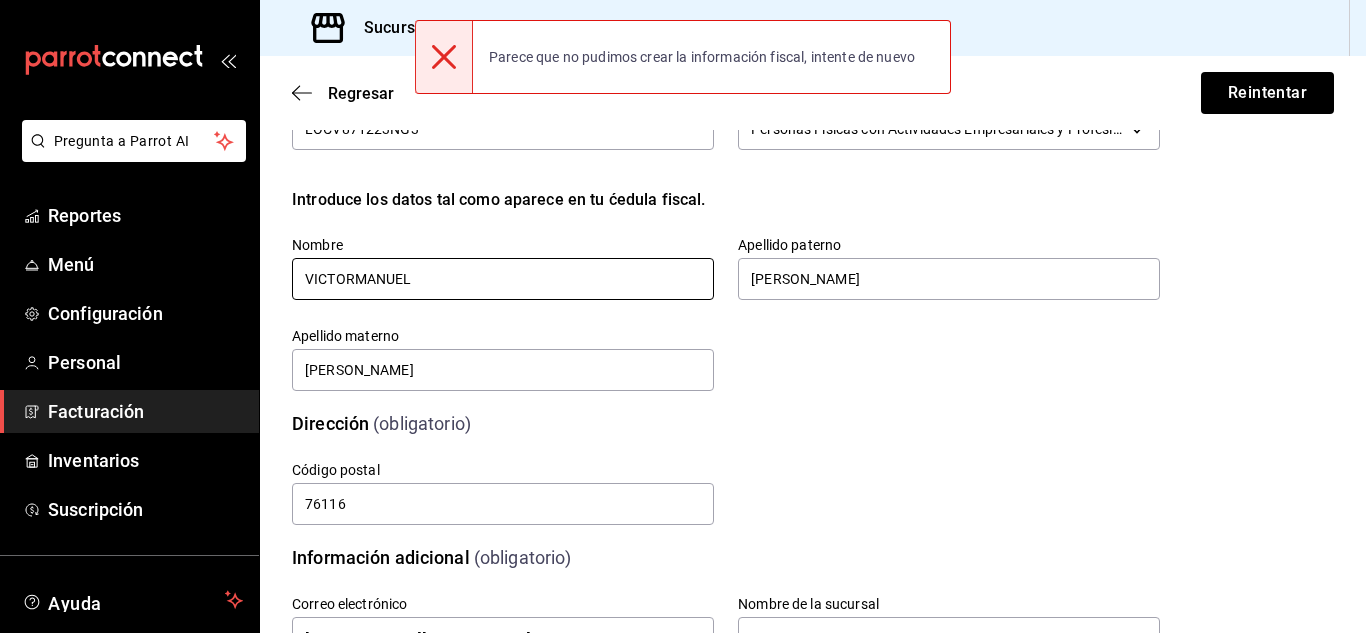 click on "VICTORMANUEL" at bounding box center [503, 279] 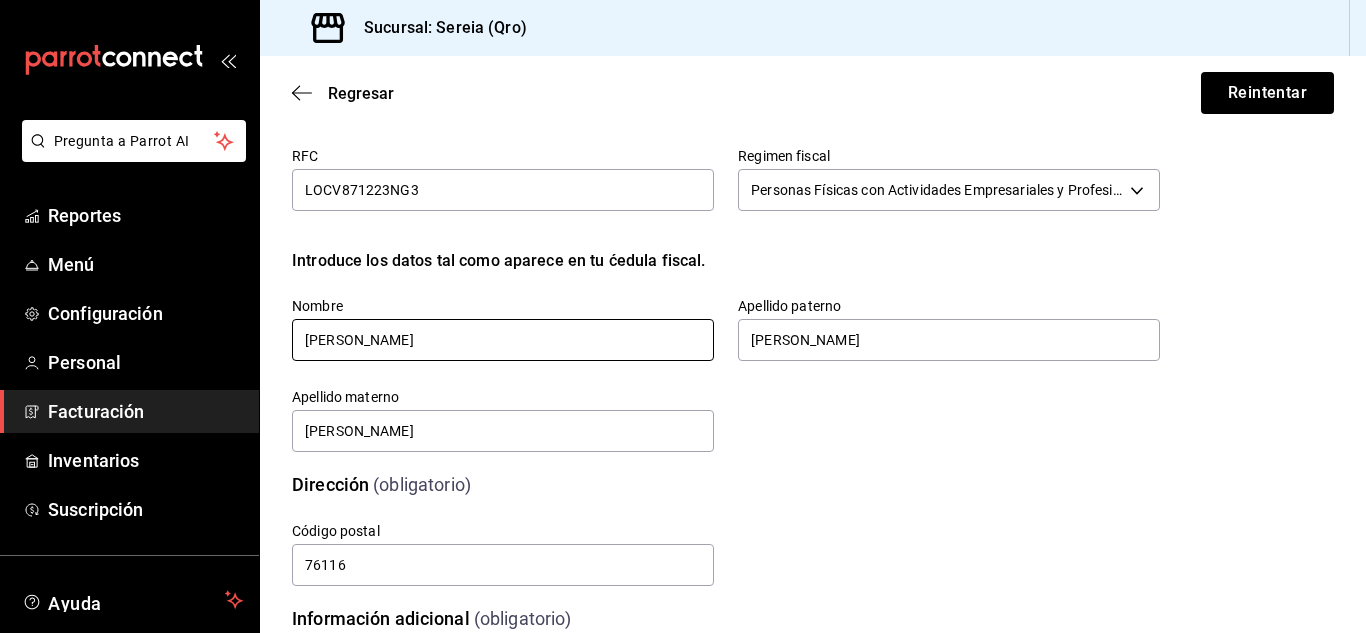 scroll, scrollTop: 0, scrollLeft: 0, axis: both 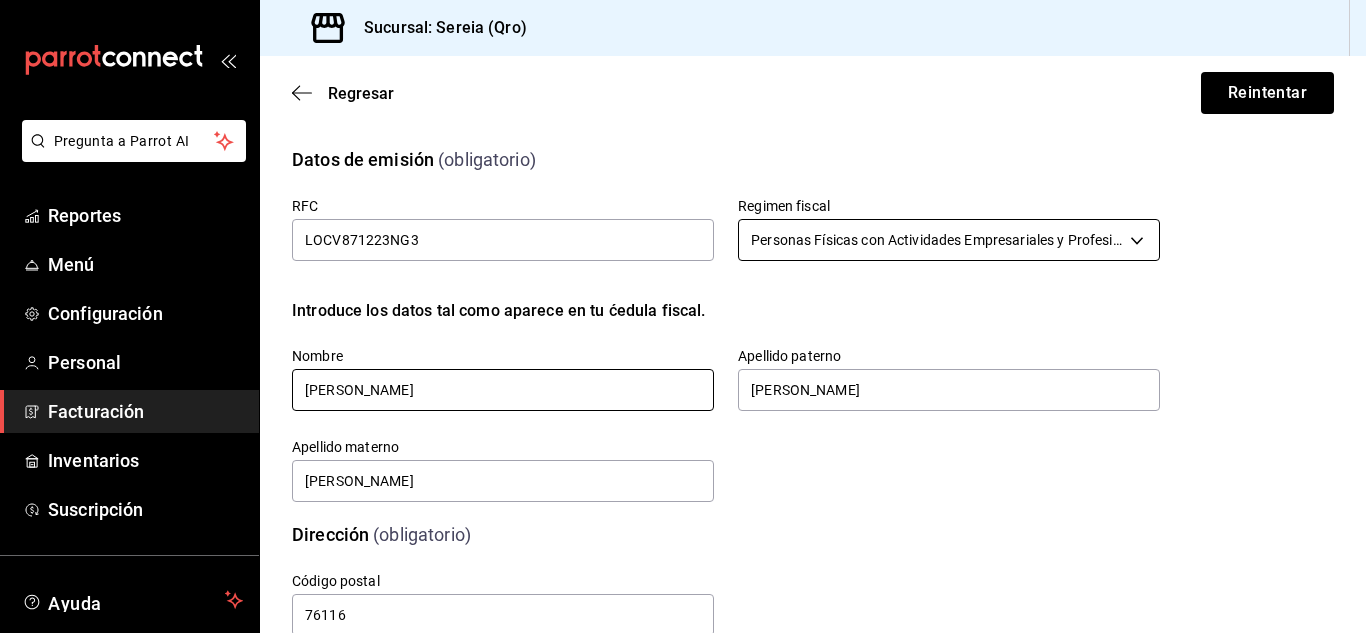 type on "VICTOR MANUEL" 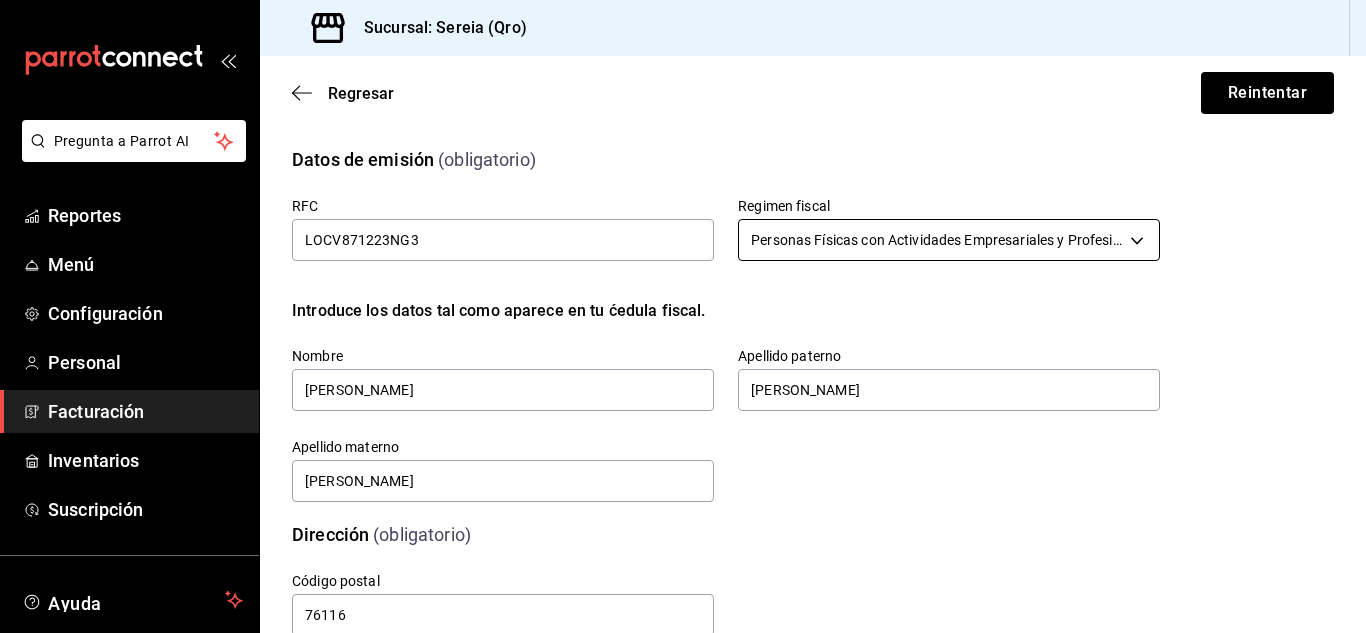 click on "Pregunta a Parrot AI Reportes   Menú   Configuración   Personal   Facturación   Inventarios   Suscripción   Ayuda Recomienda Parrot   Gerardo García   Sugerir nueva función   Sucursal: Sereia (Qro) Regresar Reintentar Datos de emisión (obligatorio) RFC LOCV871223NG3 Regimen fiscal Personas Físicas con Actividades Empresariales y Profesionales 612 Introduce los datos tal como aparece en tu ćedula fiscal. Nombre VICTOR MANUEL Apellido paterno LOPEZ Apellido materno CALVILLO Dirección (obligatorio) Calle # exterior # interior Código postal 76116 Estado Elige una opción 0 Municipio Elige una opción 0 Colonia Elige una opción 0 Información adicional (obligatorio) Correo electrónico facturacionsereia@gmail.com Nombre de la sucursal SEREIA QRO Sellos fiscales (obligatorio) Archivo llave (.key) Claveprivada_FIEL_LOCV871223NG3_20250618_143252.key Cambiar archivo Archivo de certificado (.cer) 00001000000716613358.cer Cambiar archivo Contraseña (Sellos) 78912132 Asignar marcas Marcas Sereia - Qro" at bounding box center [683, 316] 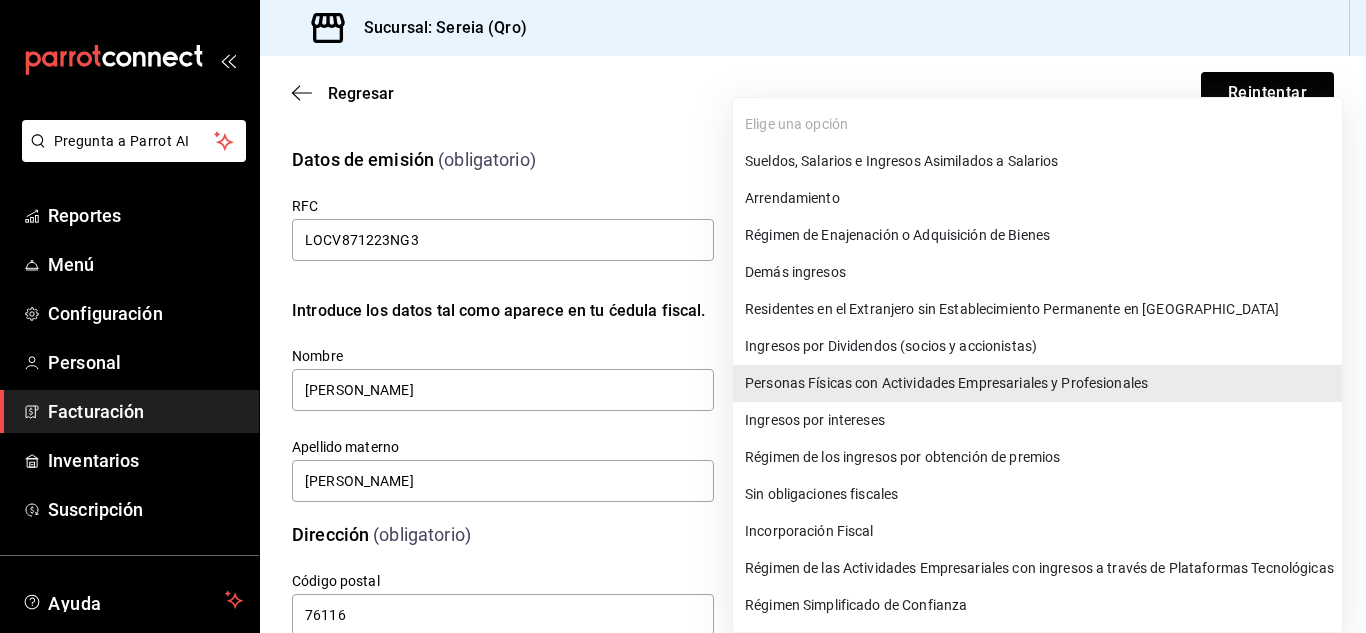 click on "Personas Físicas con Actividades Empresariales y Profesionales" at bounding box center [1037, 383] 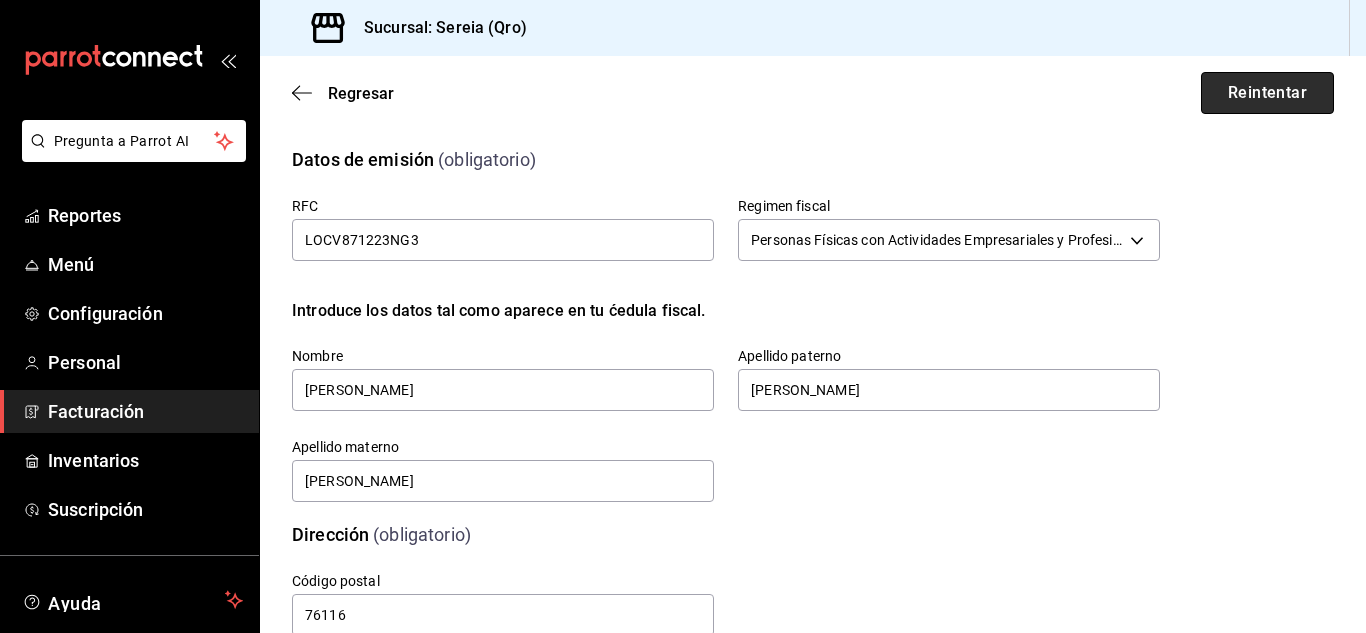 click on "Reintentar" at bounding box center [1267, 93] 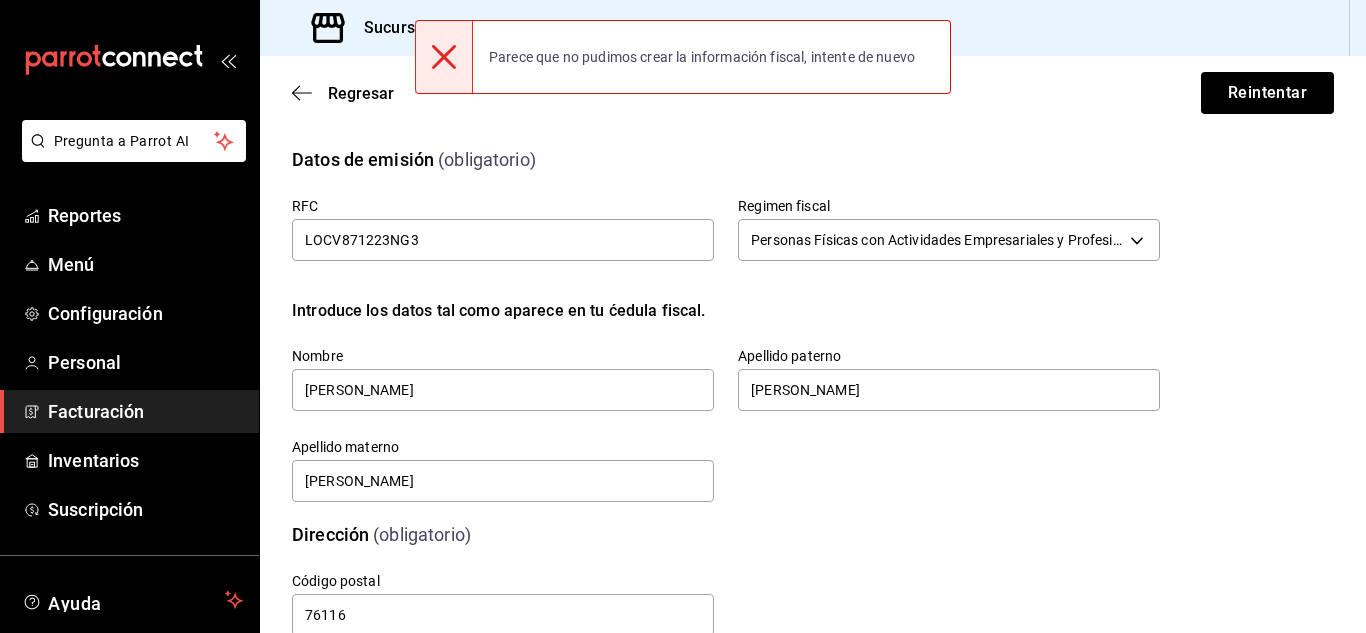 click on "Regresar Reintentar" at bounding box center [813, 93] 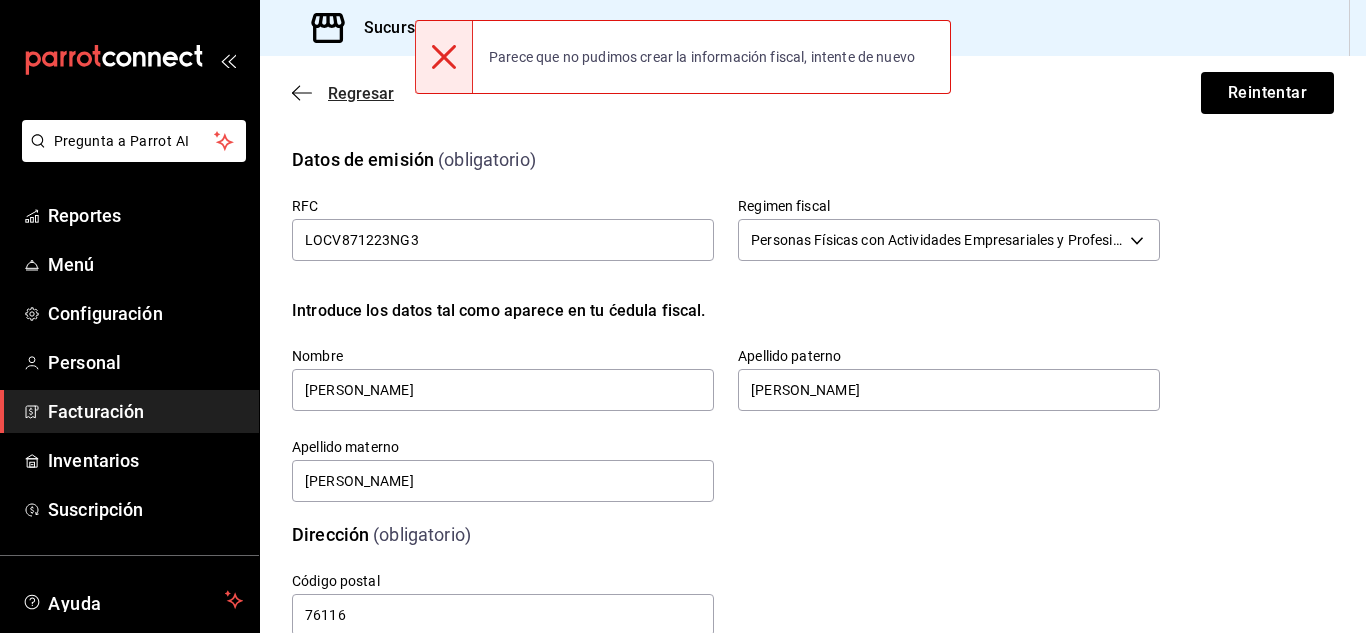 click 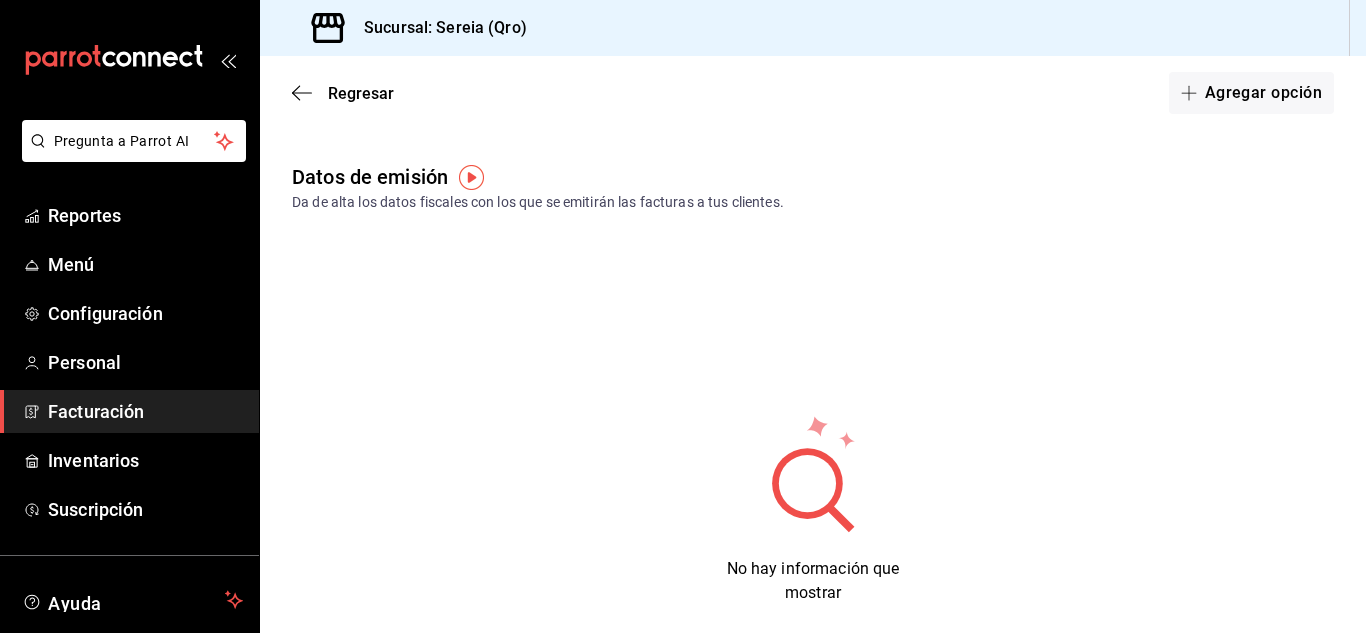 click at bounding box center [471, 177] 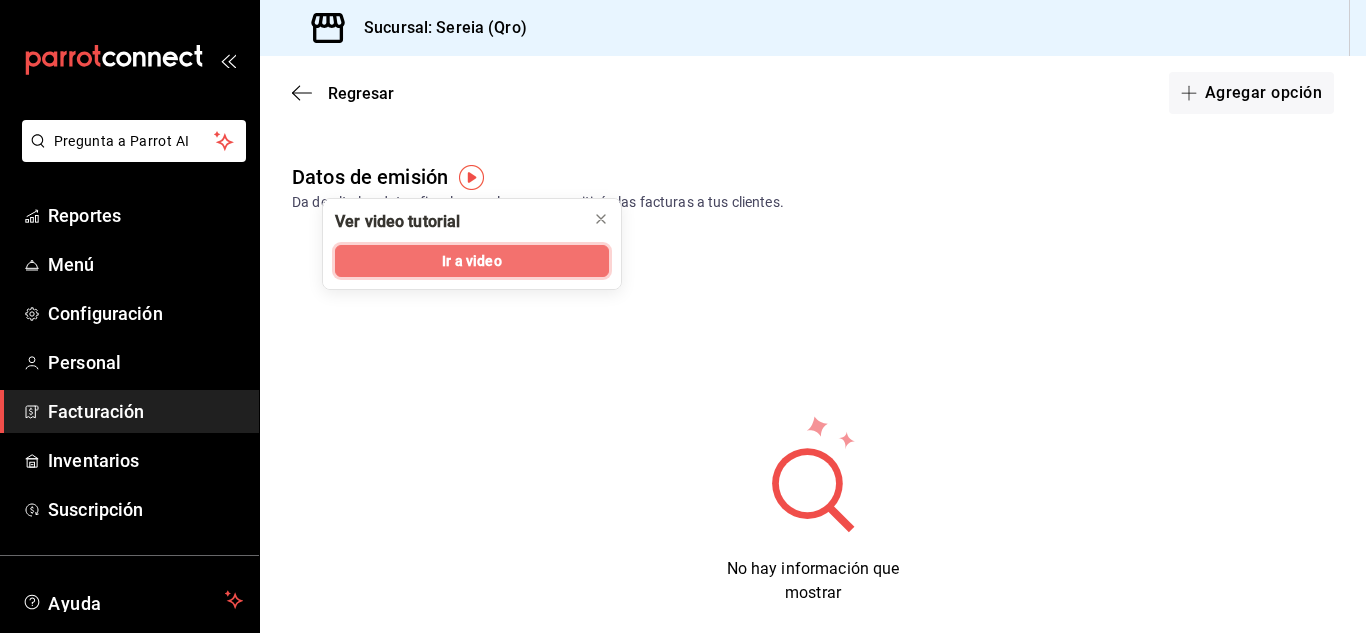click on "Ir a video" at bounding box center [472, 261] 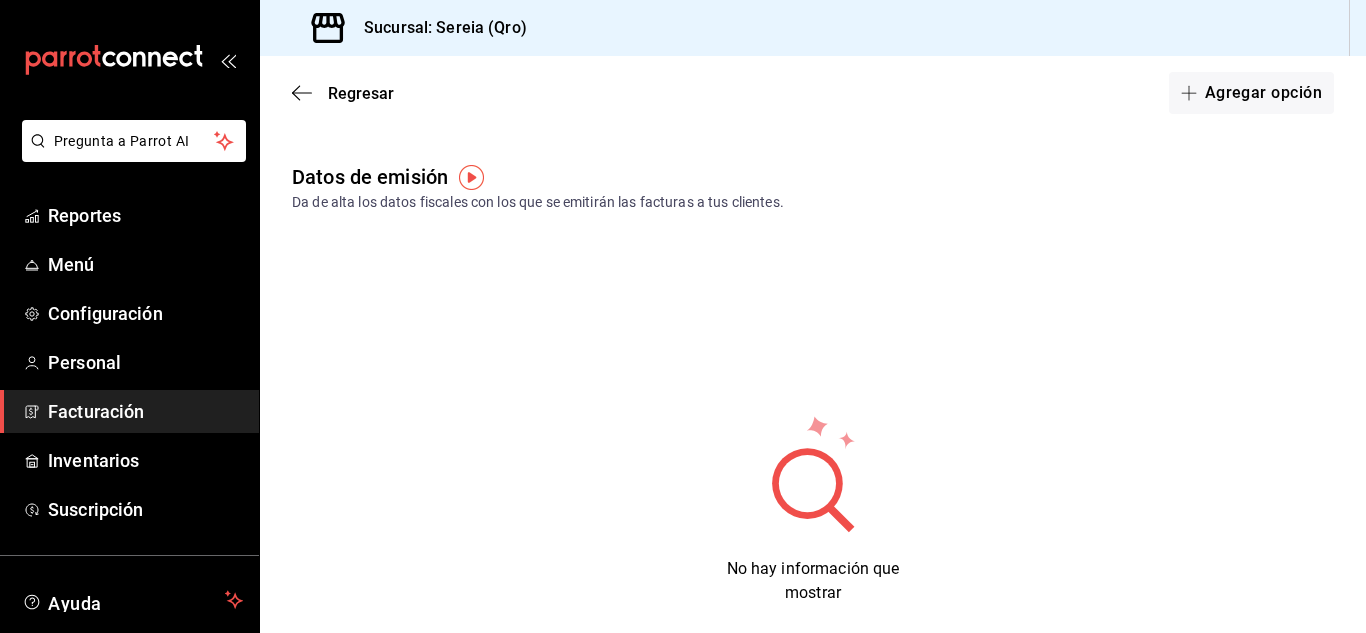 click on "Facturación" at bounding box center [129, 411] 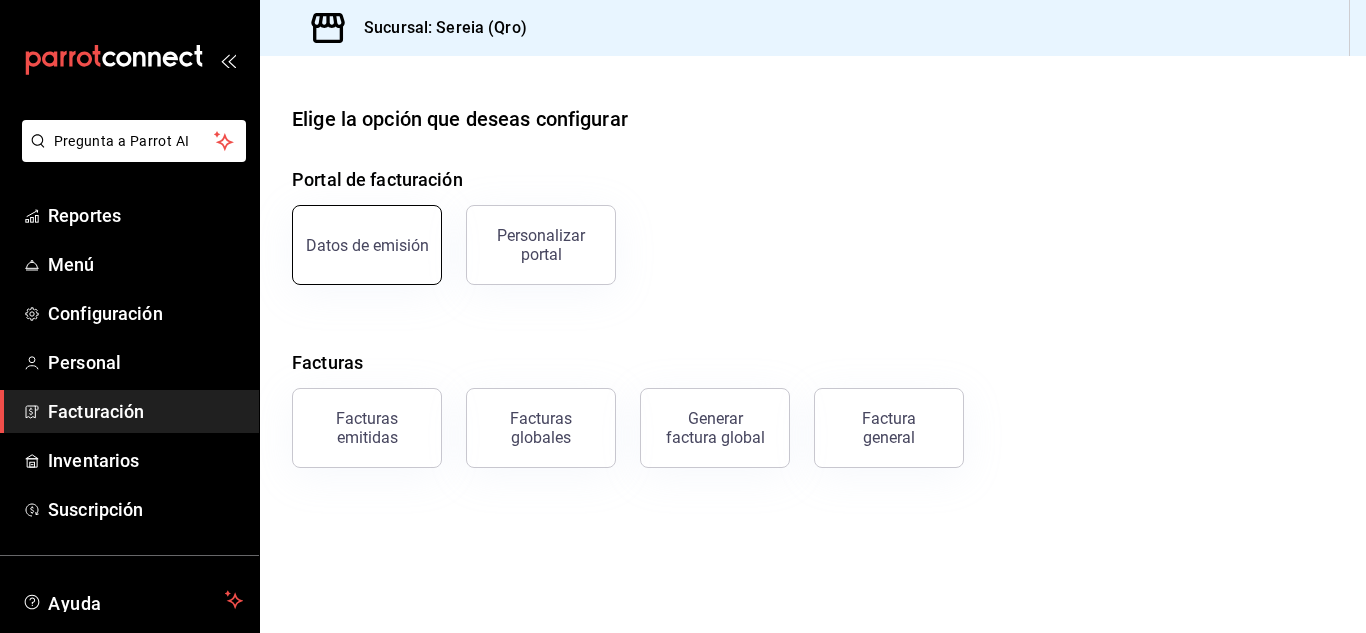 click on "Datos de emisión" at bounding box center [367, 245] 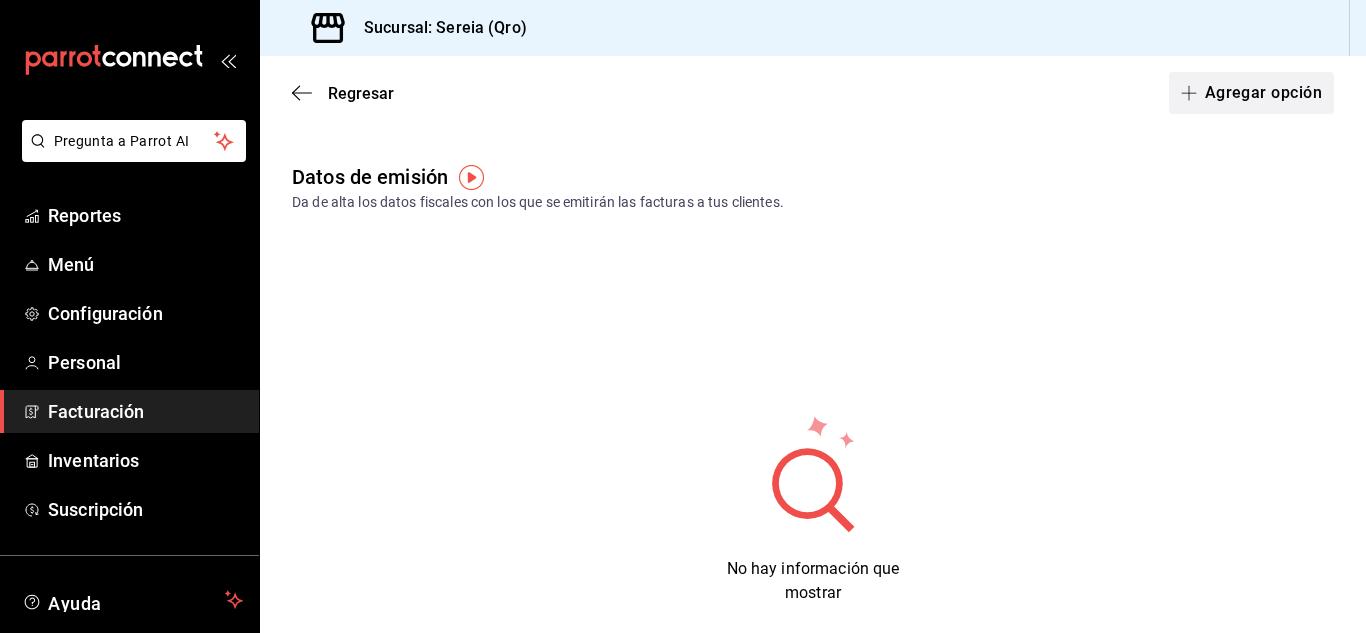 click on "Agregar opción" at bounding box center (1251, 93) 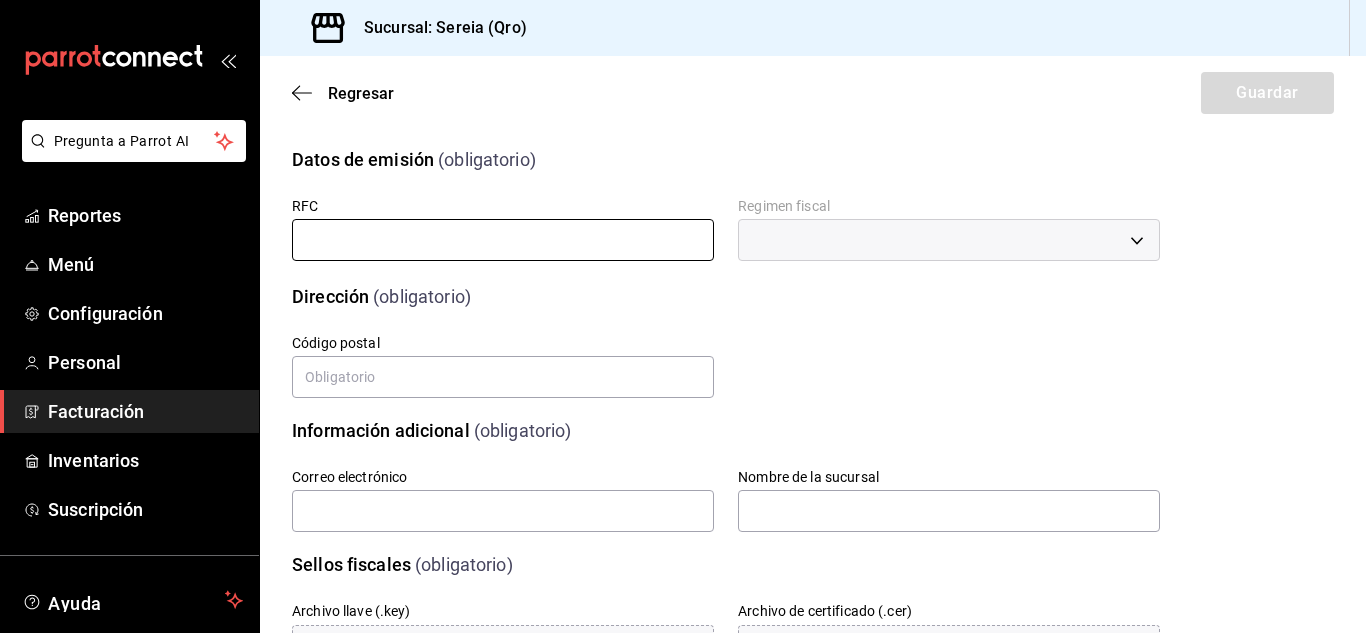 click at bounding box center [503, 240] 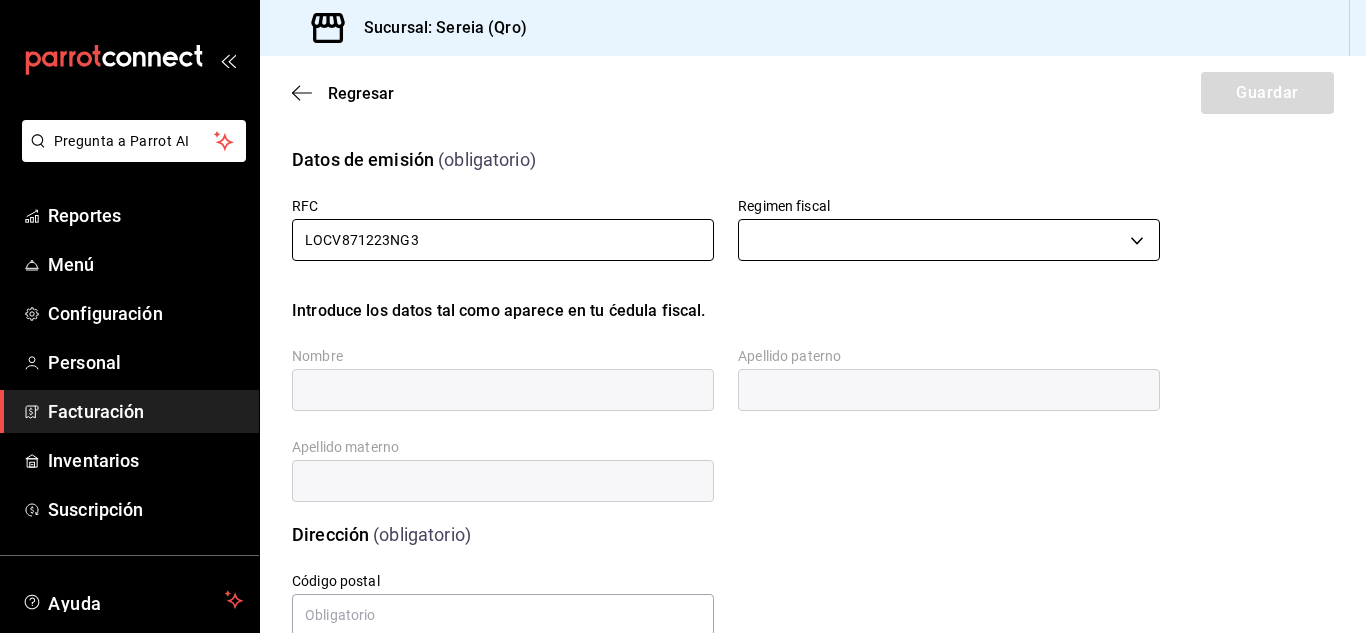 type on "LOCV871223NG3" 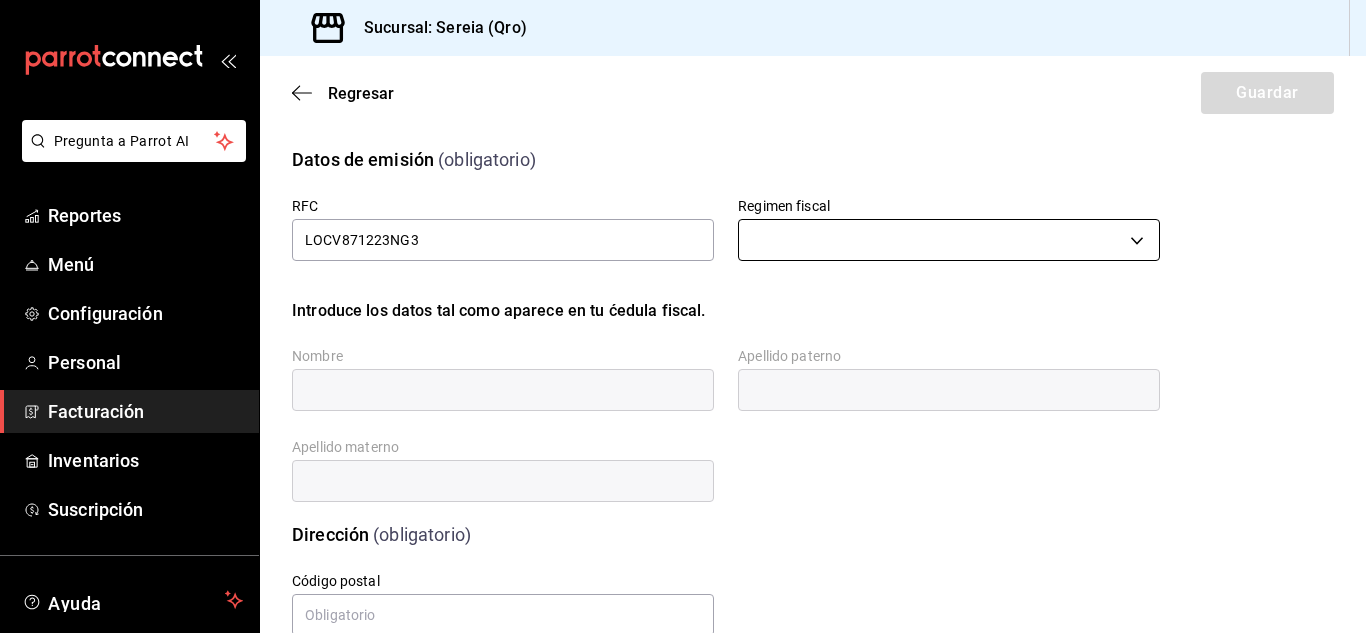 click on "Pregunta a Parrot AI Reportes   Menú   Configuración   Personal   Facturación   Inventarios   Suscripción   Ayuda Recomienda Parrot   Gerardo García   Sugerir nueva función   Sucursal: Sereia (Qro) Regresar Guardar Datos de emisión (obligatorio) RFC LOCV871223NG3 Regimen fiscal ​ Introduce los datos tal como aparece en tu ćedula fiscal. Nombre Apellido paterno Apellido materno Dirección (obligatorio) Calle # exterior # interior Código postal Estado Elige una opción 0 Municipio Elige una opción 0 Colonia Elige una opción 0 Información adicional (obligatorio) Correo electrónico Nombre de la sucursal Sellos fiscales (obligatorio) Archivo llave (.key) Elige un archivo Archivo de certificado (.cer) Elige un archivo Contraseña (Sellos) Asignar marcas Marcas Pregunta a Parrot AI Reportes   Menú   Configuración   Personal   Facturación   Inventarios   Suscripción   Ayuda Recomienda Parrot   Gerardo García   Sugerir nueva función   GANA 1 MES GRATIS EN TU SUSCRIPCIÓN AQUÍ Ver video tutorial" at bounding box center [683, 316] 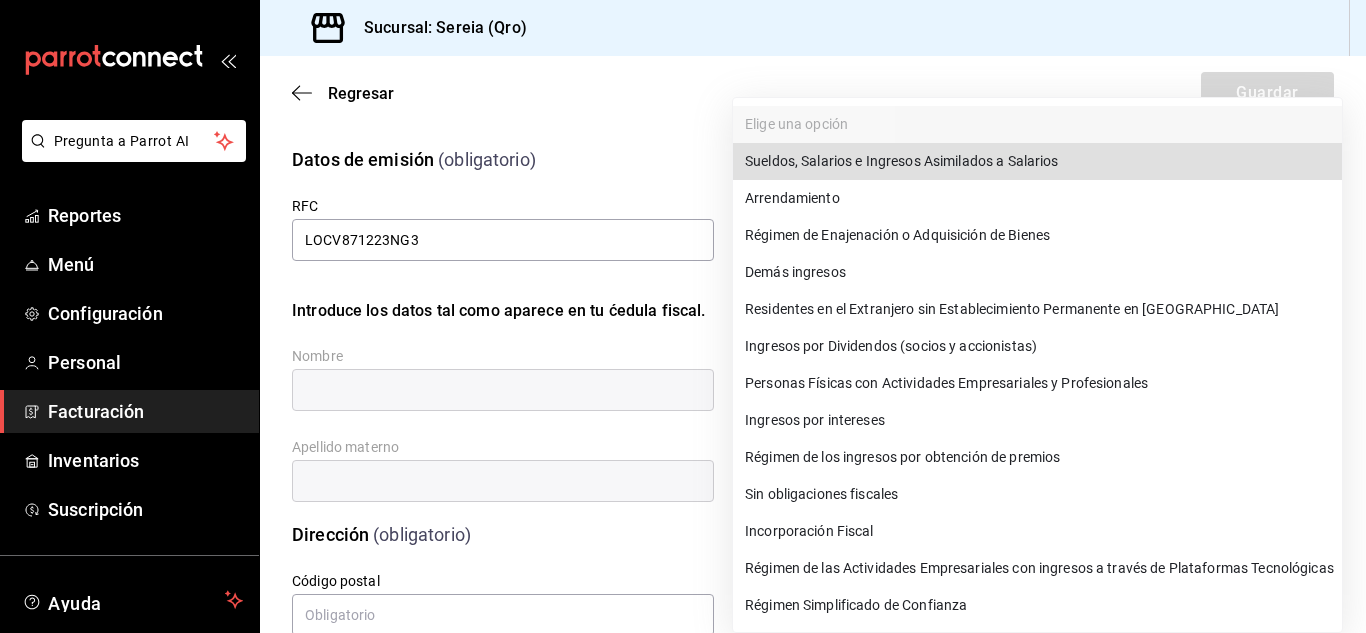 click on "Personas Físicas con Actividades Empresariales y Profesionales" at bounding box center (1037, 383) 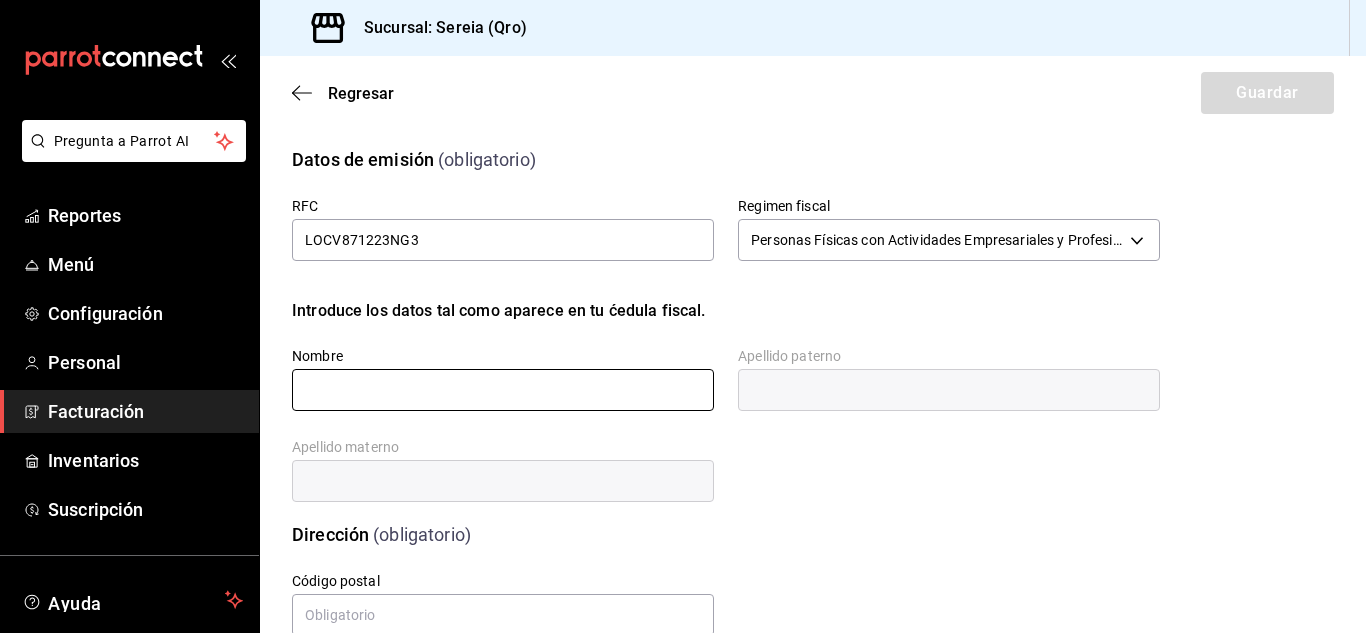 click at bounding box center (503, 390) 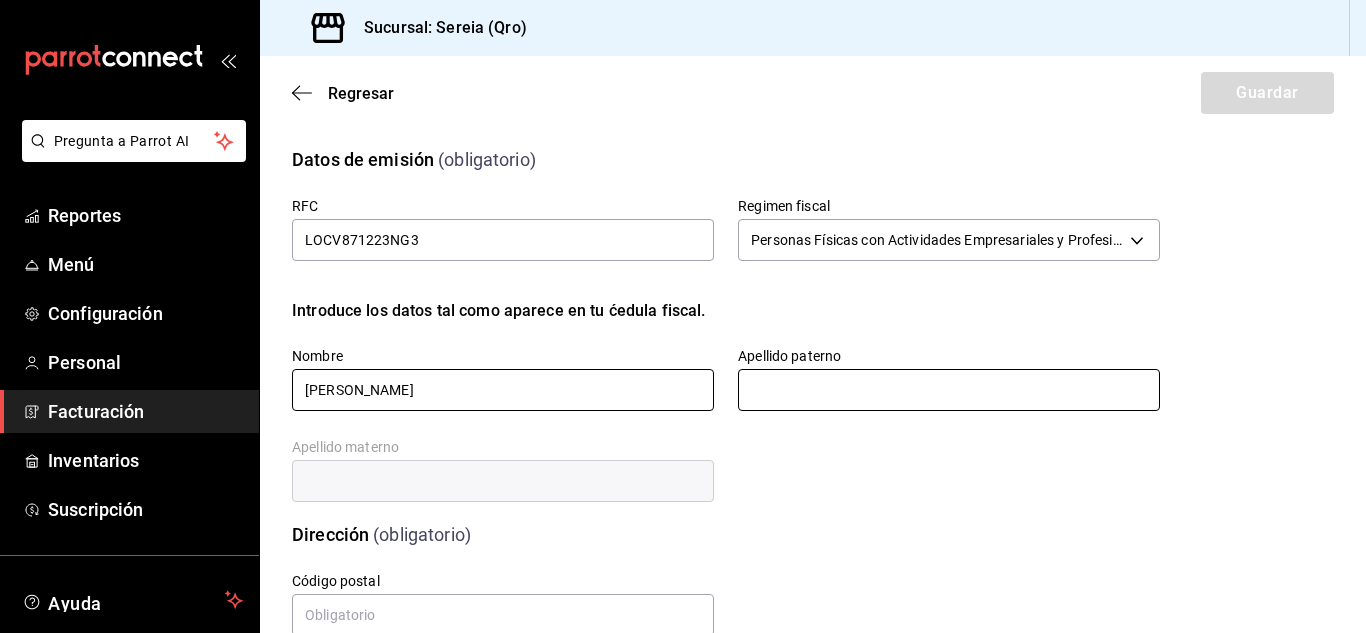 type on "VICTOR MANUEL" 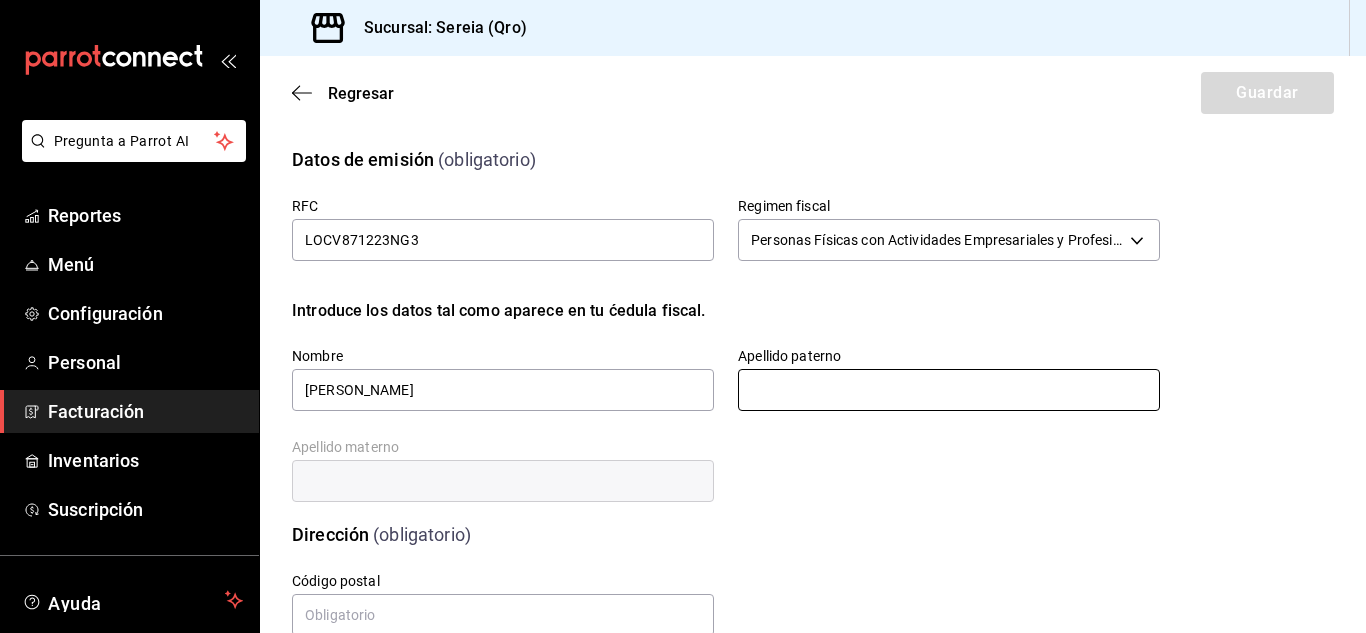 click at bounding box center (949, 390) 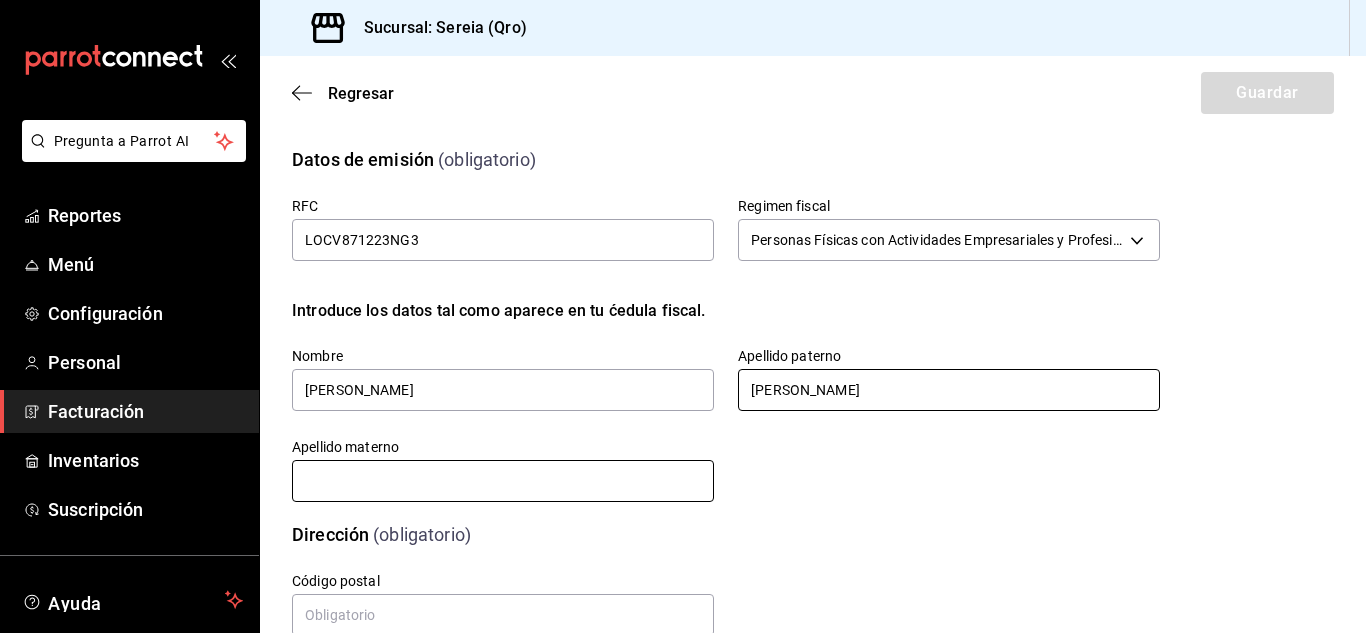type on "LOPEZ" 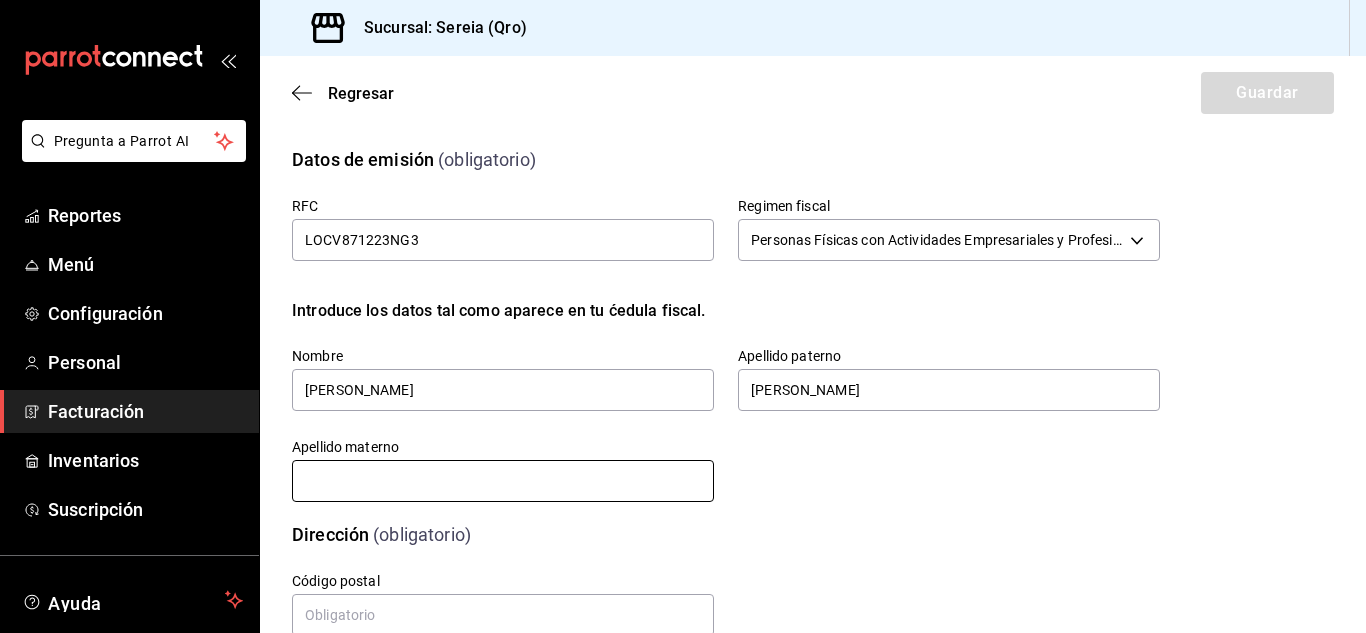 click at bounding box center (503, 481) 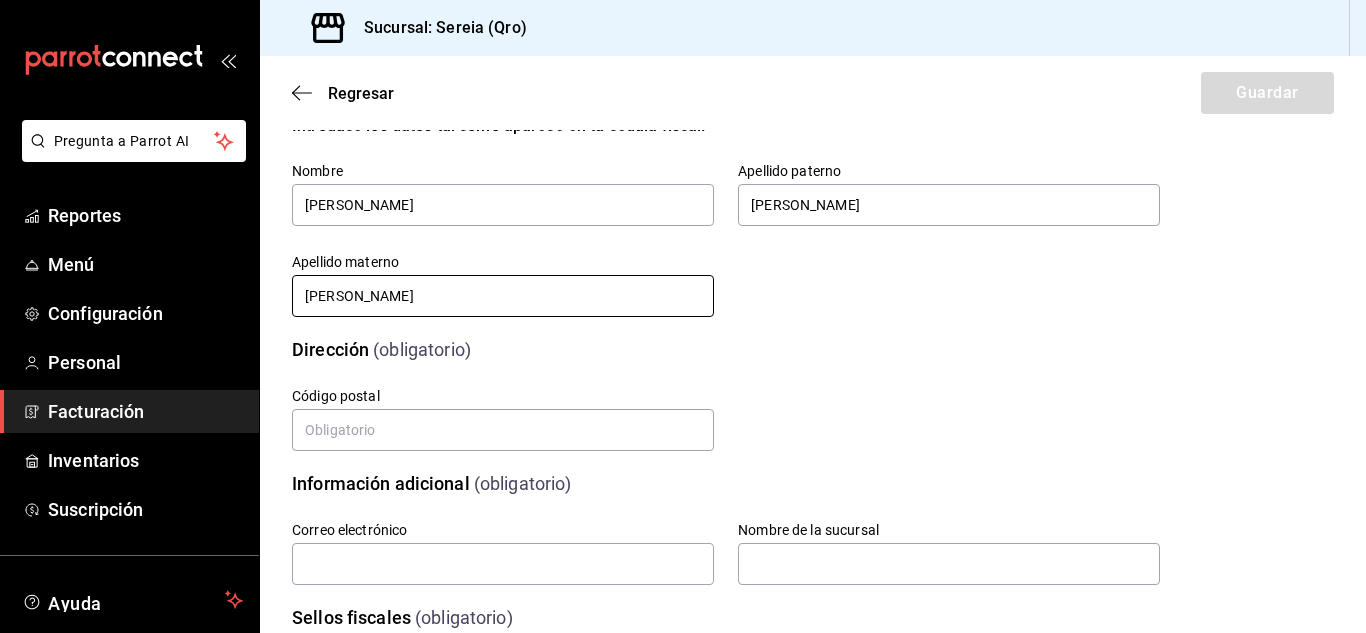 scroll, scrollTop: 200, scrollLeft: 0, axis: vertical 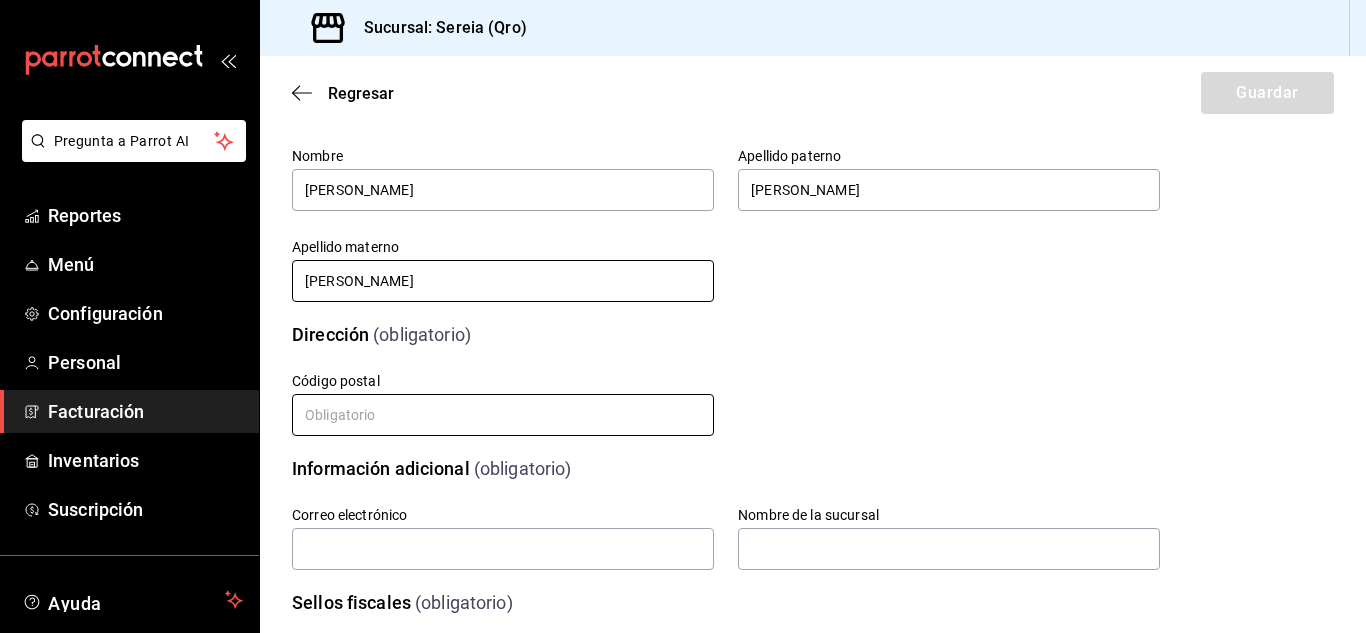 type on "CALVILLO" 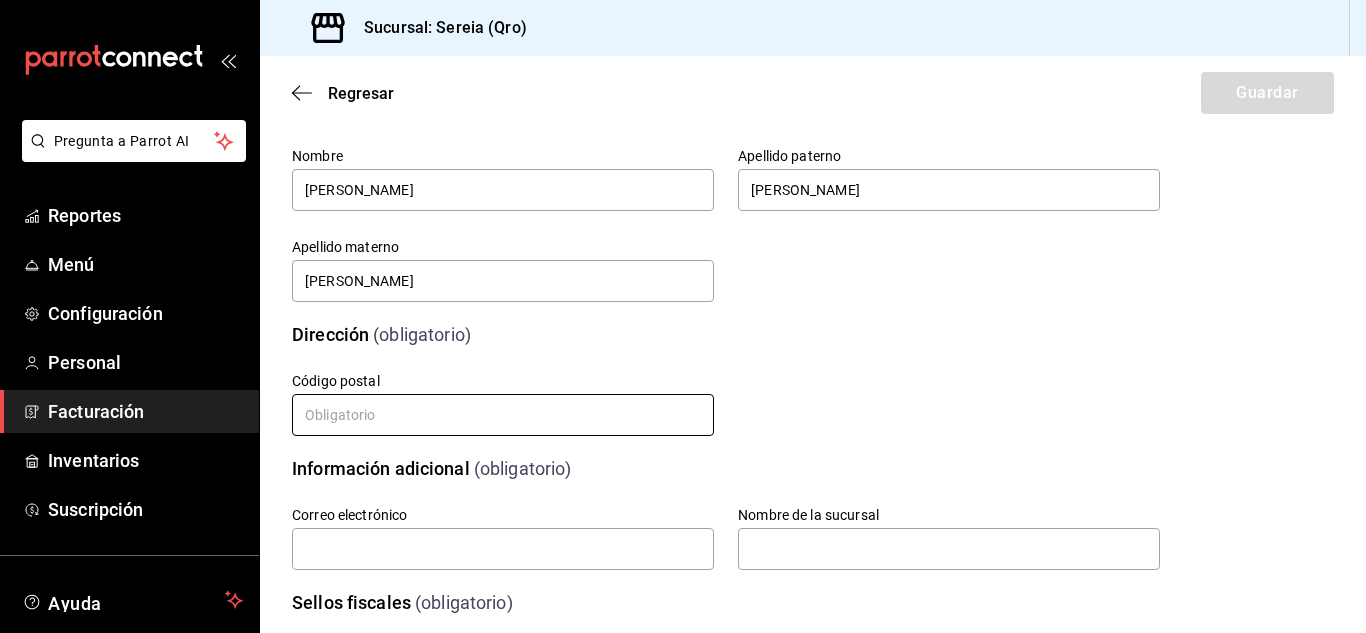 click at bounding box center [503, 415] 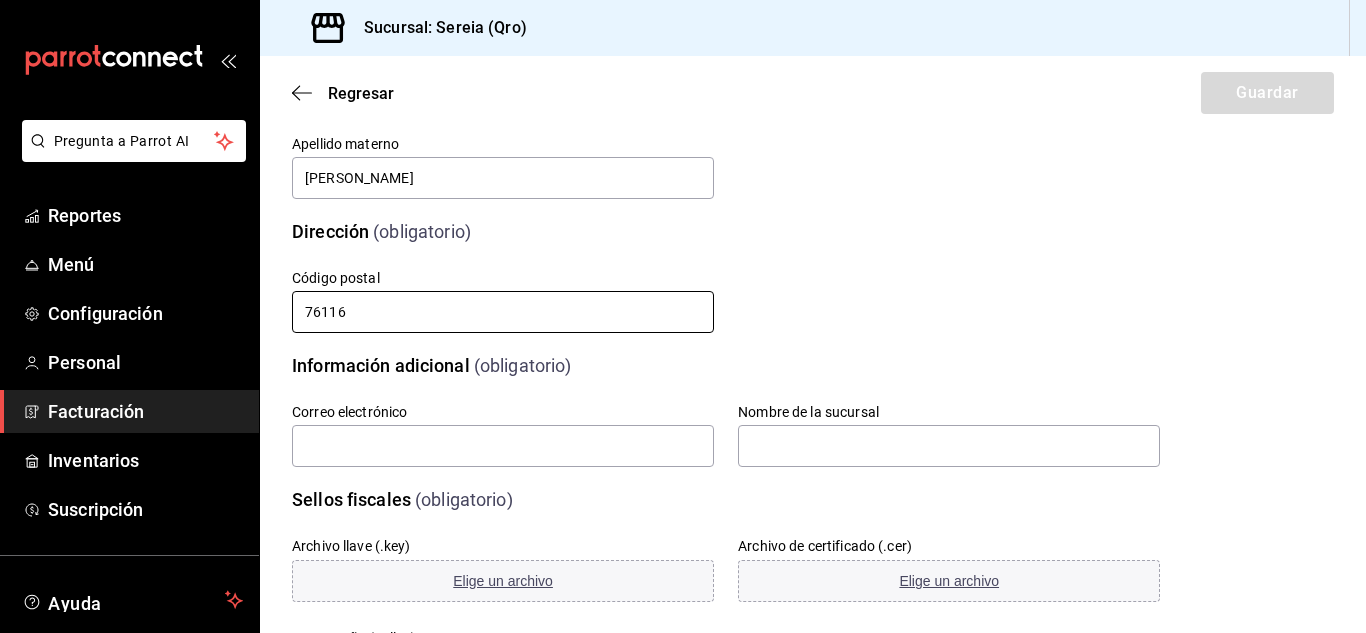 scroll, scrollTop: 400, scrollLeft: 0, axis: vertical 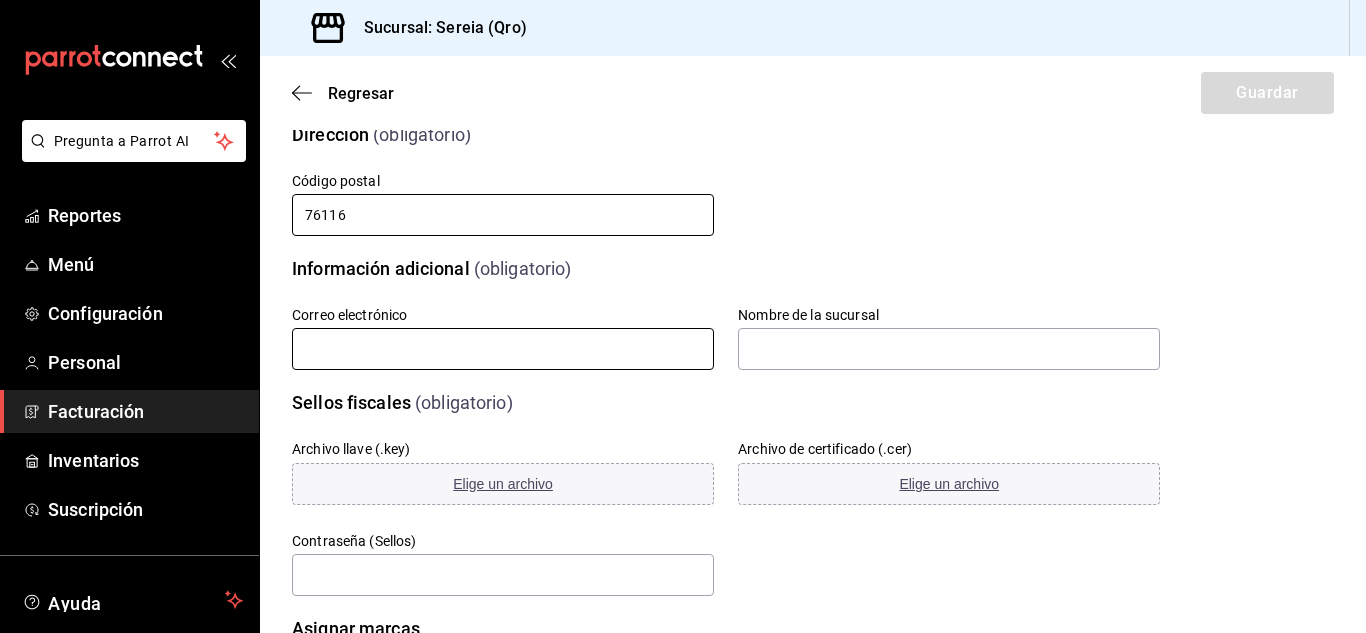 type on "76116" 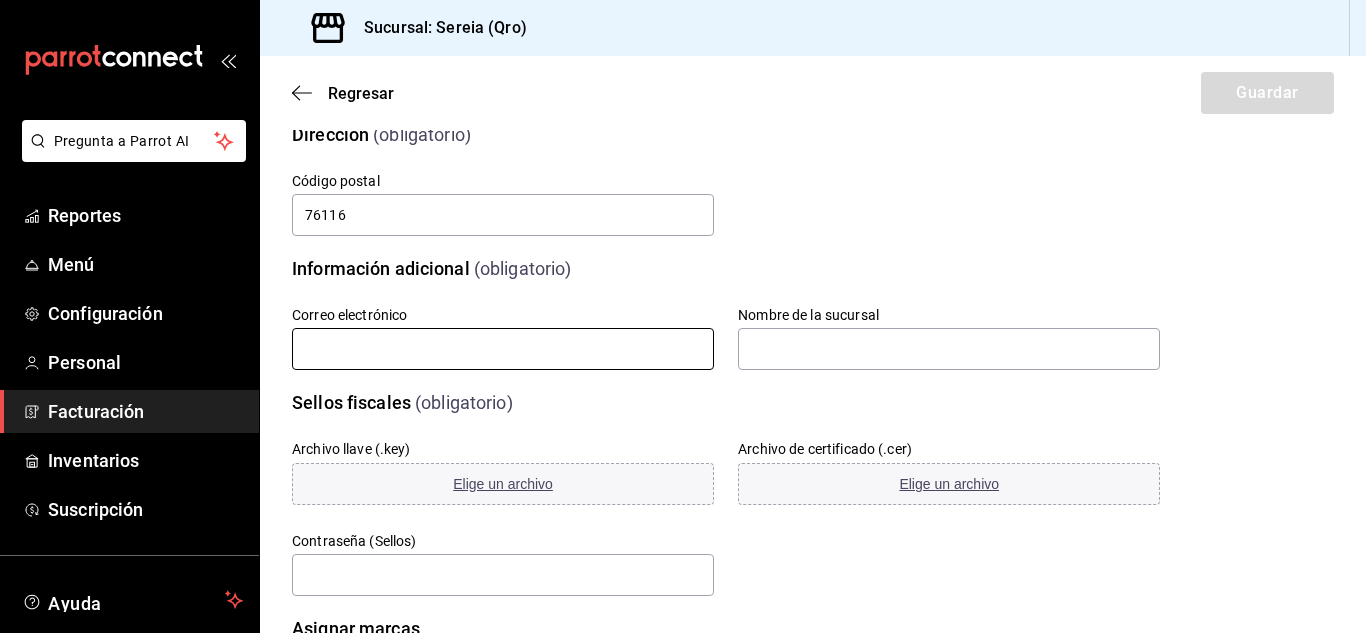 click at bounding box center (503, 349) 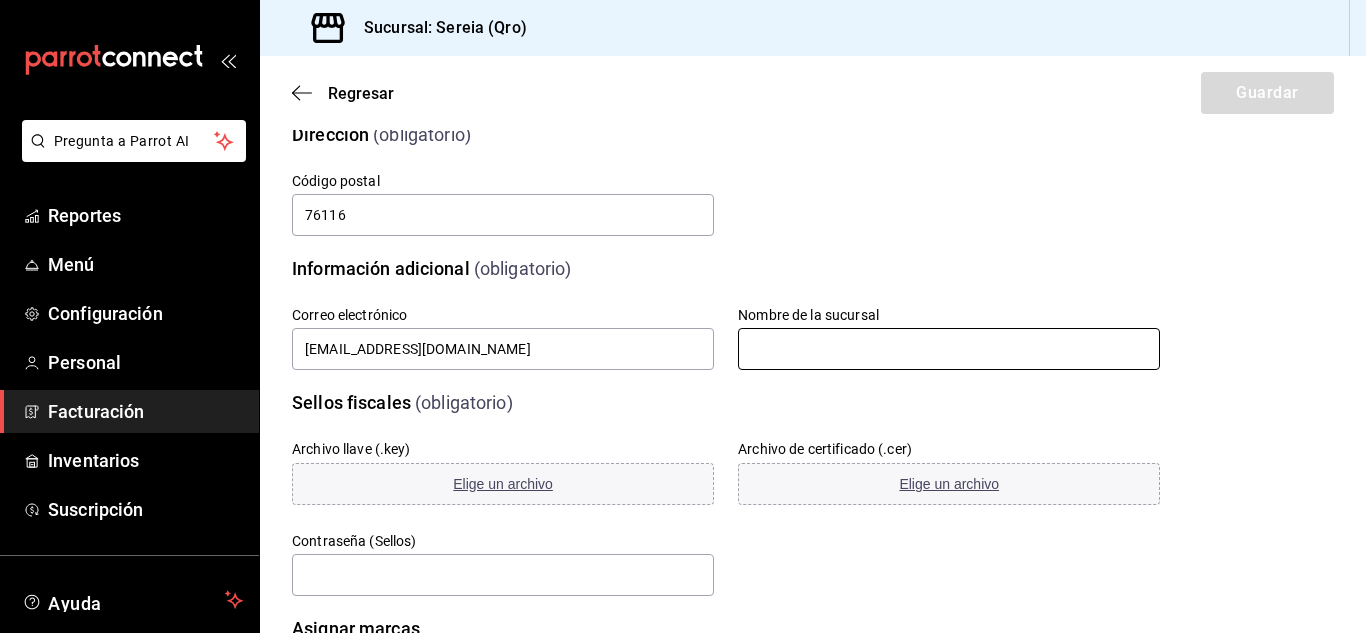 click at bounding box center (949, 349) 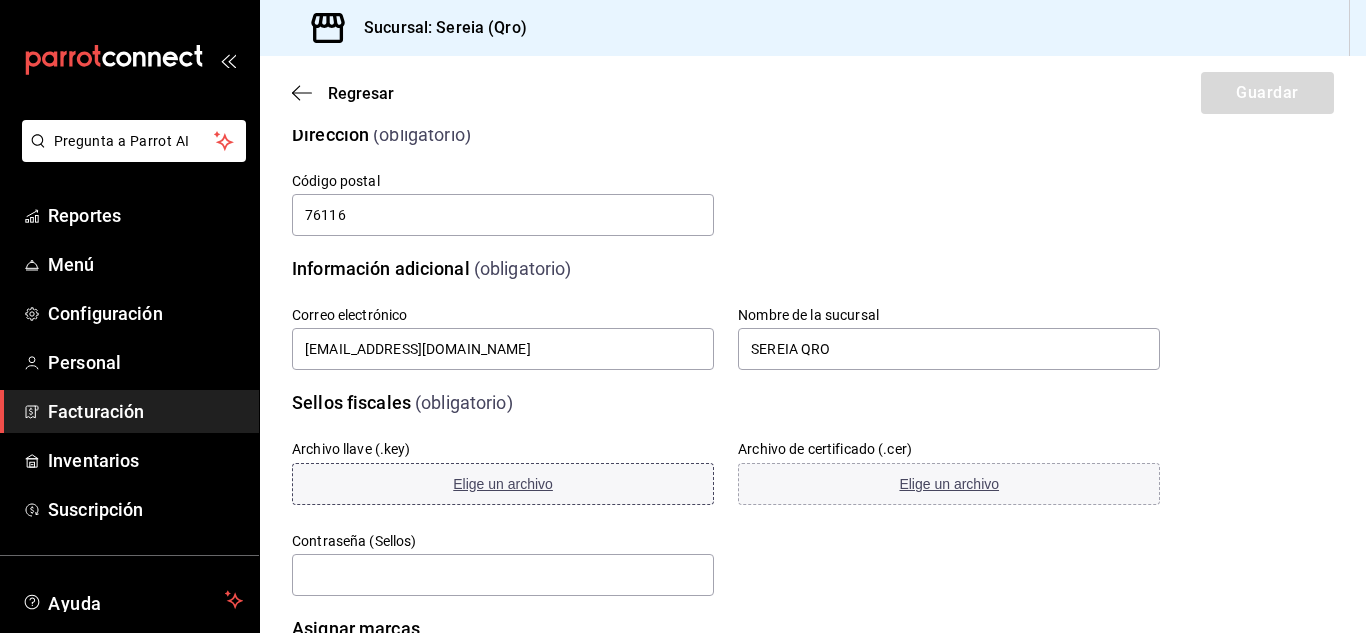 click on "Elige un archivo" at bounding box center [503, 484] 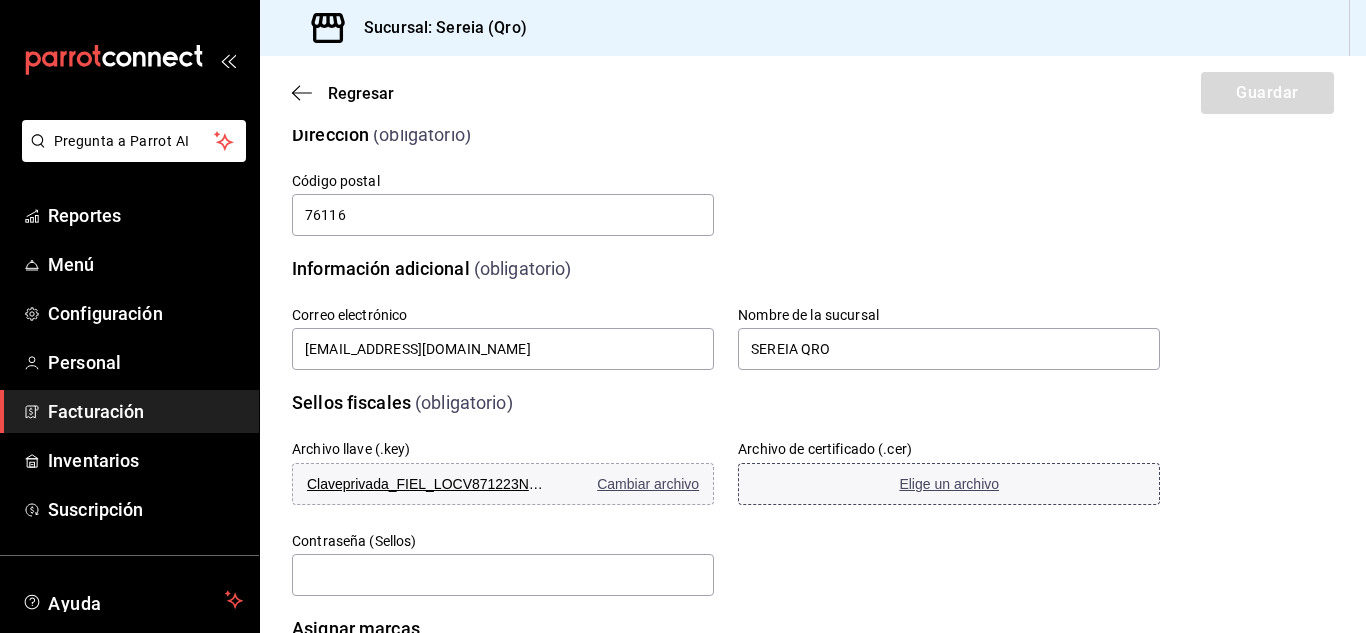 click on "Elige un archivo" at bounding box center [949, 484] 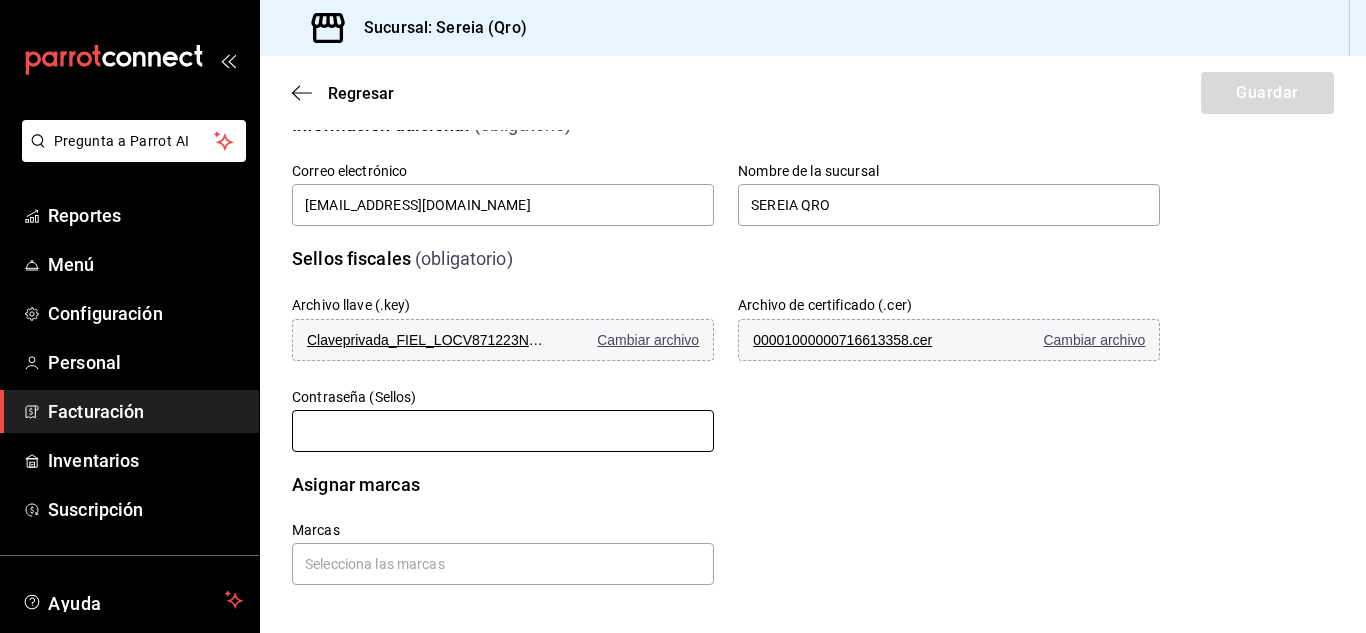 scroll, scrollTop: 545, scrollLeft: 0, axis: vertical 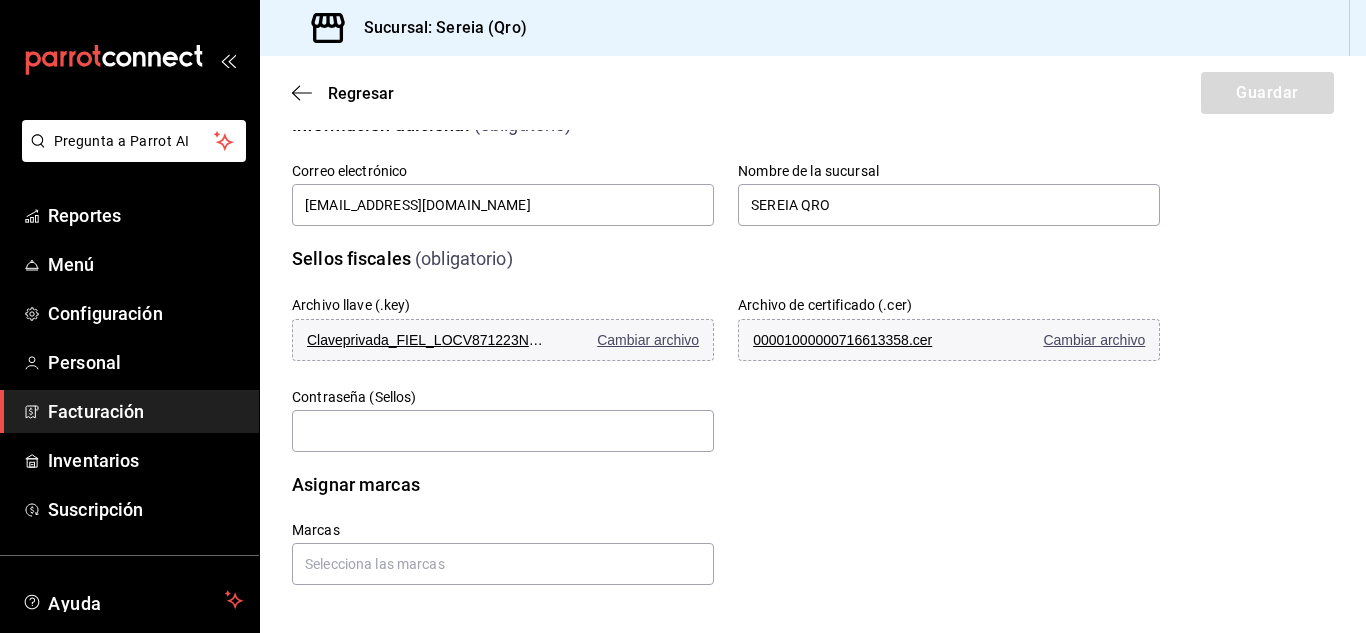 click on "Contraseña (Sellos)" at bounding box center [503, 421] 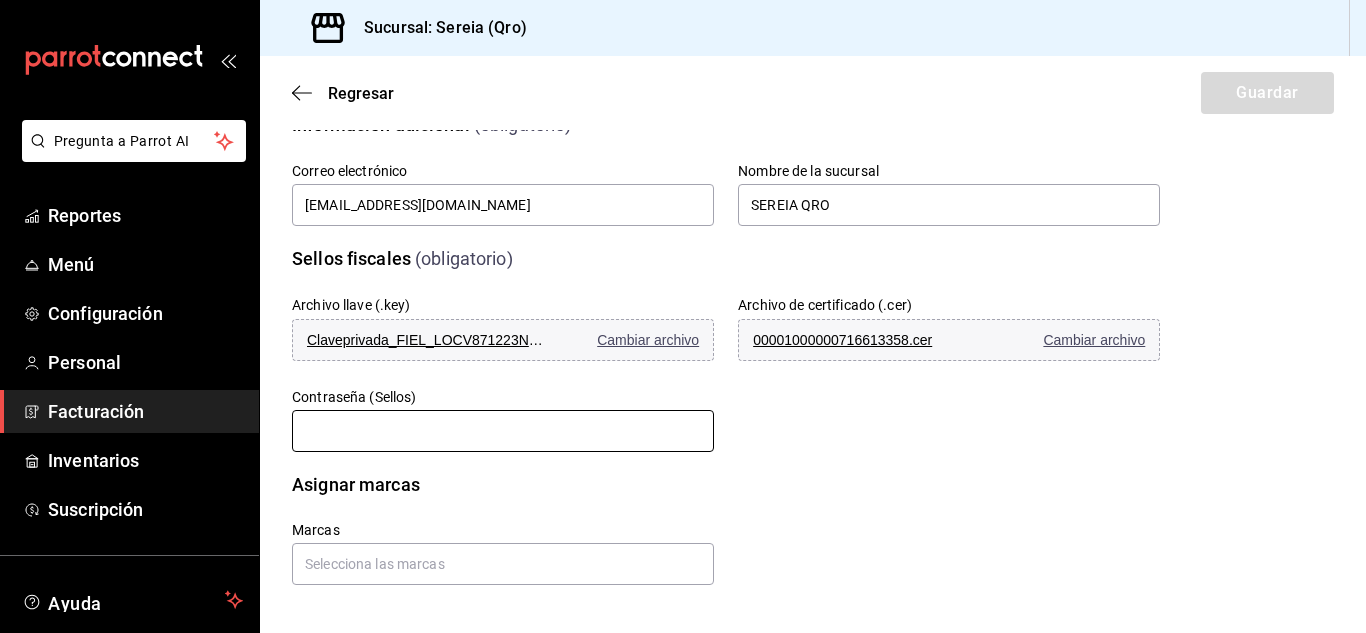 click at bounding box center (503, 431) 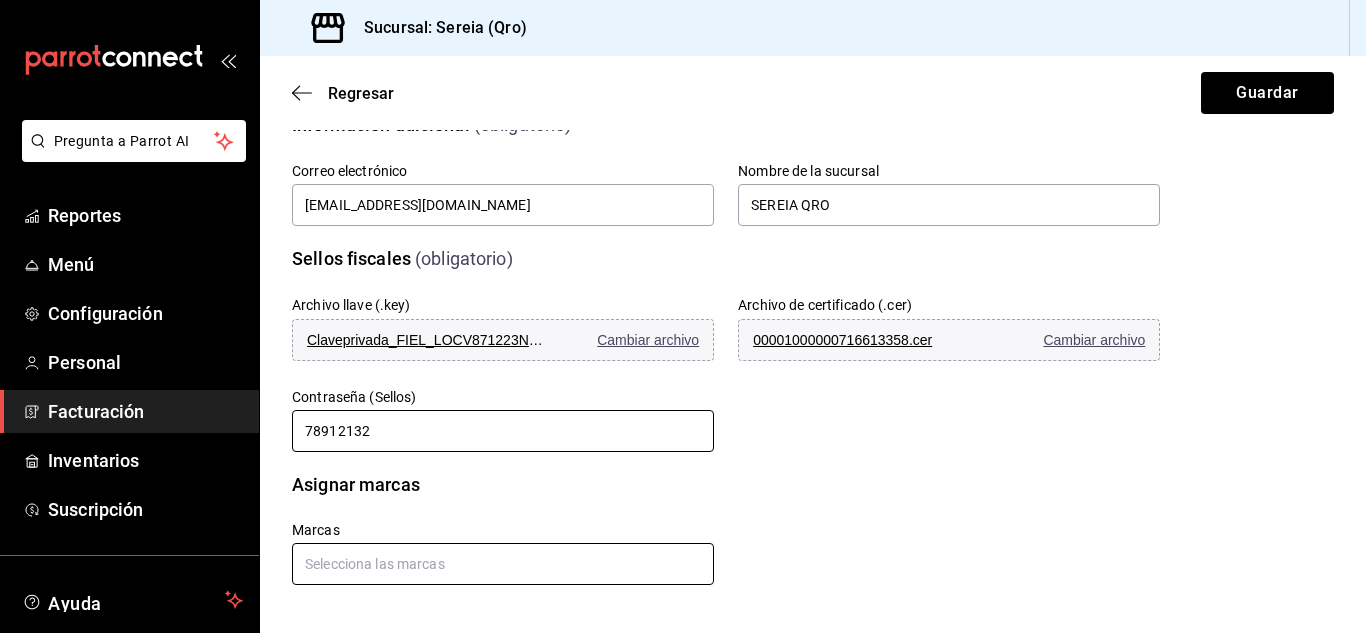 type on "78912132" 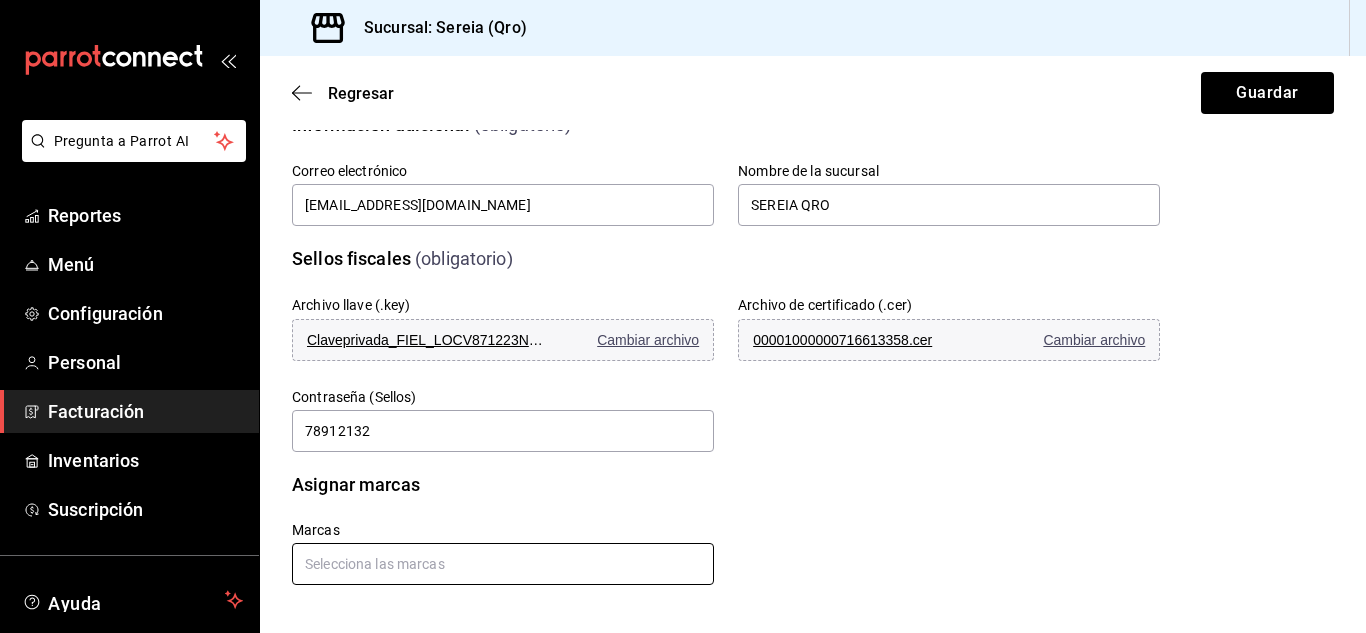 drag, startPoint x: 389, startPoint y: 546, endPoint x: 388, endPoint y: 566, distance: 20.024984 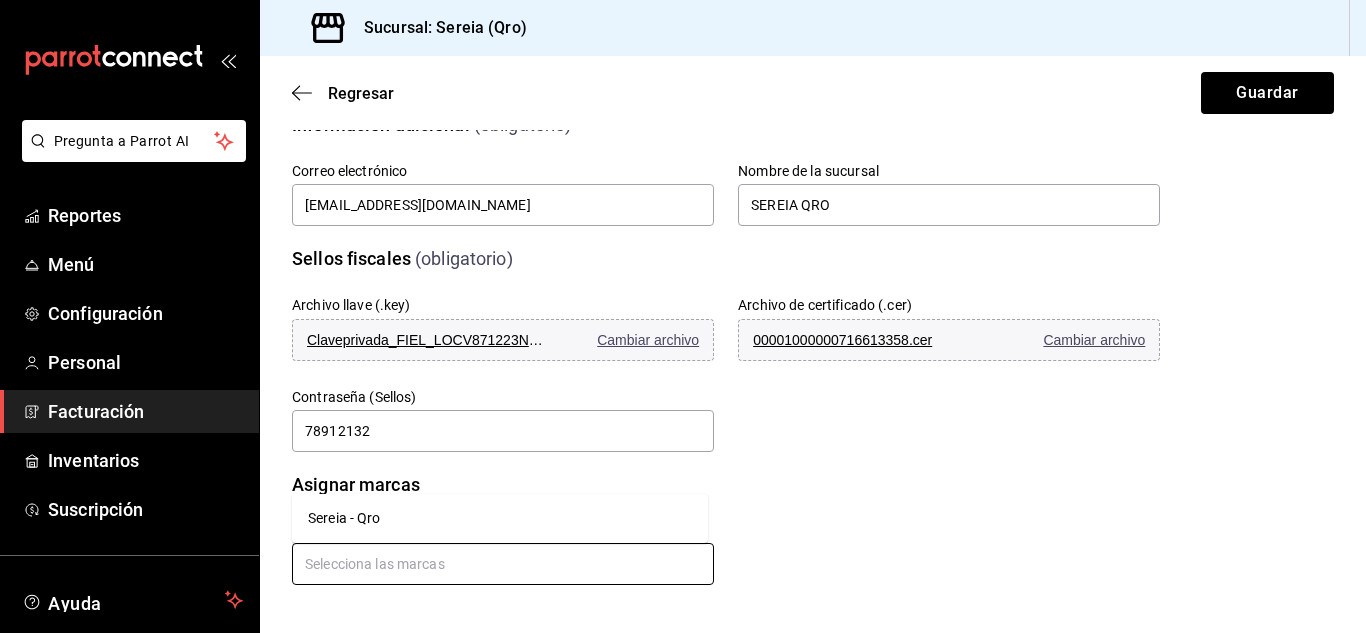 click on "Sereia - Qro" at bounding box center (500, 518) 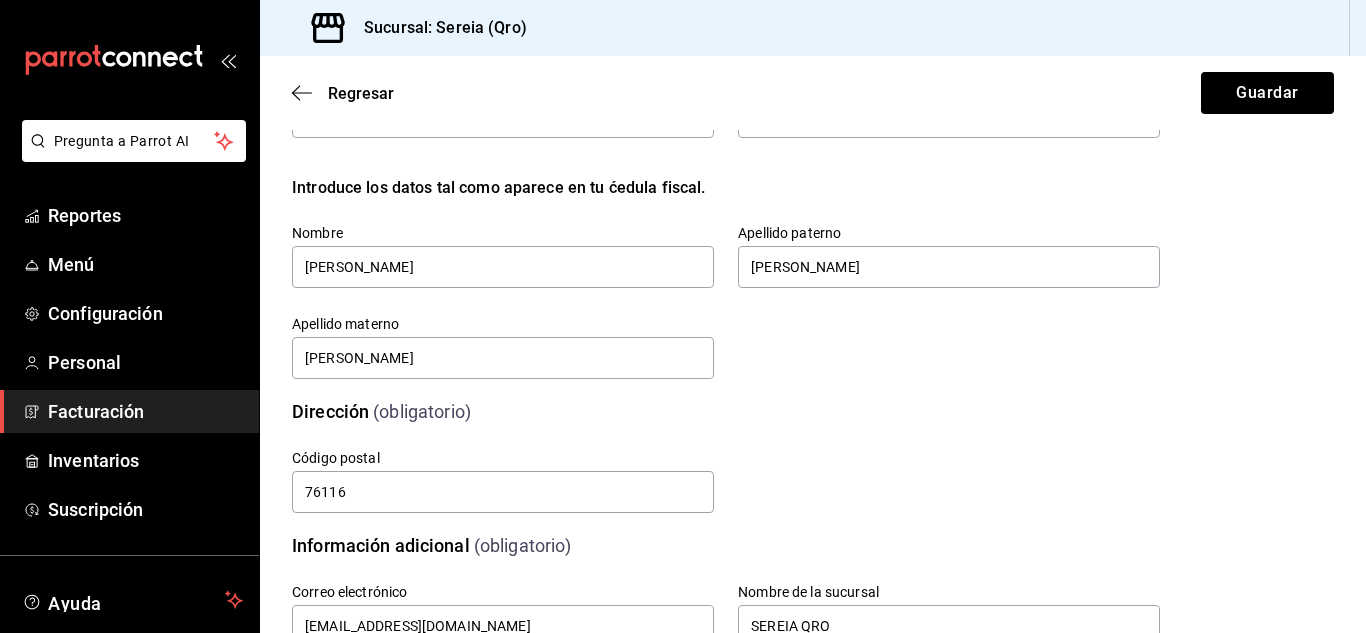 scroll, scrollTop: 0, scrollLeft: 0, axis: both 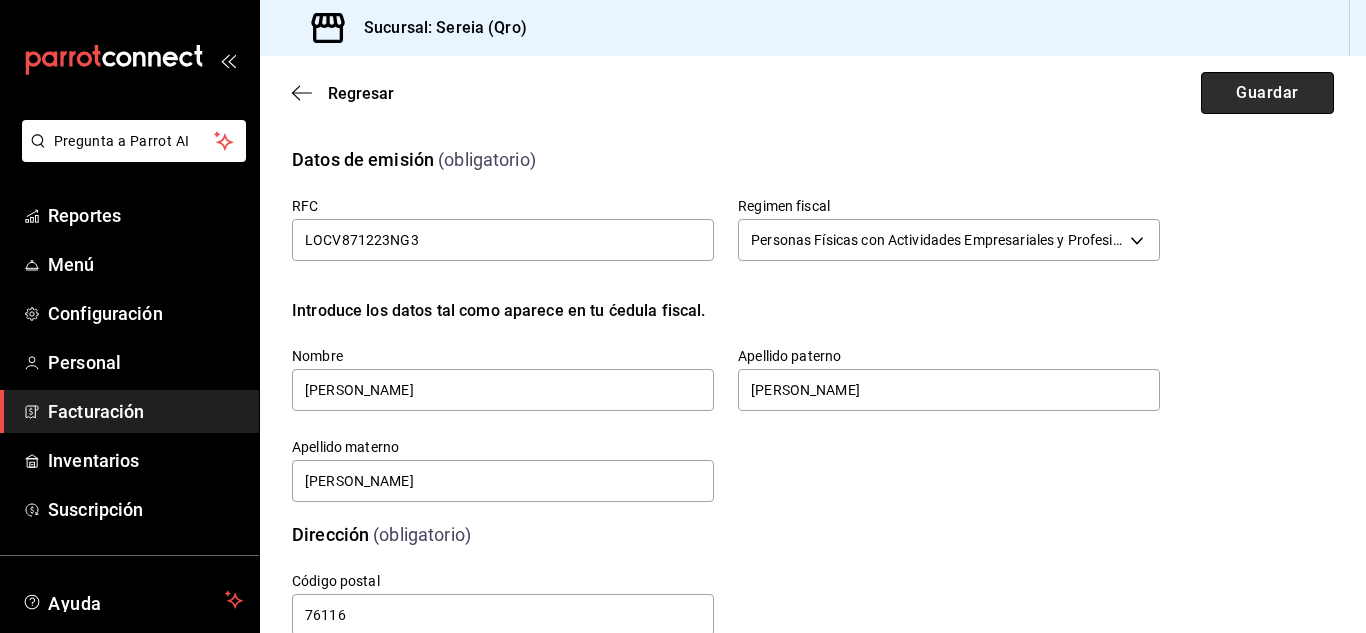 click on "Guardar" at bounding box center (1267, 93) 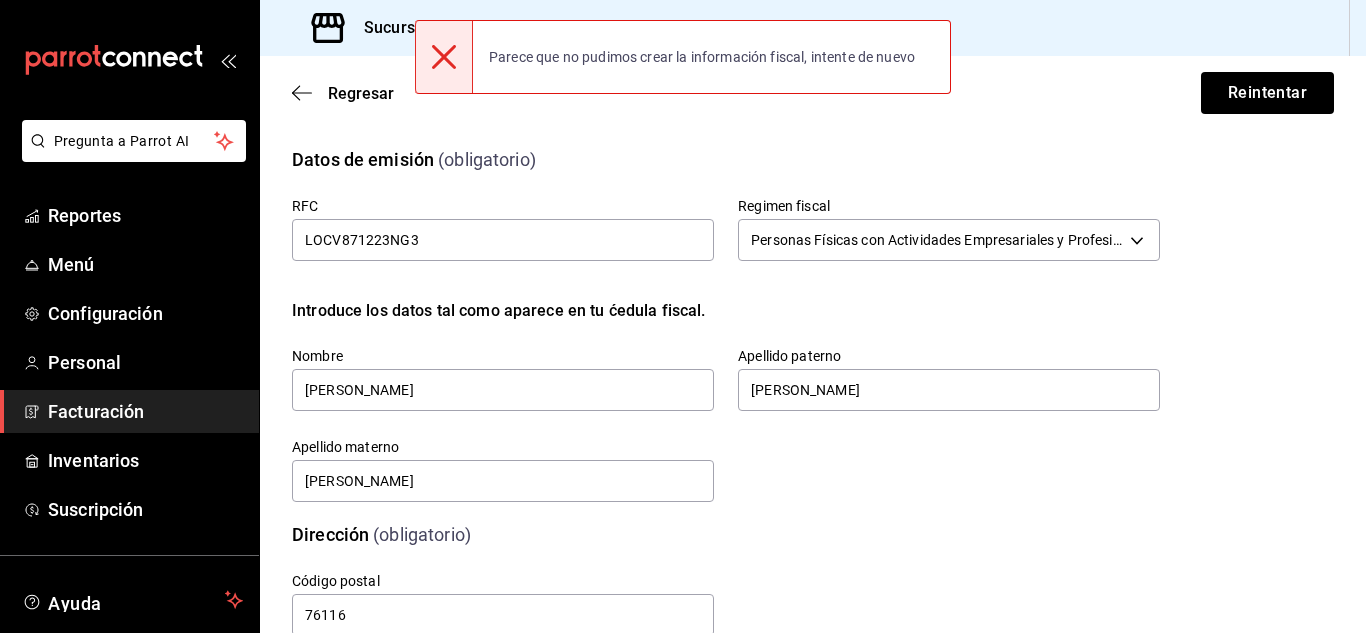 click on "RFC LOCV871223NG3 Regimen fiscal Personas Físicas con Actividades Empresariales y Profesionales 612 Introduce los datos tal como aparece en tu ćedula fiscal. Nombre VICTOR MANUEL Apellido paterno LOPEZ Apellido materno CALVILLO" at bounding box center [702, 327] 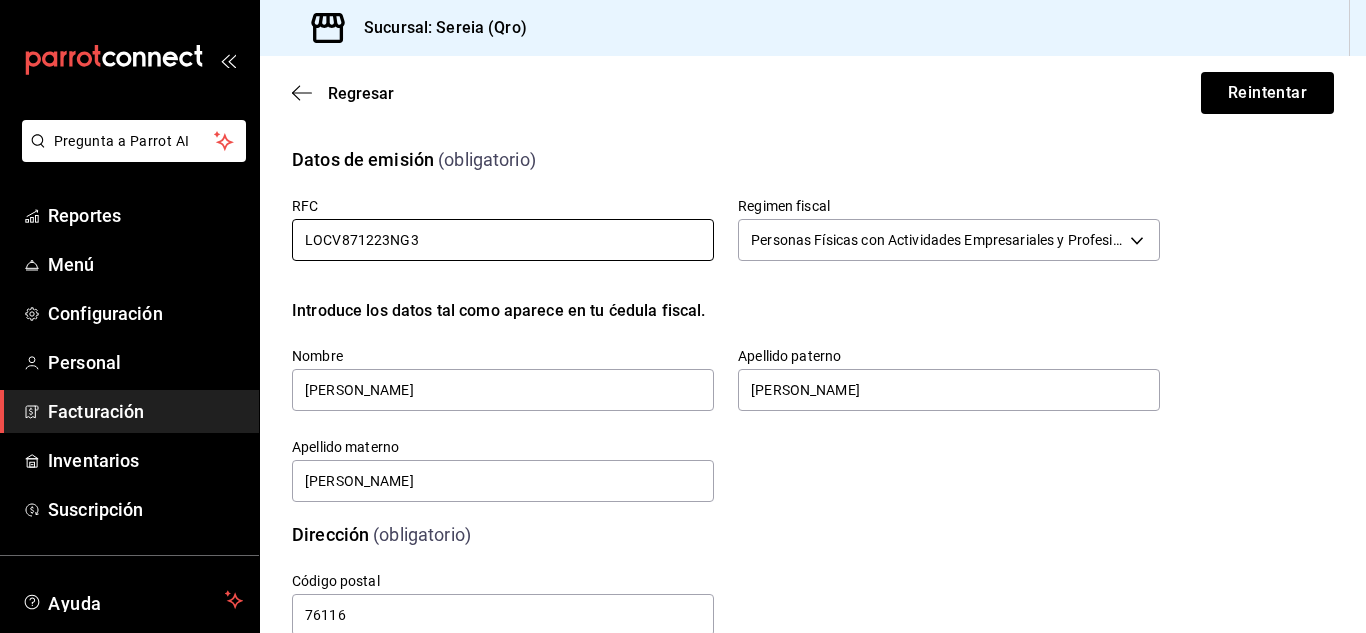 click on "LOCV871223NG3" at bounding box center (503, 240) 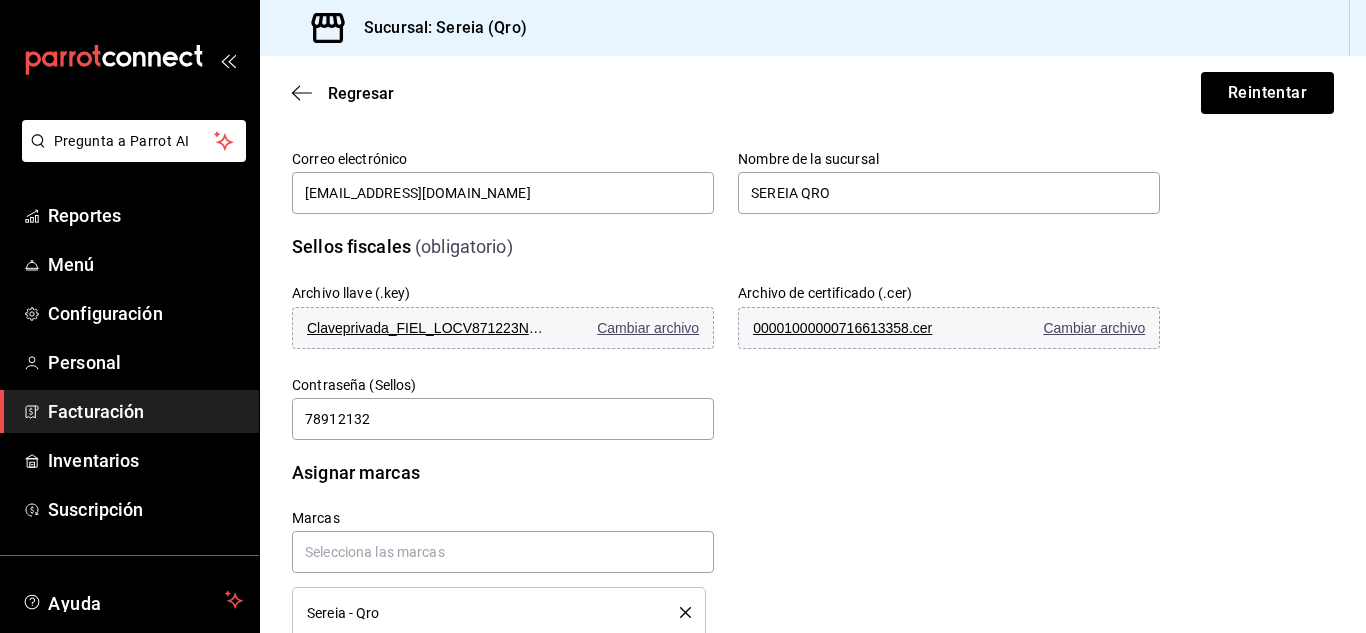 scroll, scrollTop: 611, scrollLeft: 0, axis: vertical 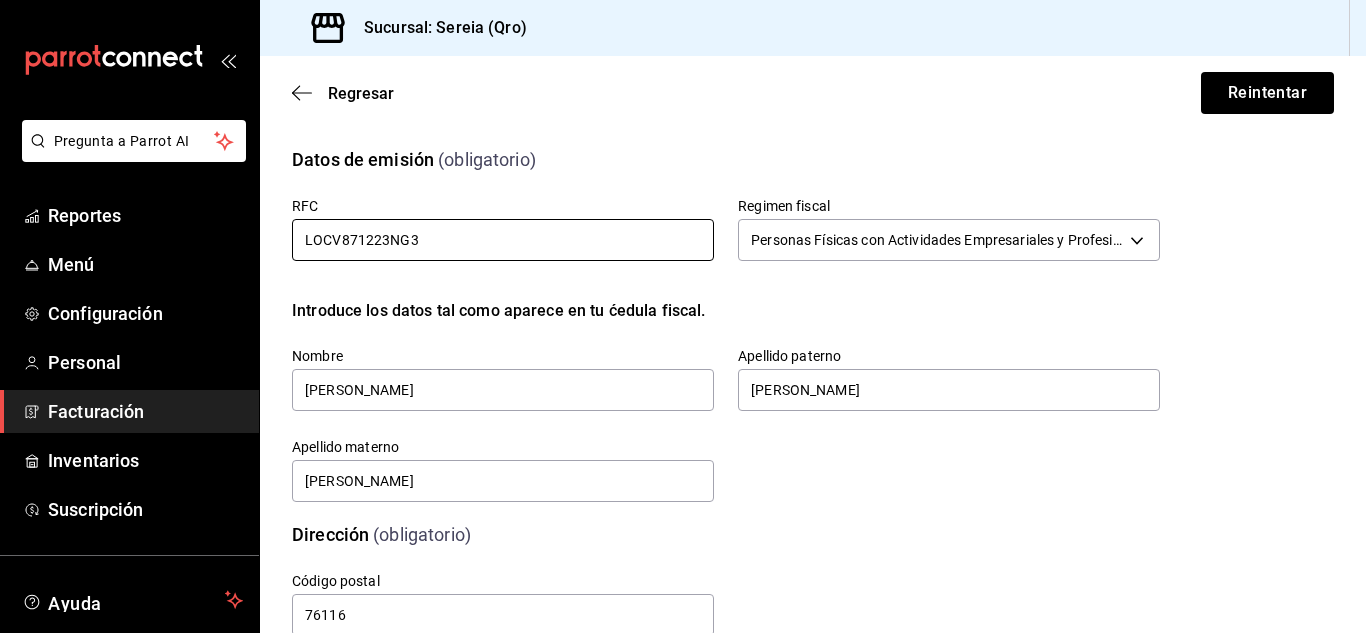 click on "LOCV871223NG3" at bounding box center [503, 240] 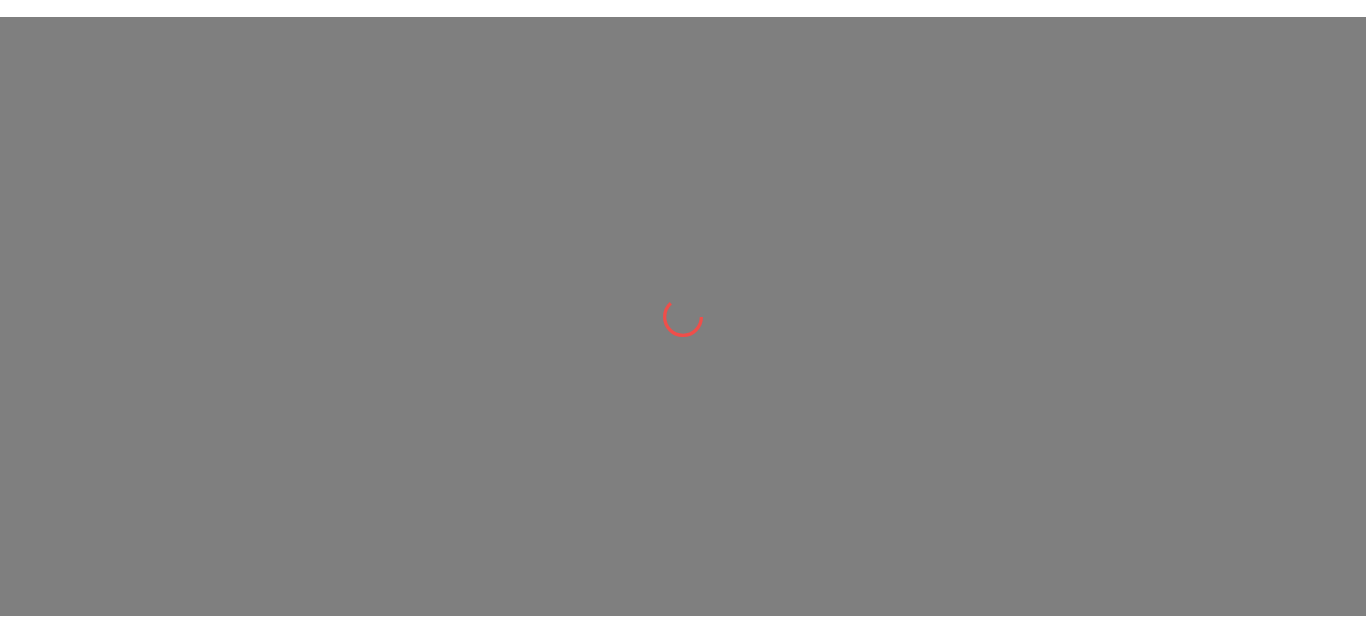 scroll, scrollTop: 0, scrollLeft: 0, axis: both 